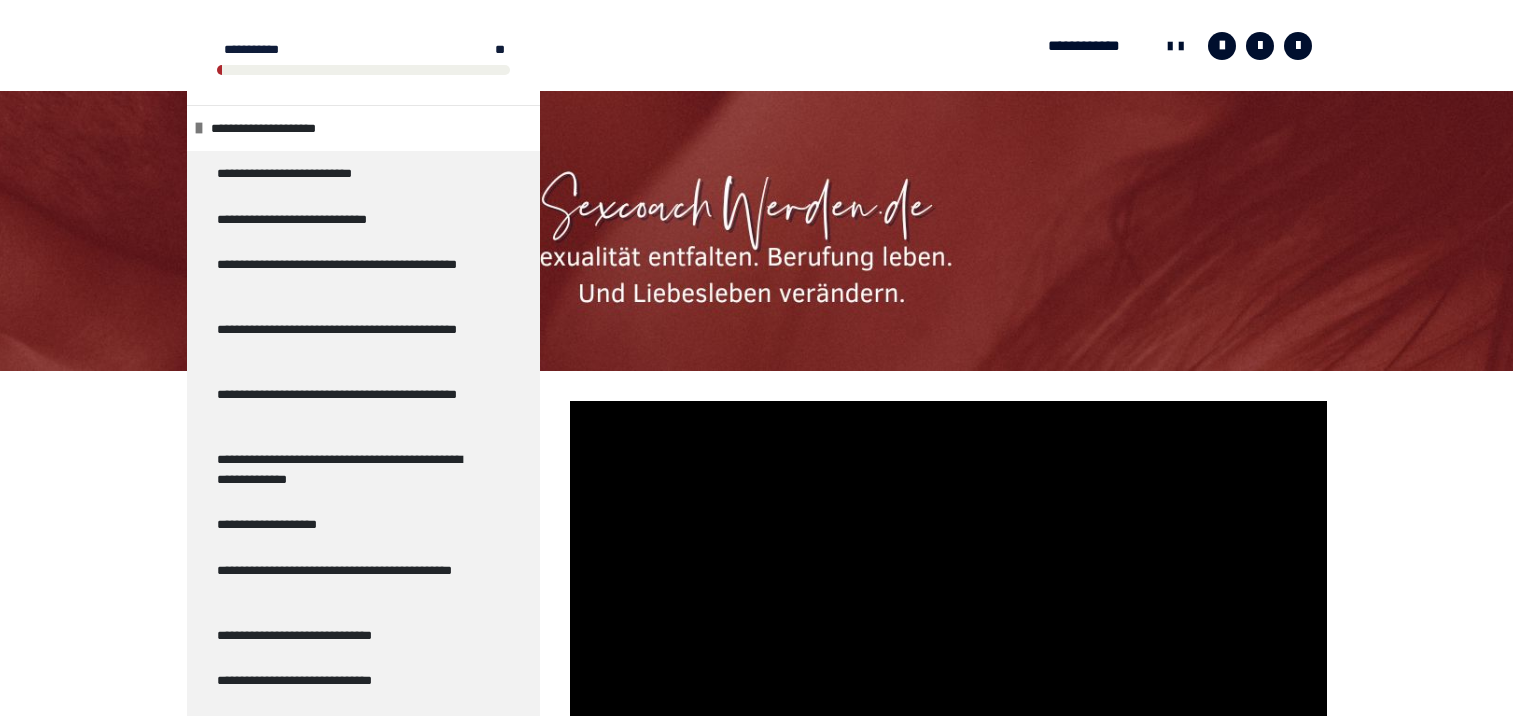 scroll, scrollTop: 400, scrollLeft: 0, axis: vertical 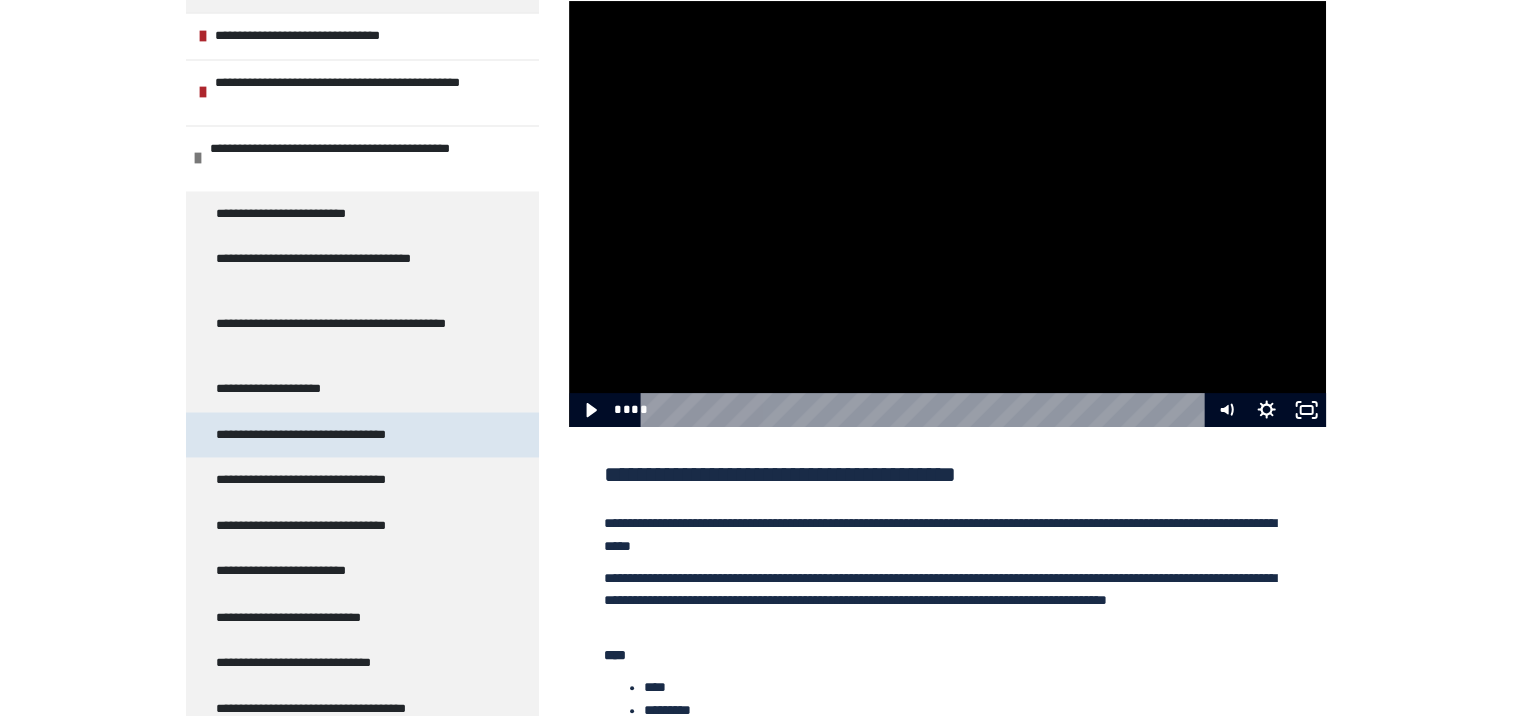 click on "**********" at bounding box center [344, 435] 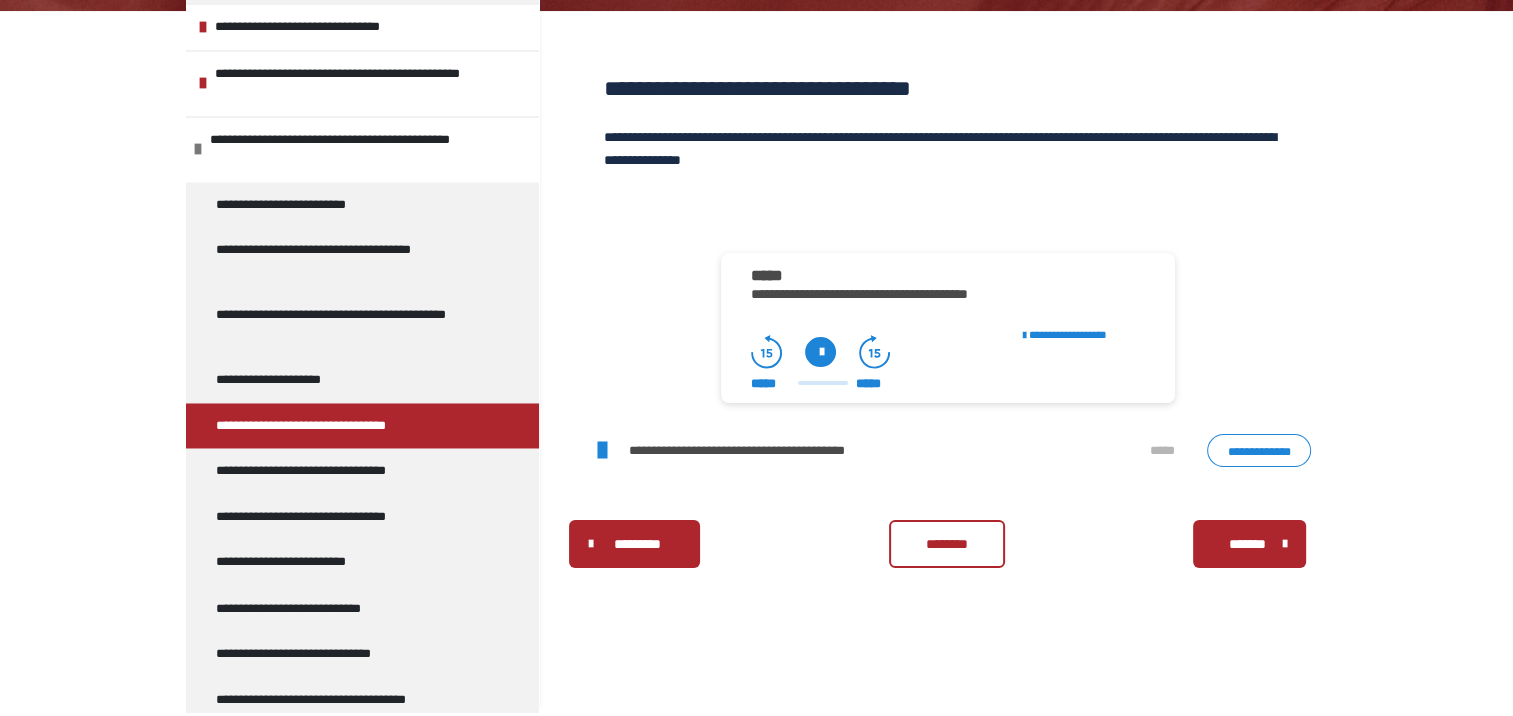 scroll, scrollTop: 160, scrollLeft: 0, axis: vertical 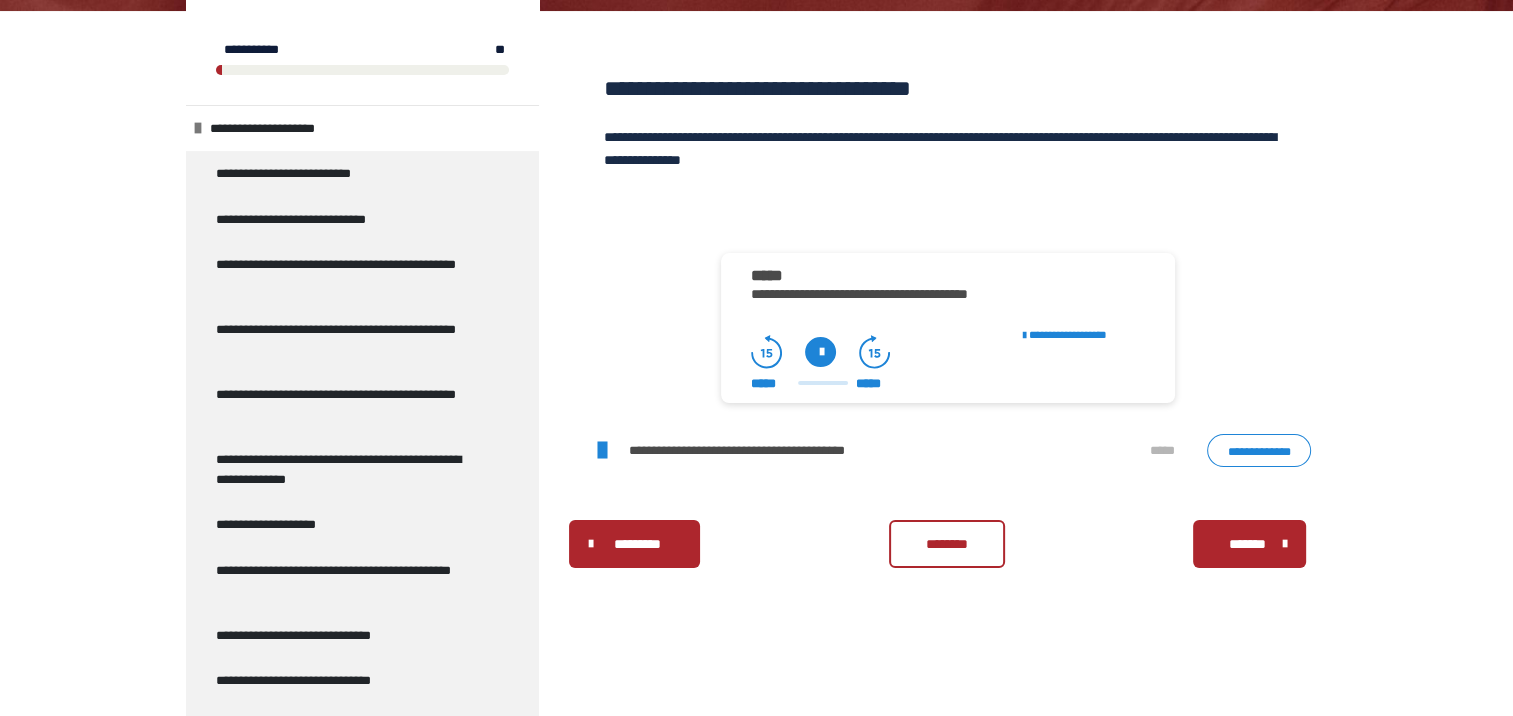 click at bounding box center (820, 352) 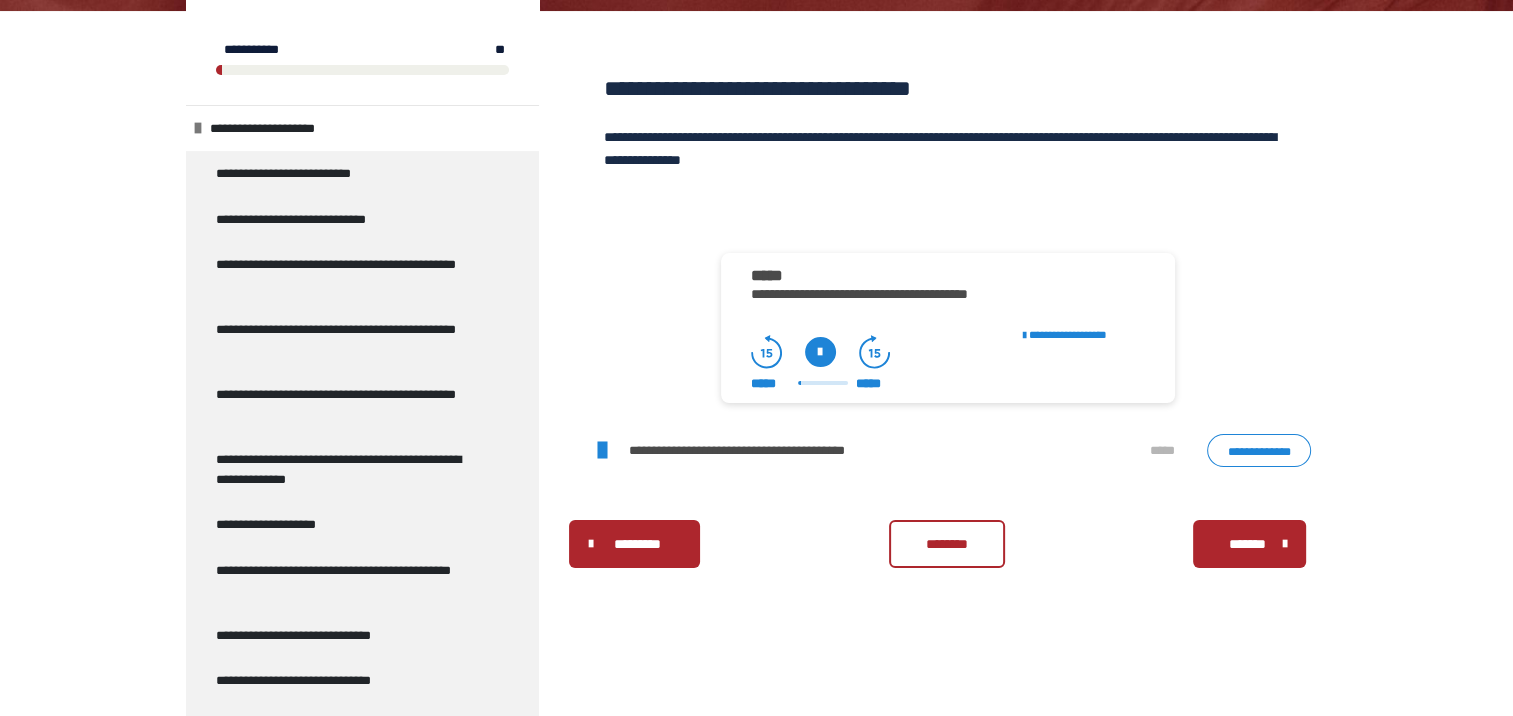 click on "**********" at bounding box center (947, 451) 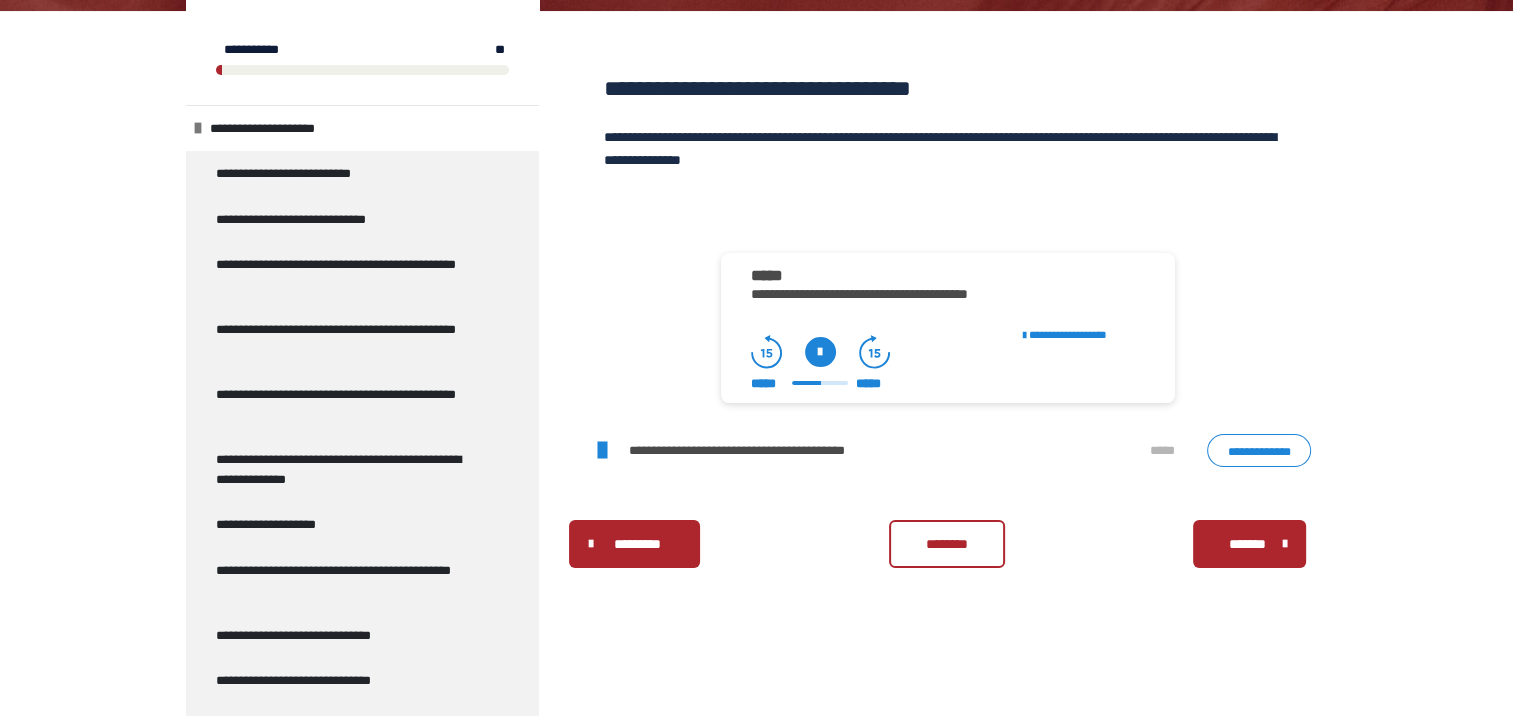 click at bounding box center (820, 352) 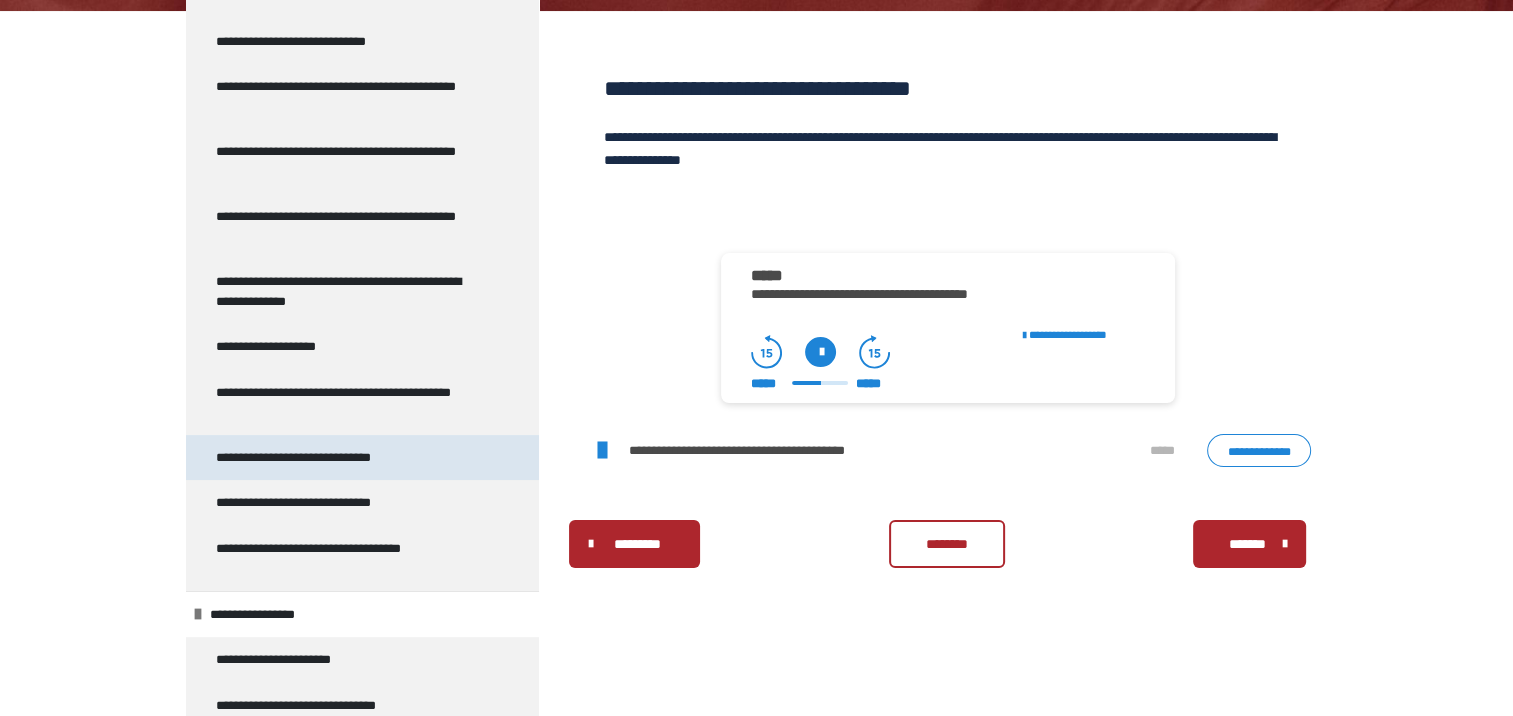 scroll, scrollTop: 200, scrollLeft: 0, axis: vertical 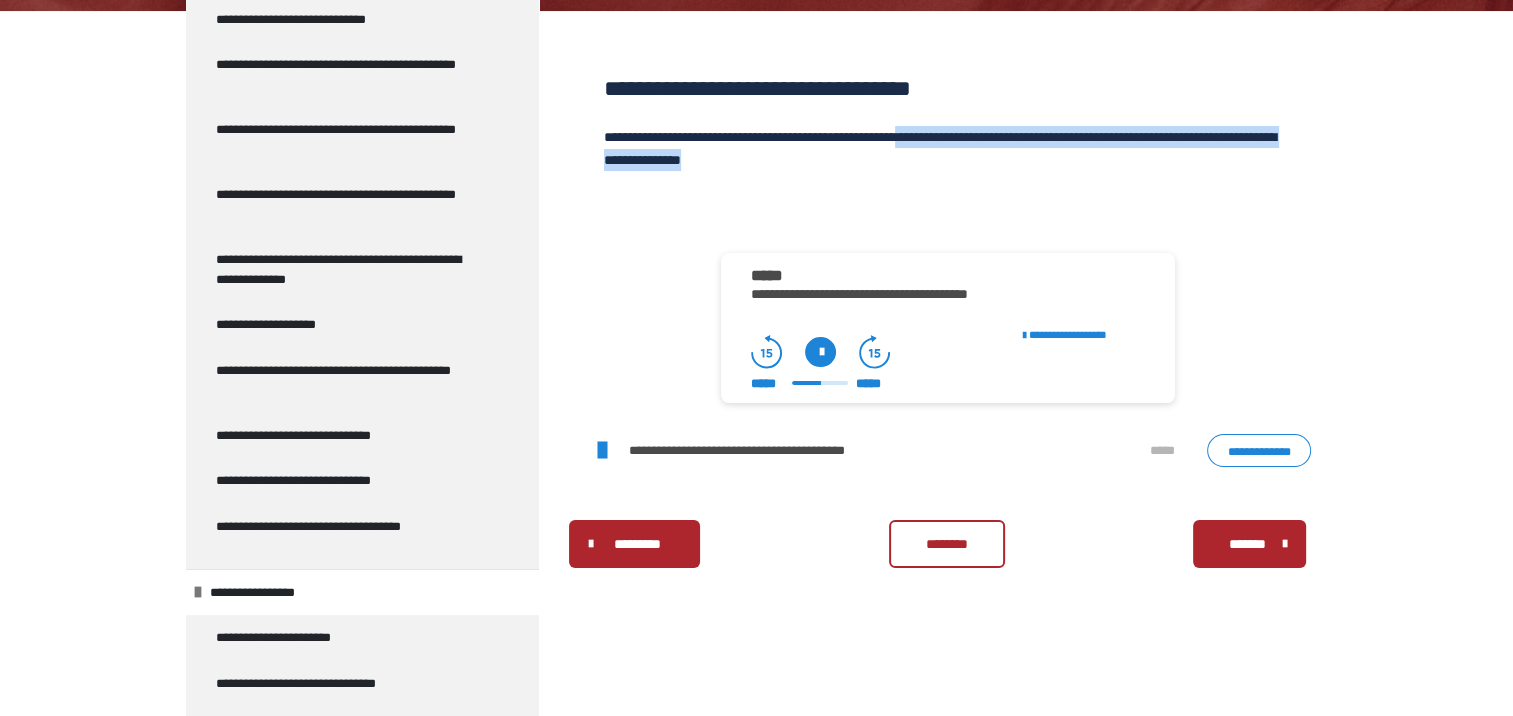 drag, startPoint x: 984, startPoint y: 134, endPoint x: 952, endPoint y: 156, distance: 38.832977 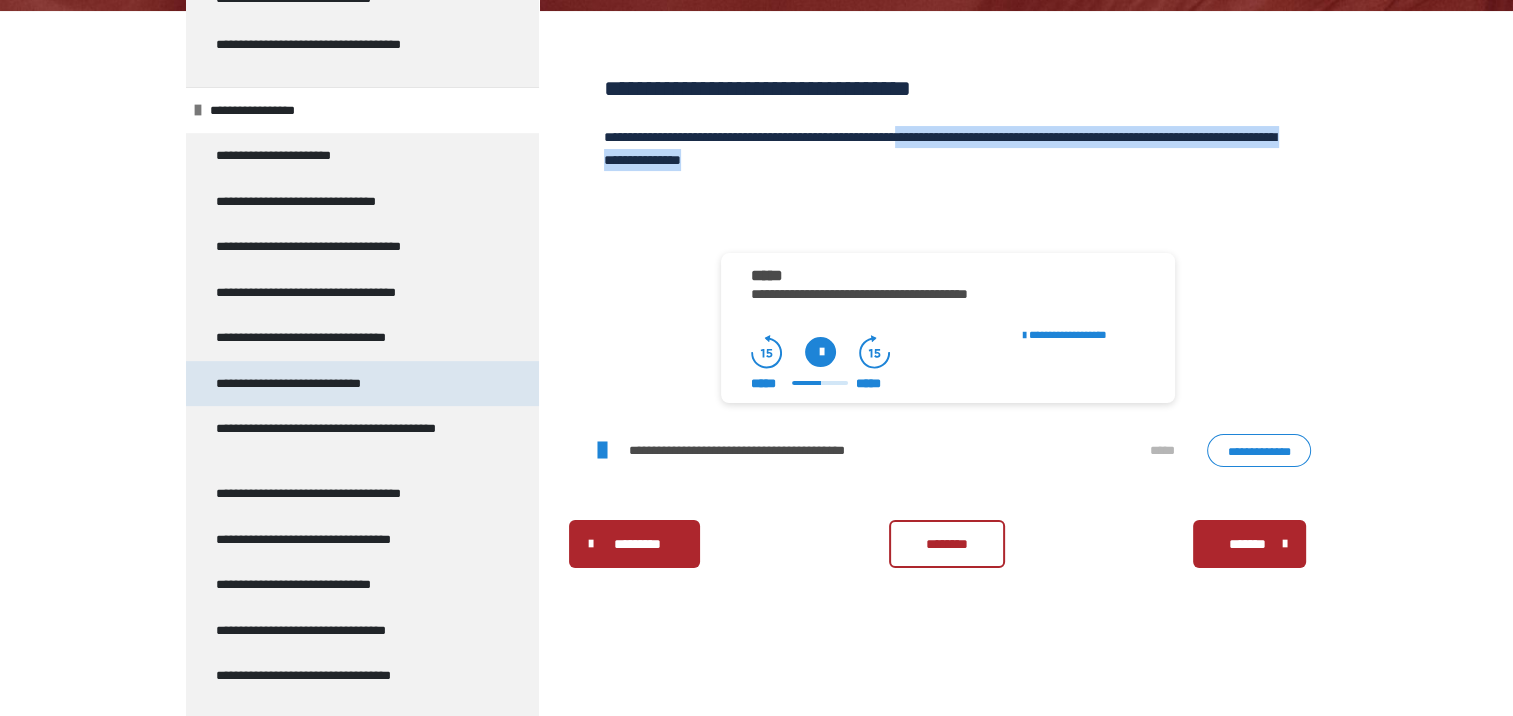 scroll, scrollTop: 0, scrollLeft: 0, axis: both 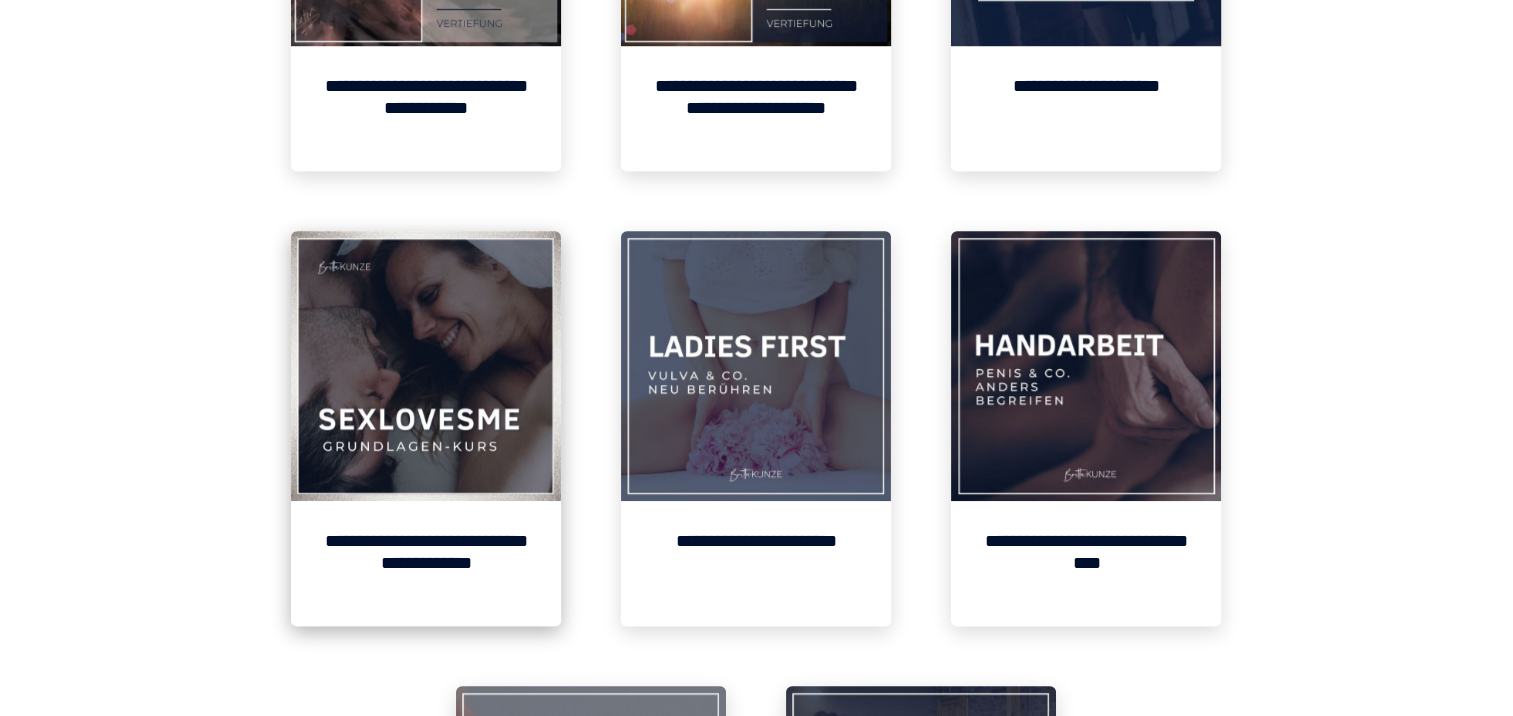 click on "**********" at bounding box center [426, 563] 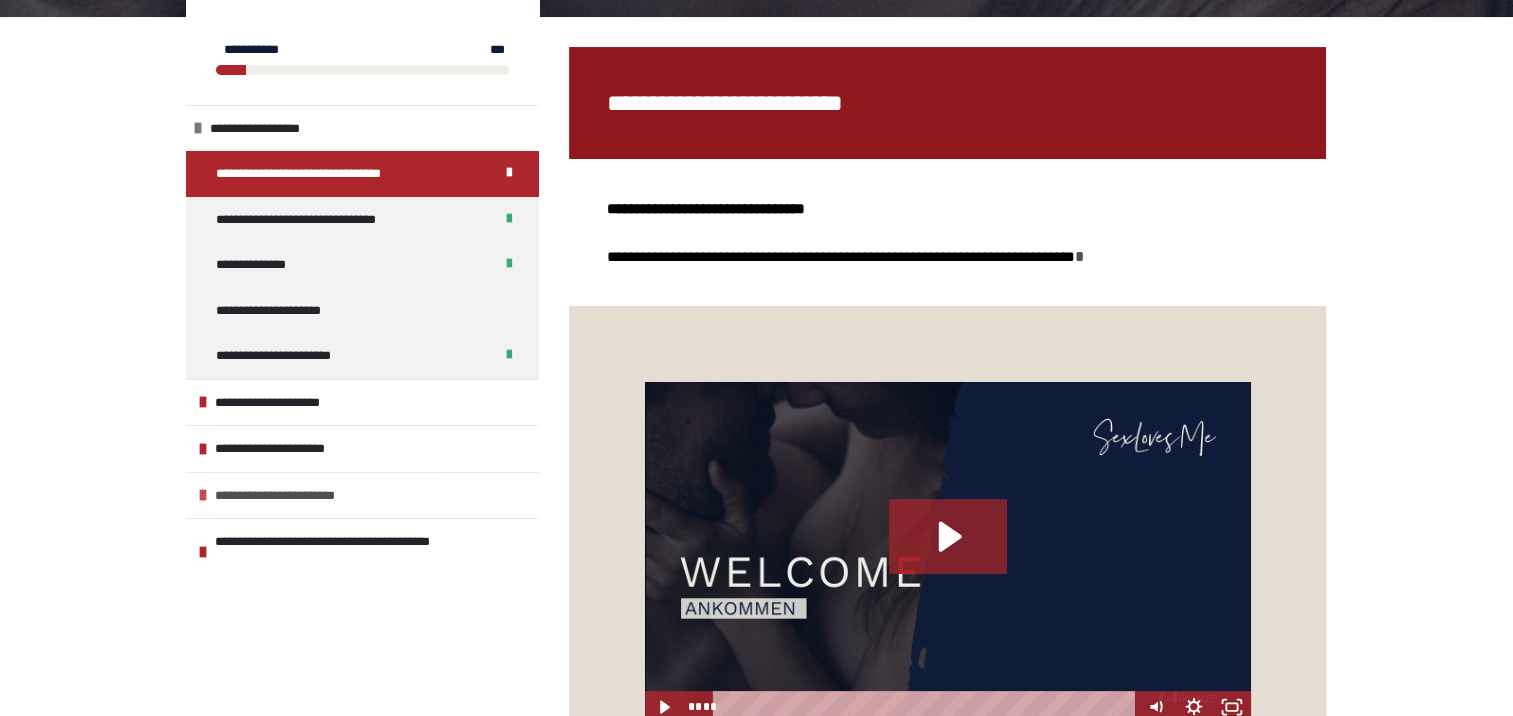 scroll, scrollTop: 356, scrollLeft: 0, axis: vertical 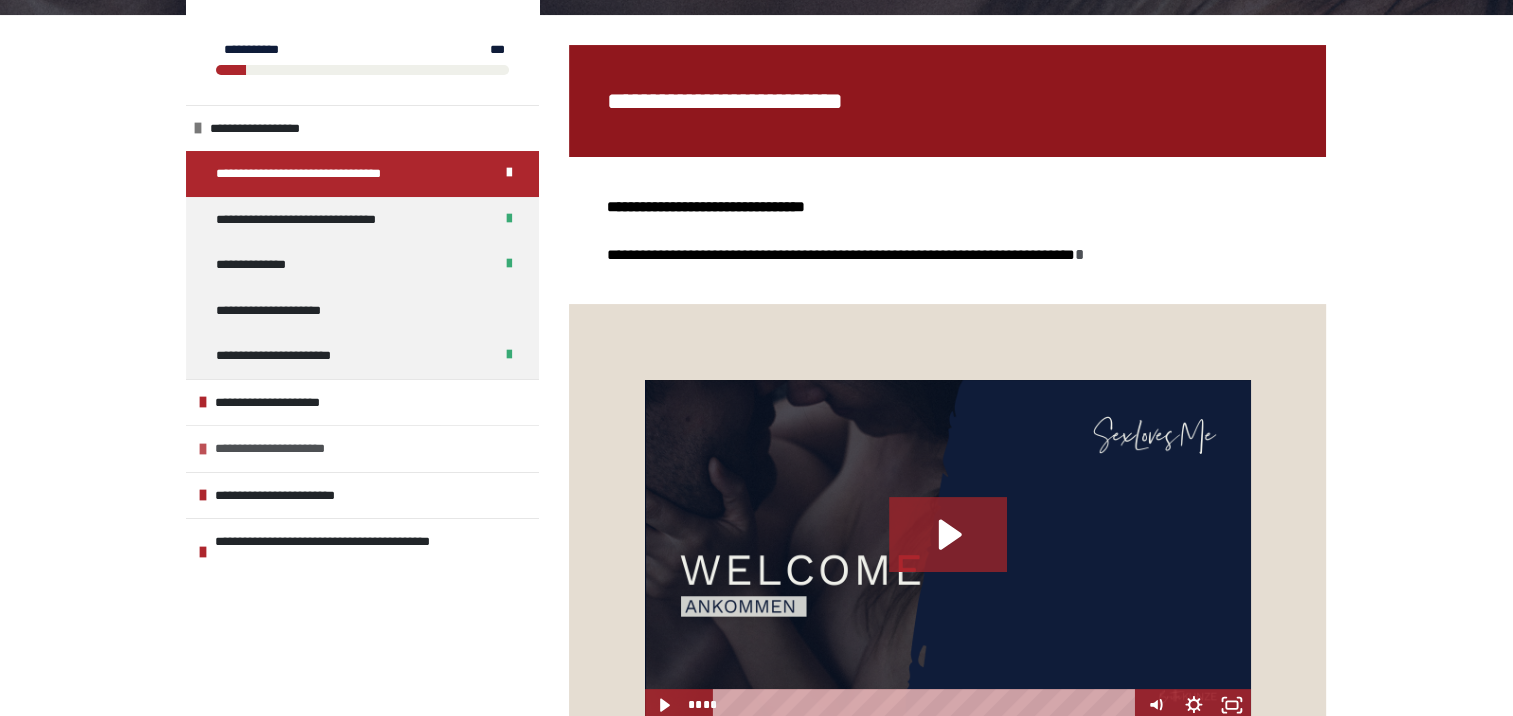 click on "**********" at bounding box center (301, 449) 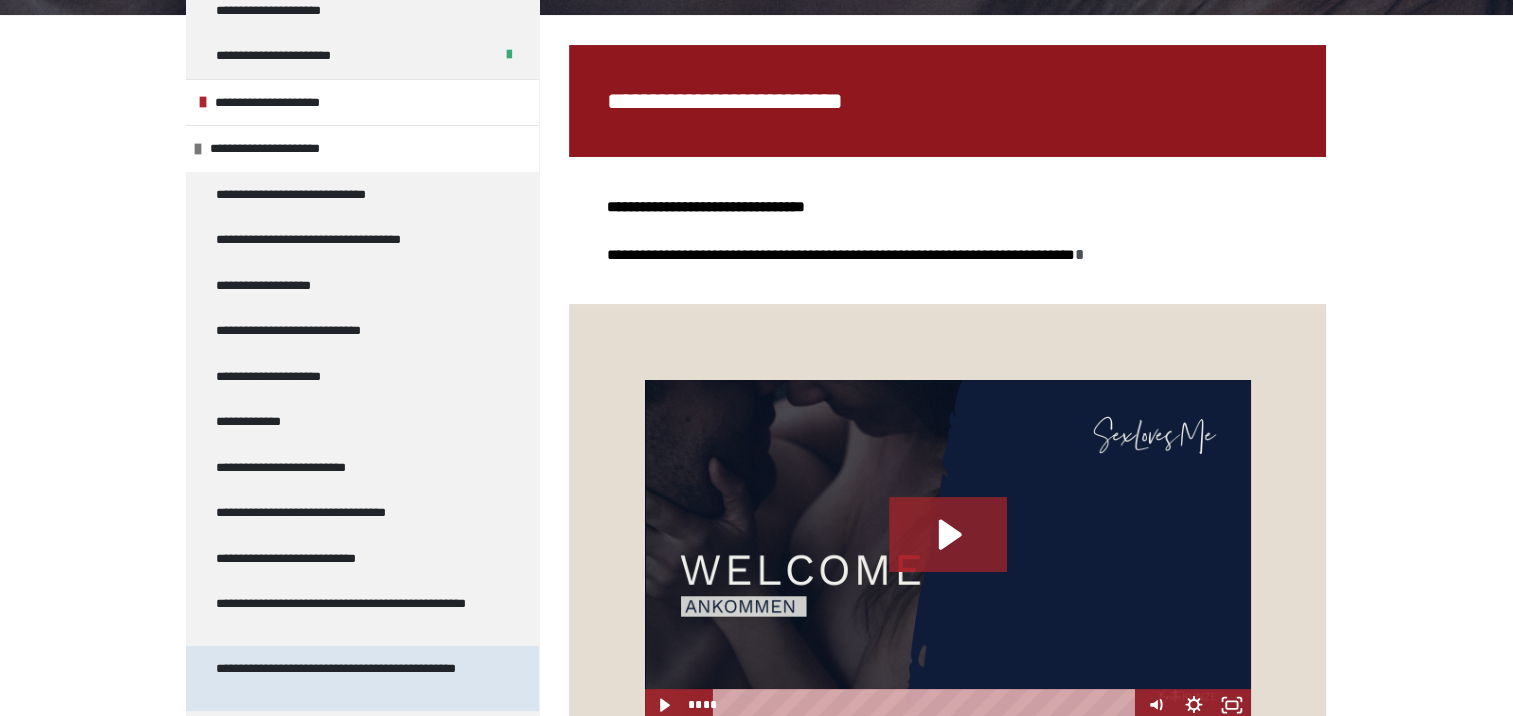 scroll, scrollTop: 292, scrollLeft: 0, axis: vertical 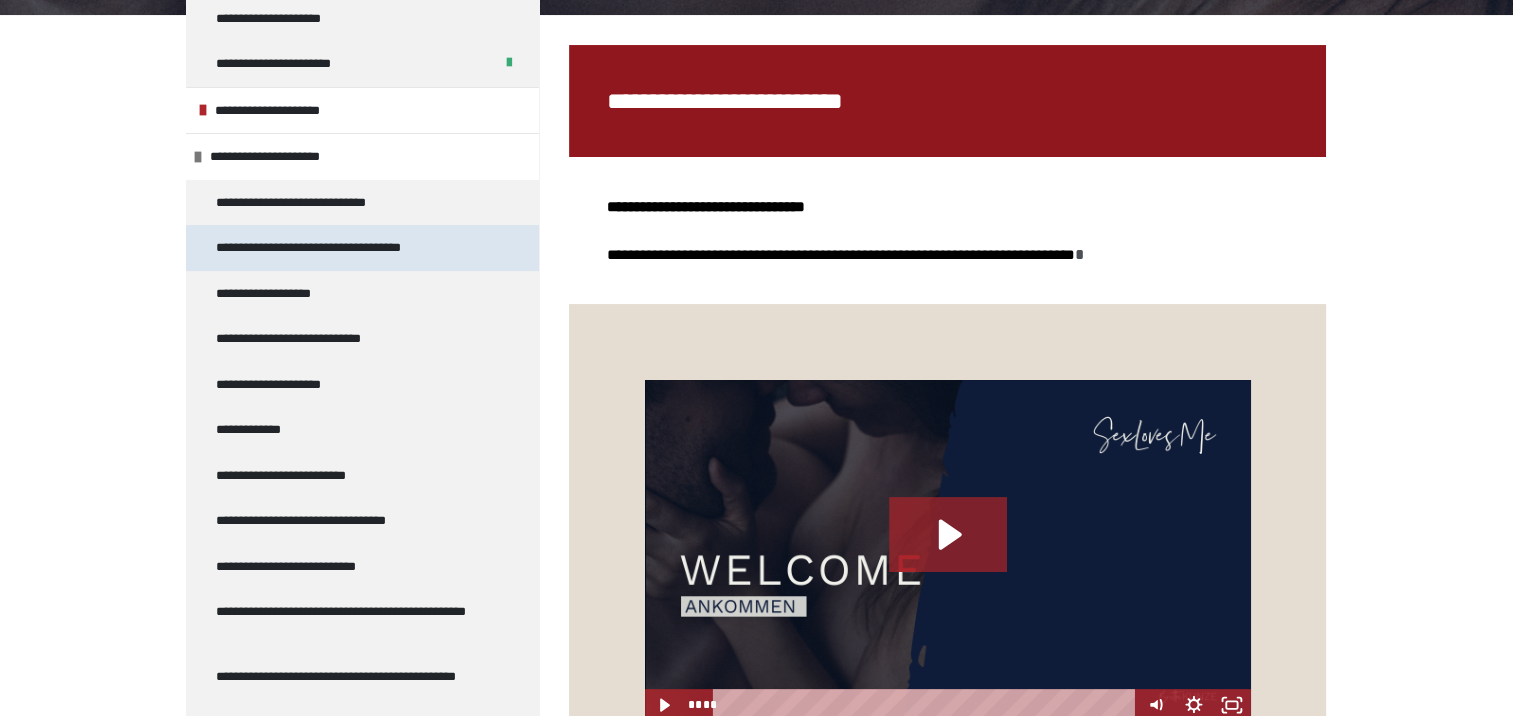 click on "**********" at bounding box center [345, 248] 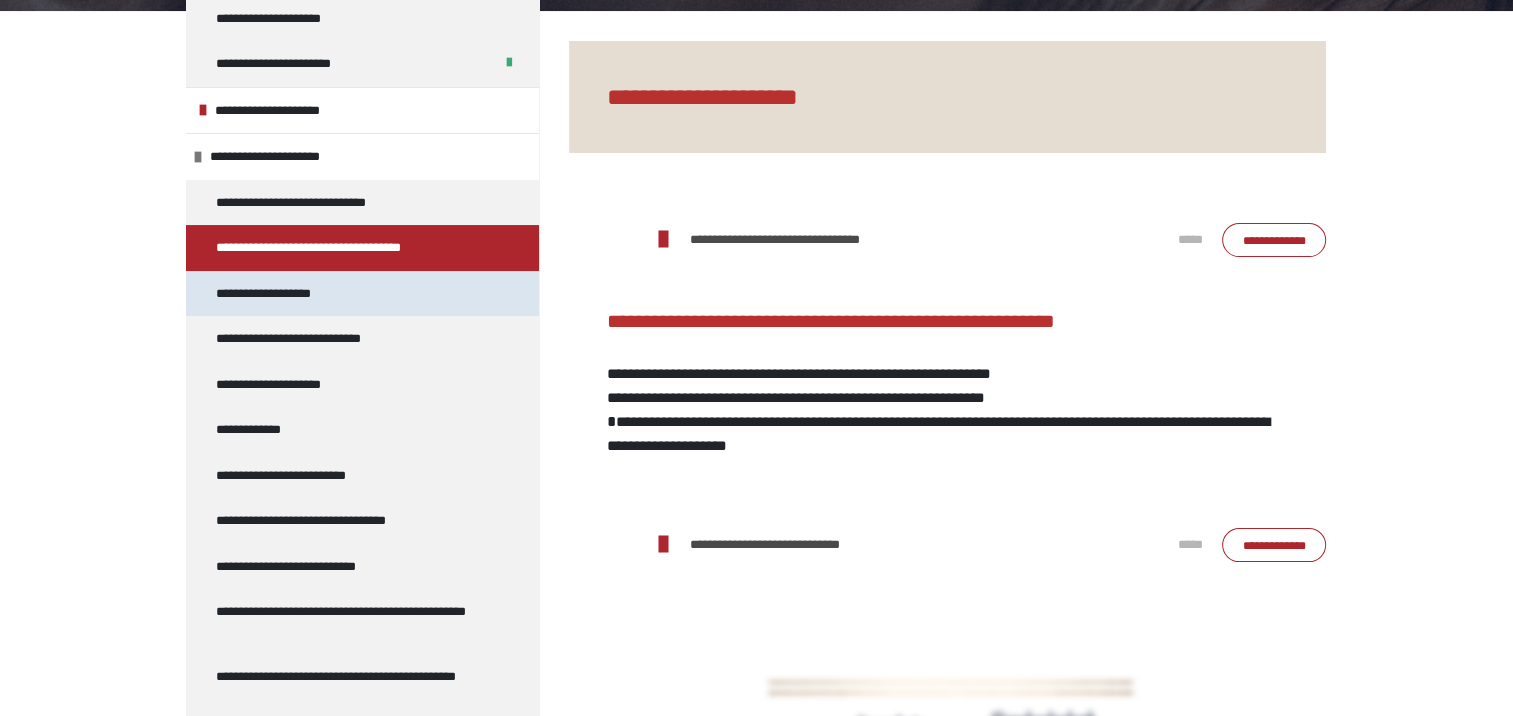 click on "**********" at bounding box center [287, 294] 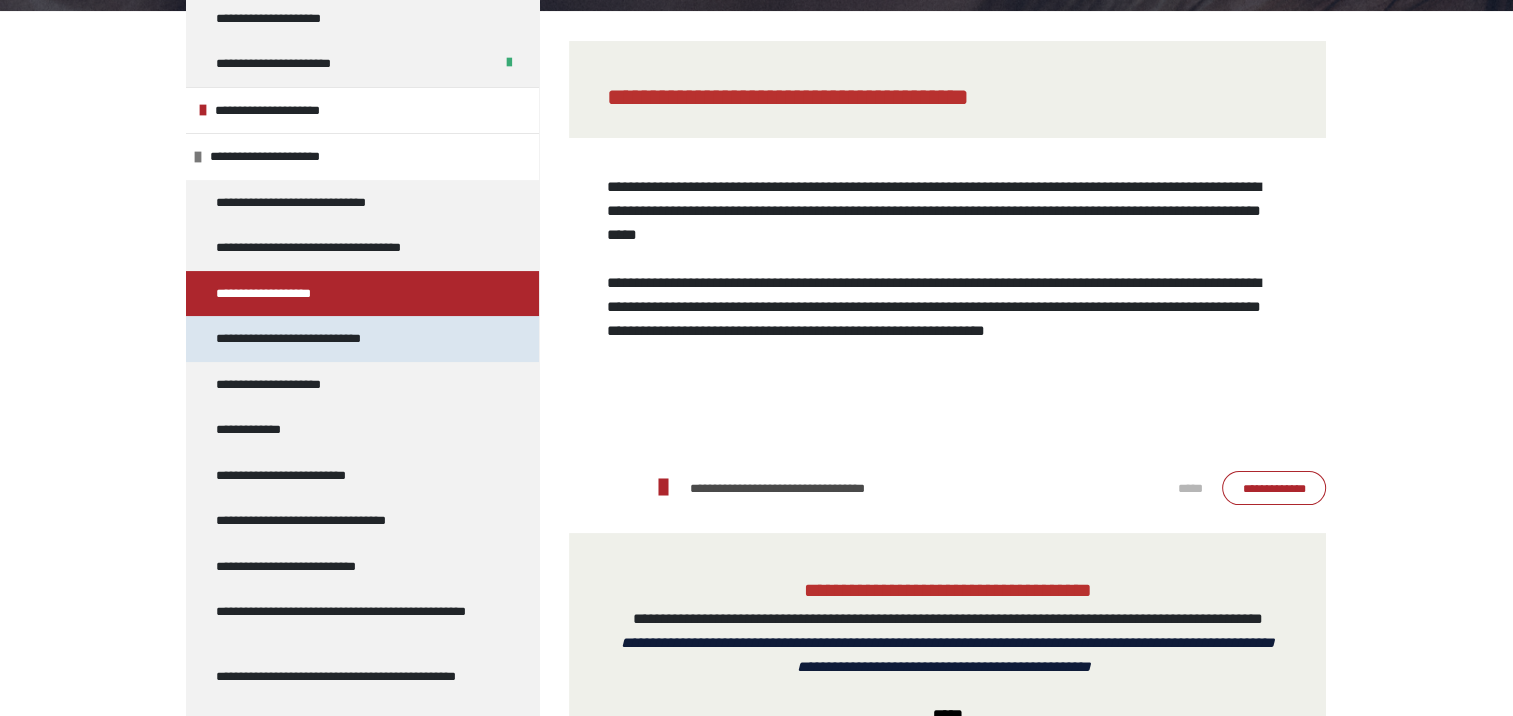 click on "**********" at bounding box center (317, 339) 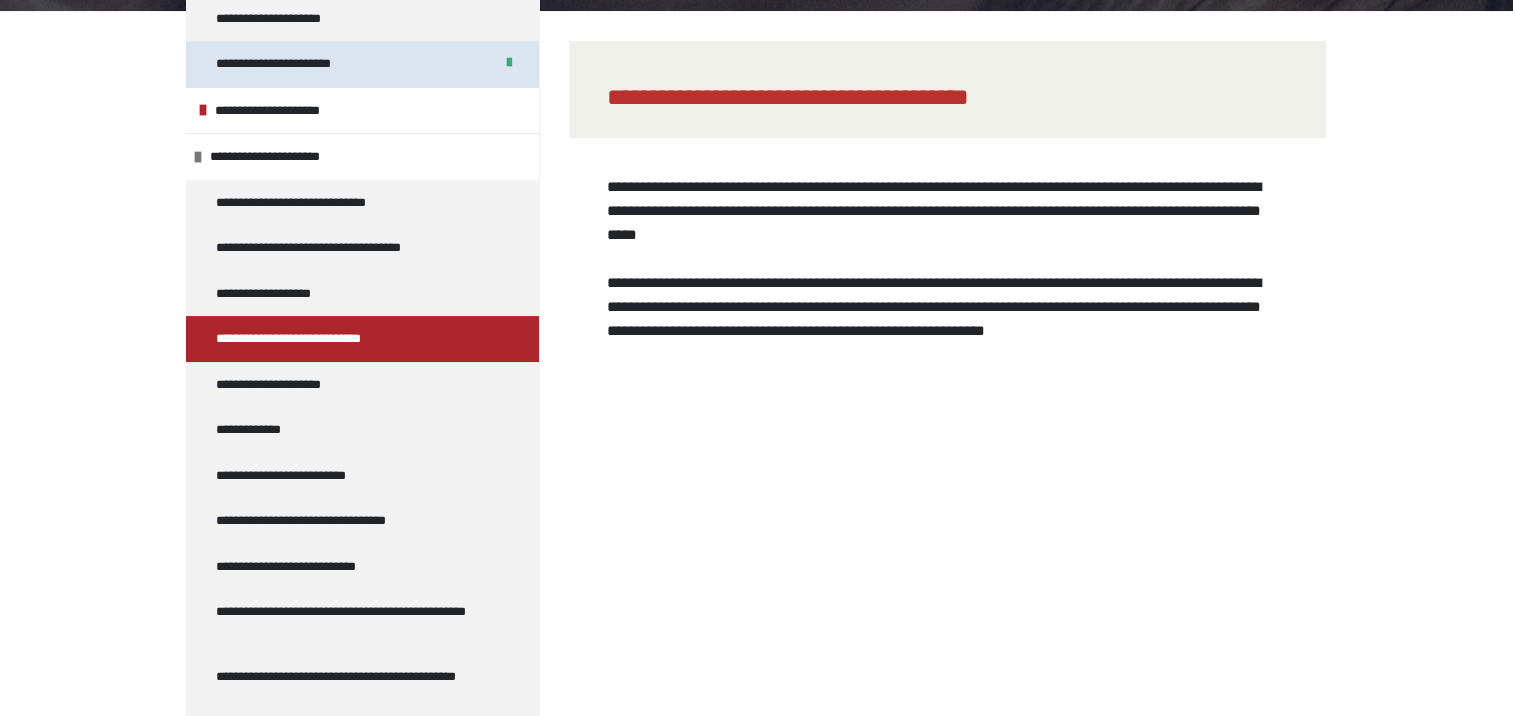 scroll, scrollTop: 92, scrollLeft: 0, axis: vertical 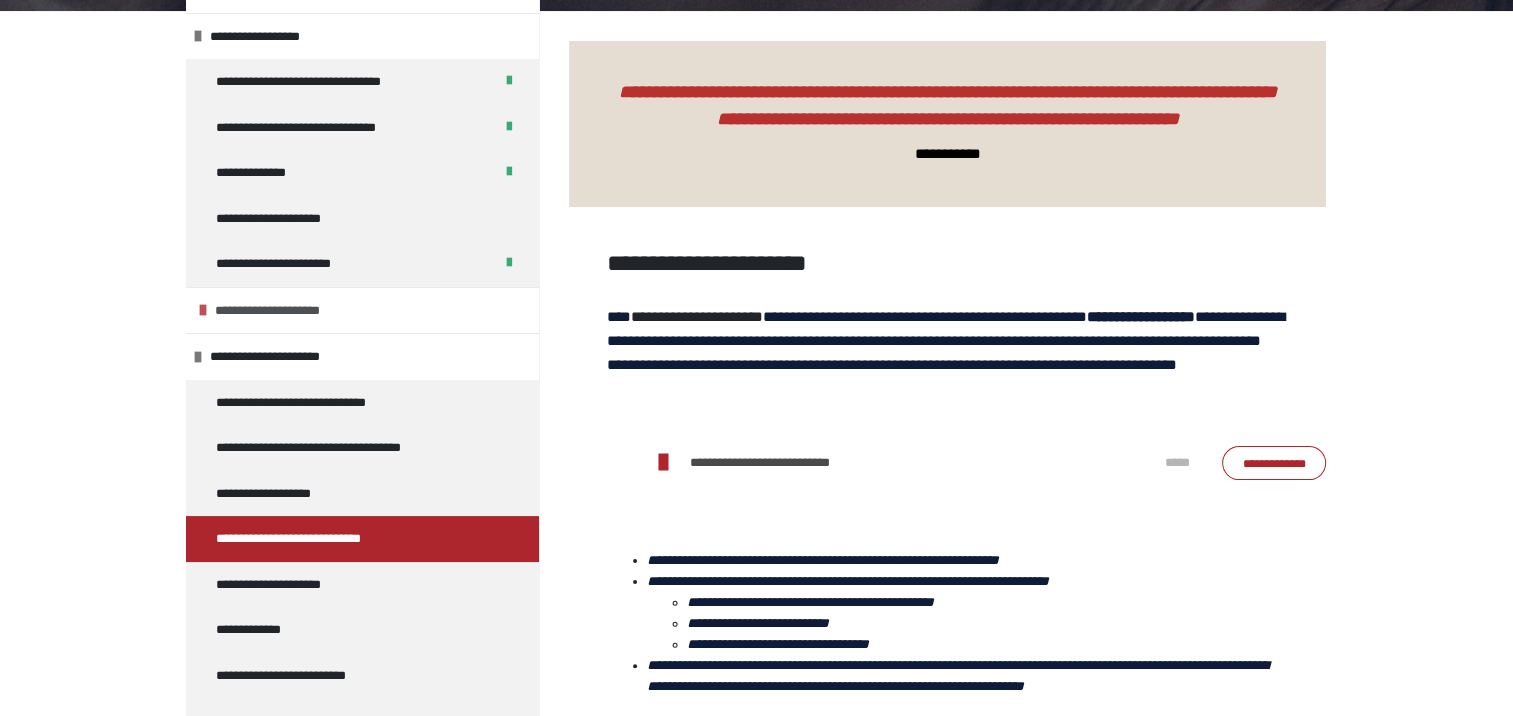 click on "**********" at bounding box center (292, 311) 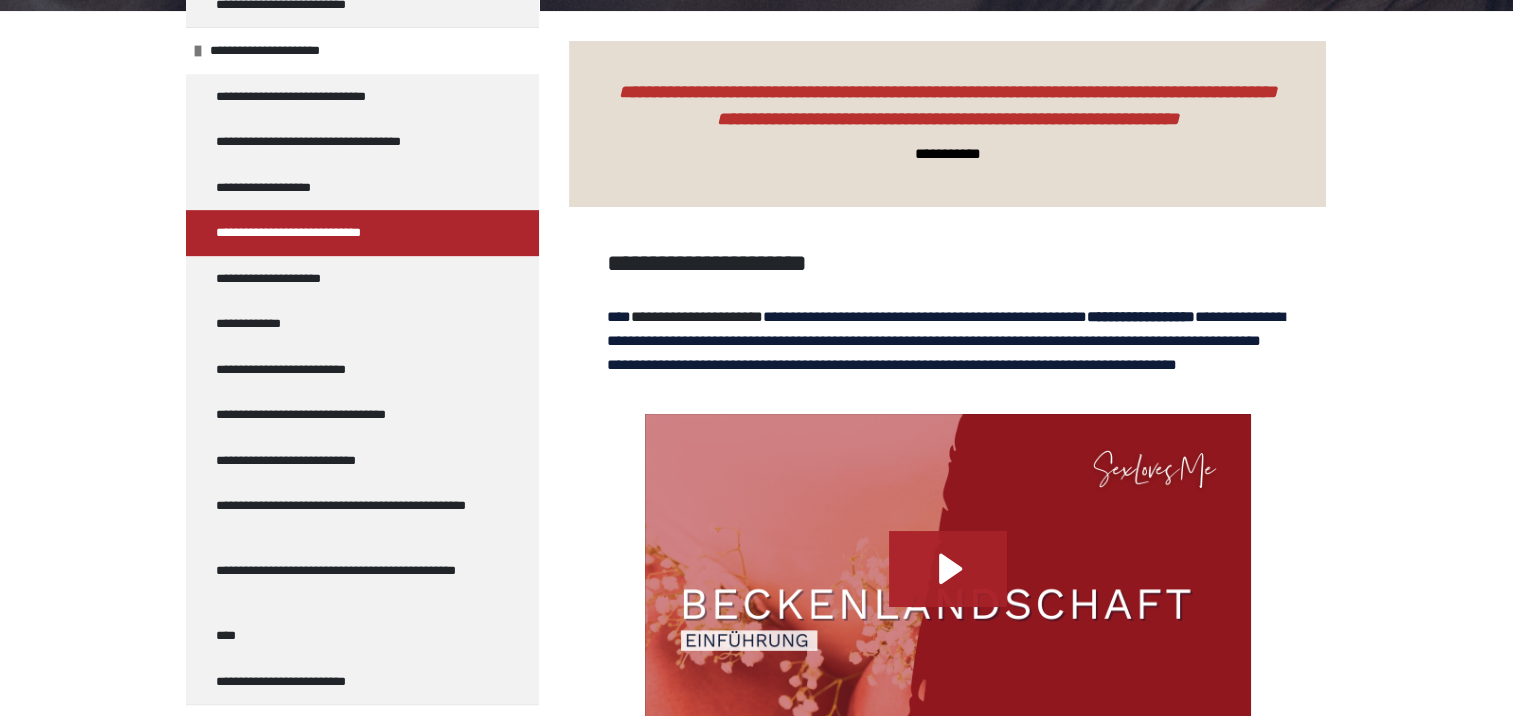scroll, scrollTop: 986, scrollLeft: 0, axis: vertical 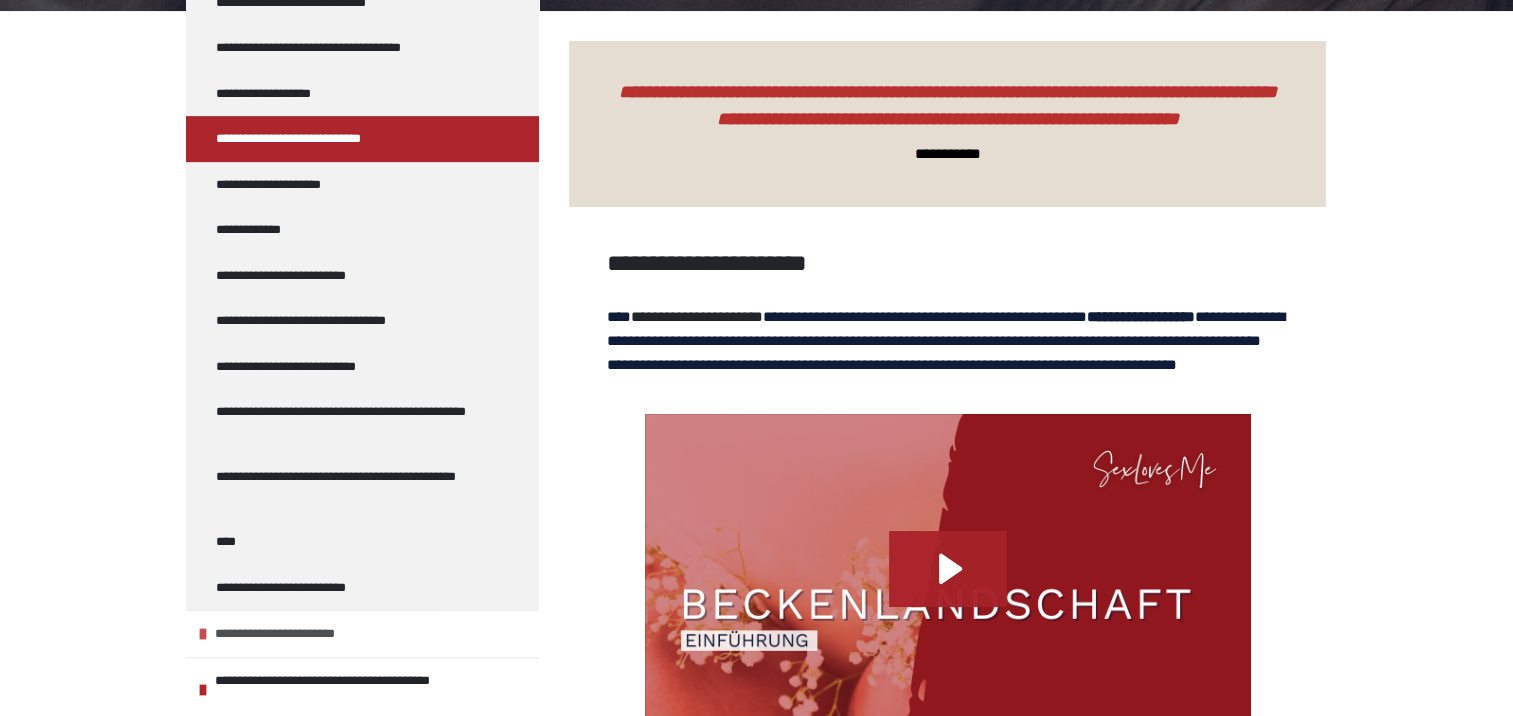 click on "**********" at bounding box center [305, 634] 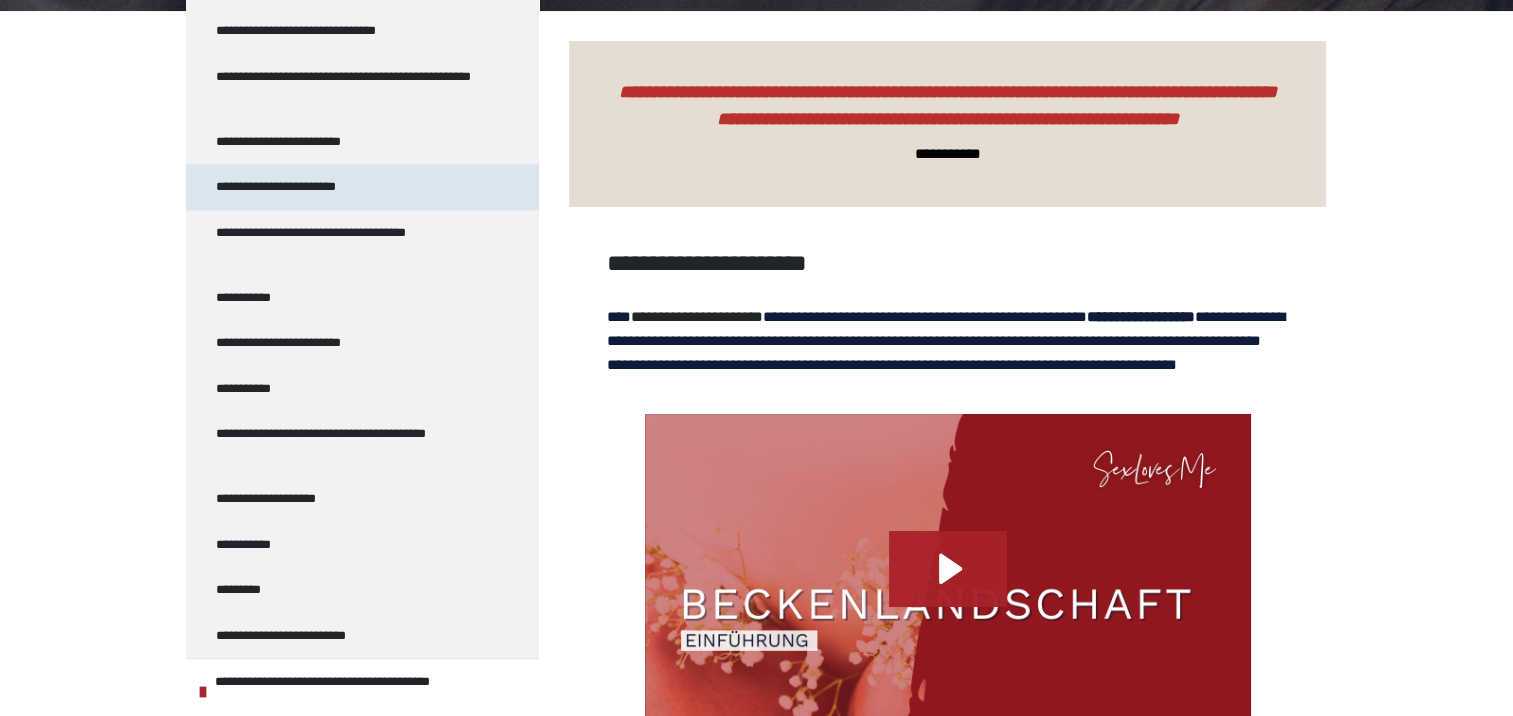 scroll, scrollTop: 1903, scrollLeft: 0, axis: vertical 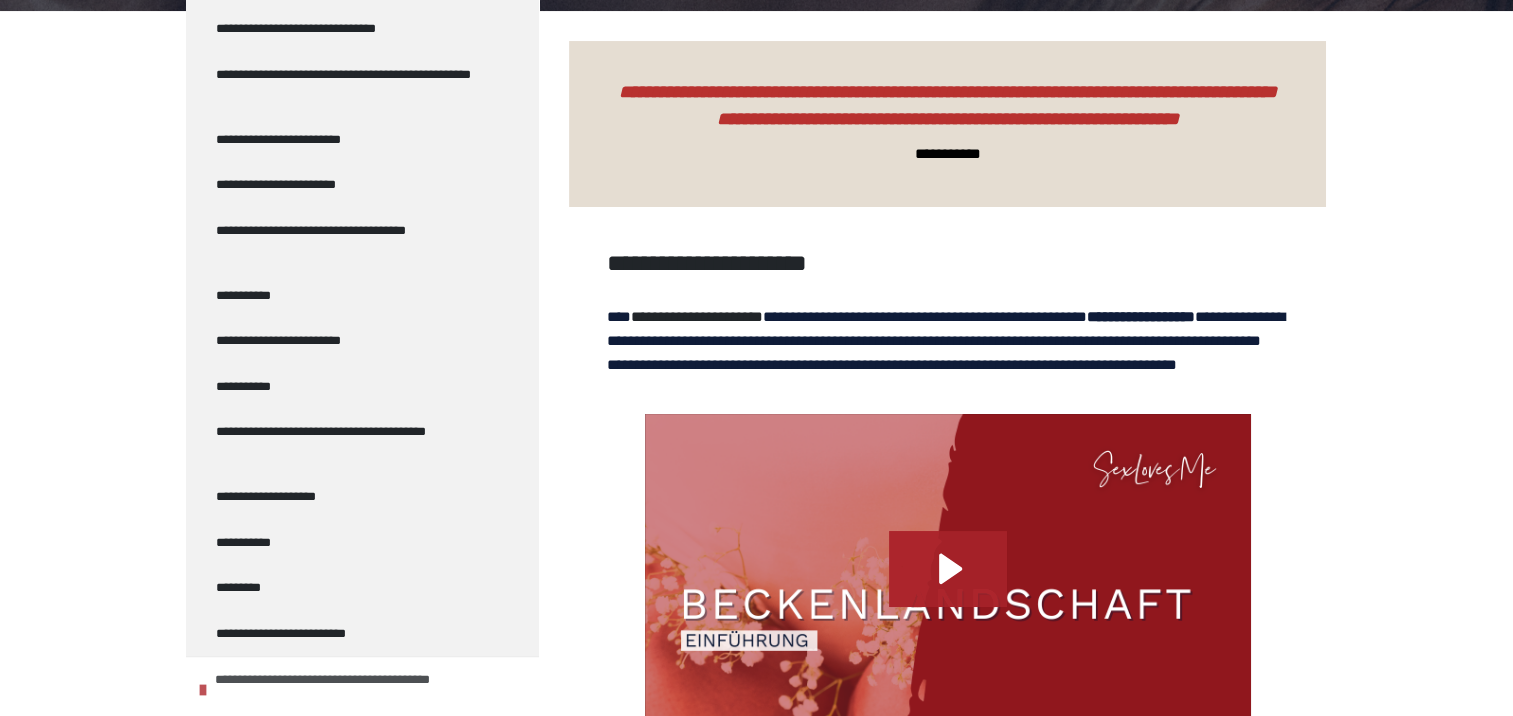 click on "**********" at bounding box center [364, 689] 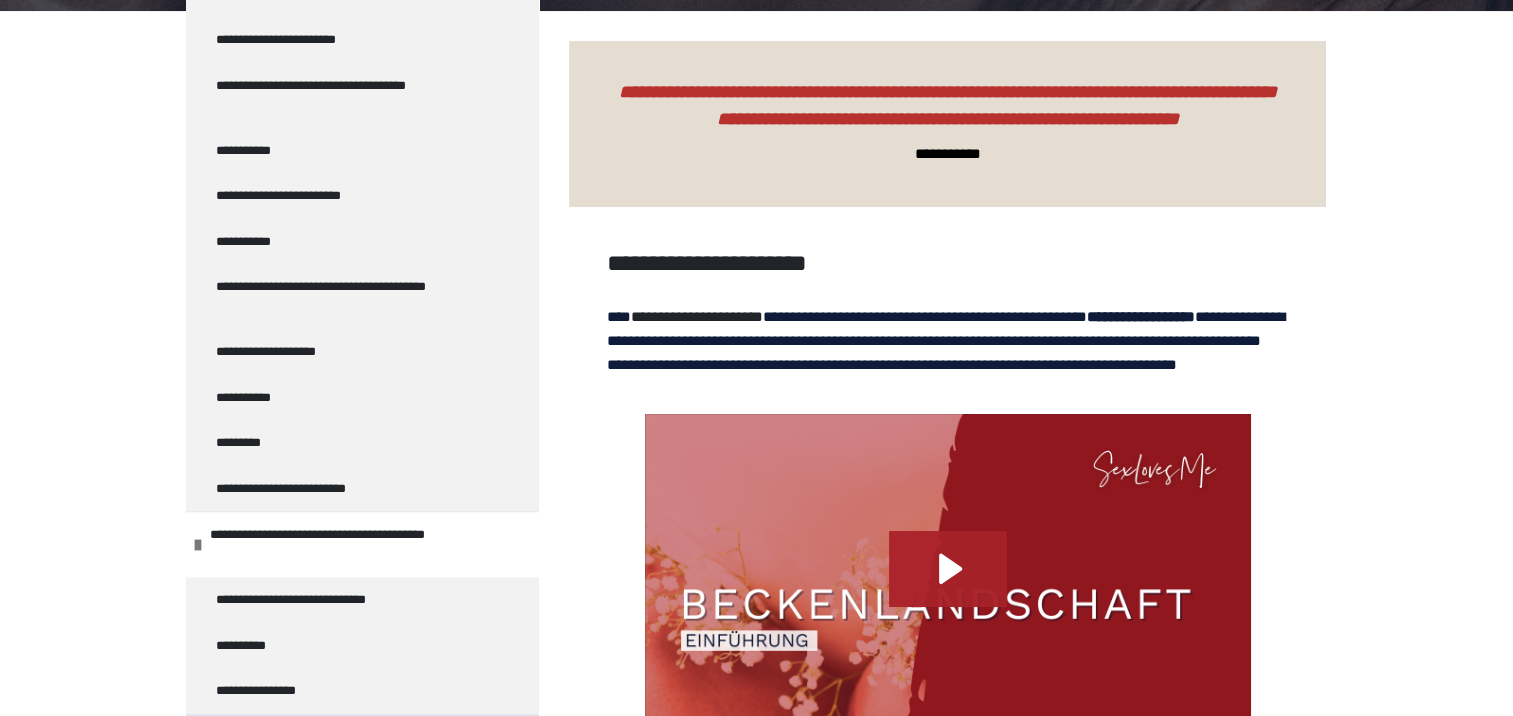 scroll, scrollTop: 2196, scrollLeft: 0, axis: vertical 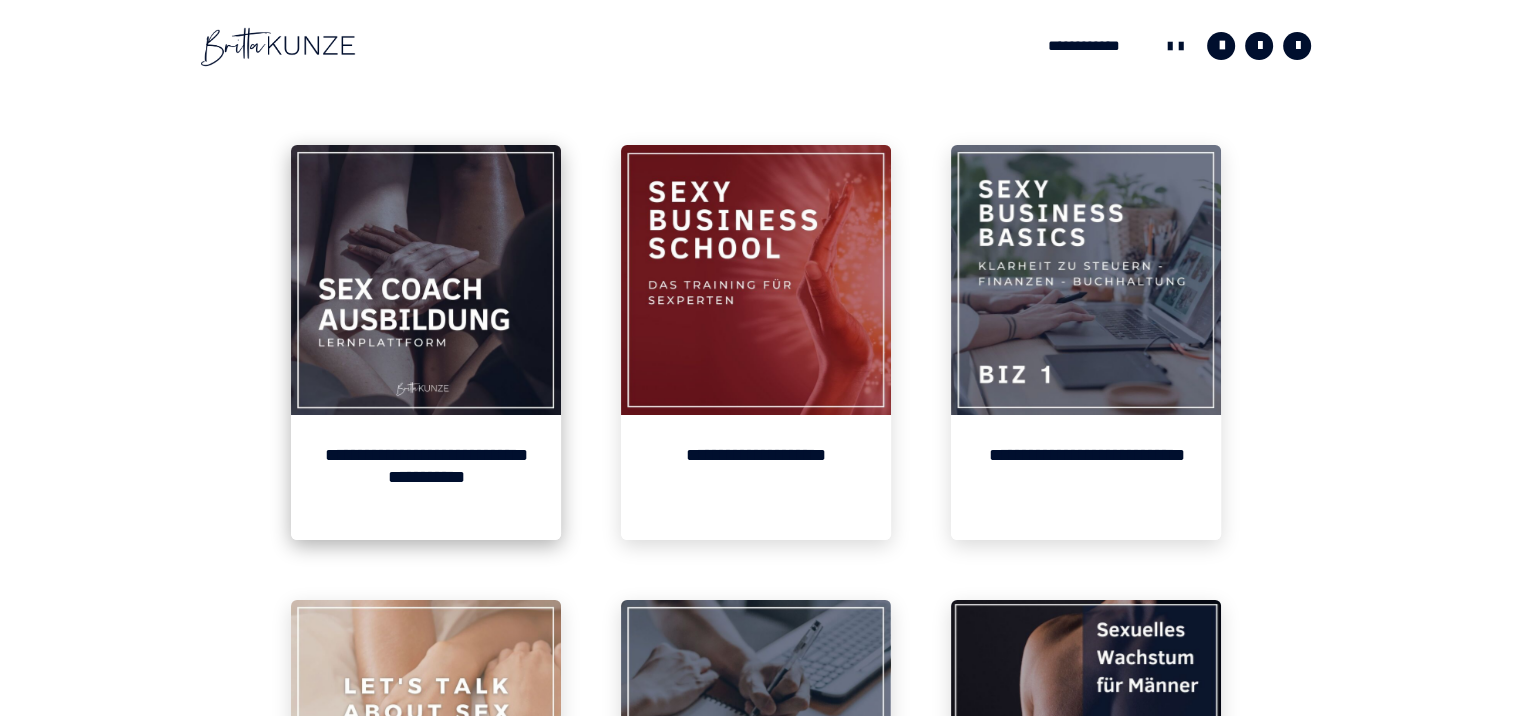 click on "**********" at bounding box center [426, 477] 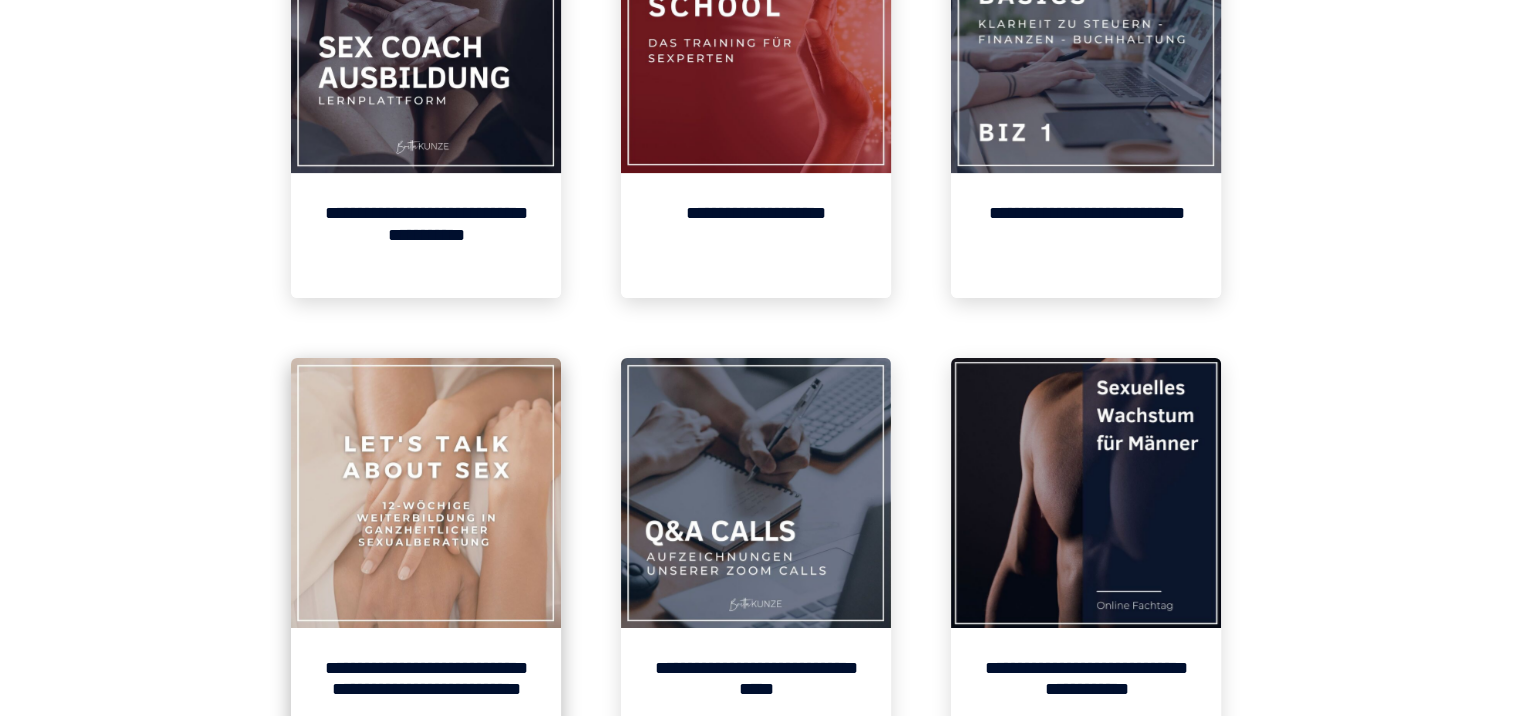 scroll, scrollTop: 500, scrollLeft: 0, axis: vertical 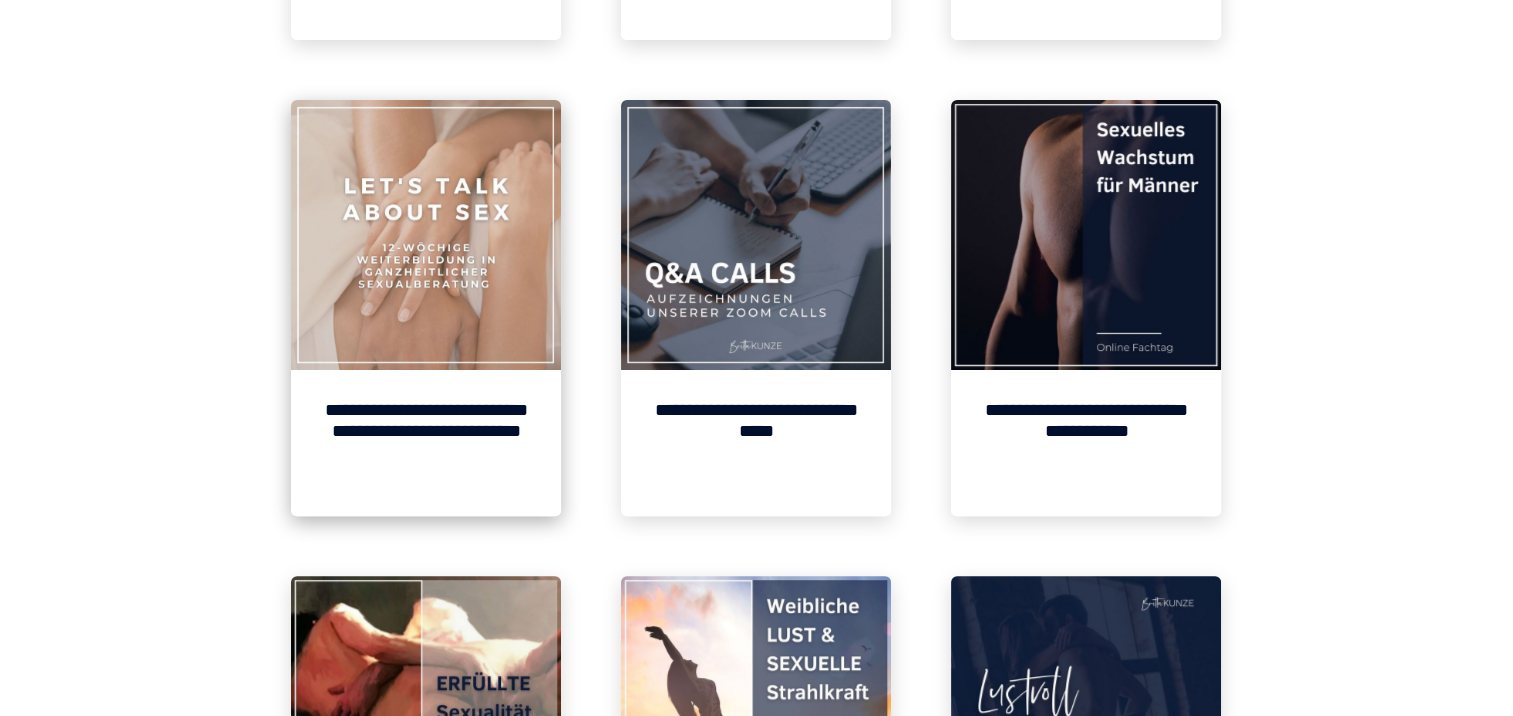 click on "**********" at bounding box center (426, 443) 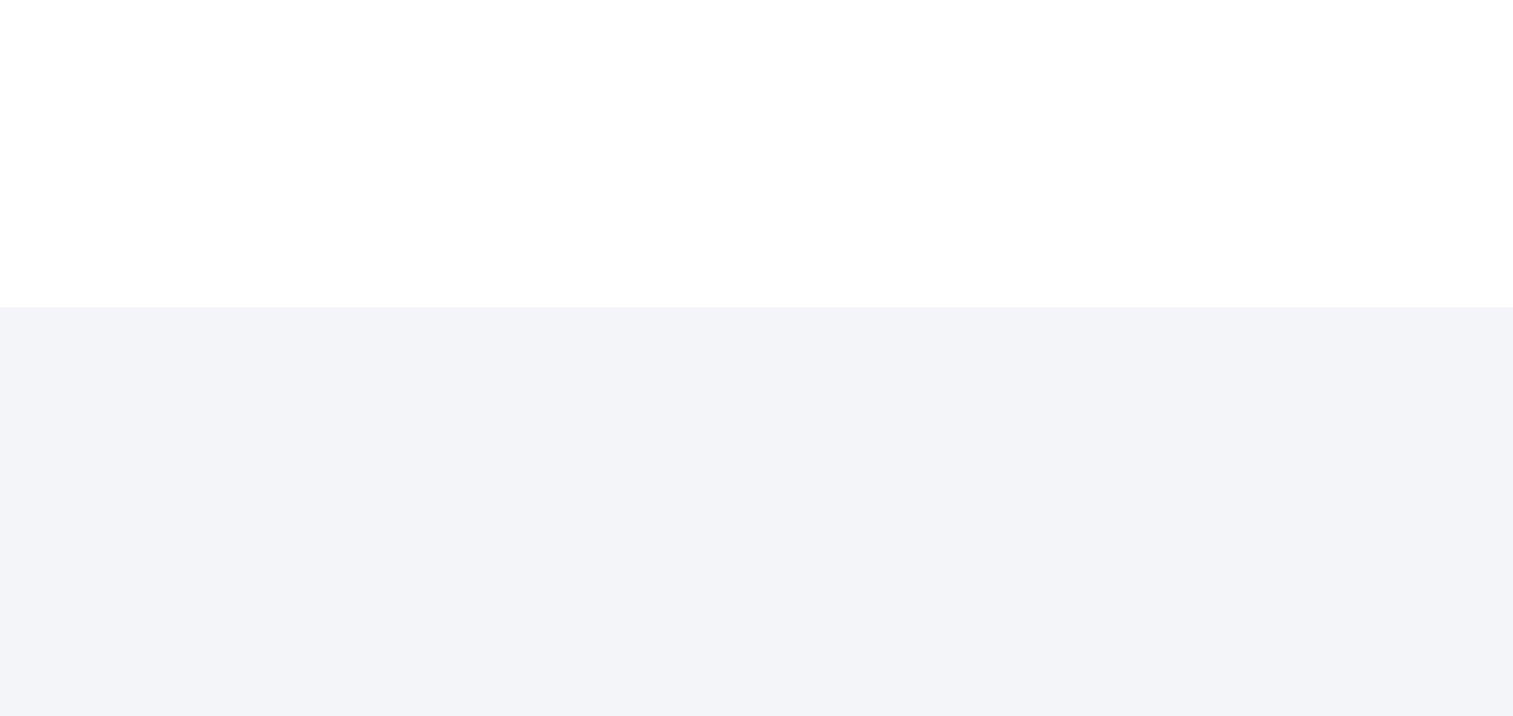 scroll, scrollTop: 56, scrollLeft: 0, axis: vertical 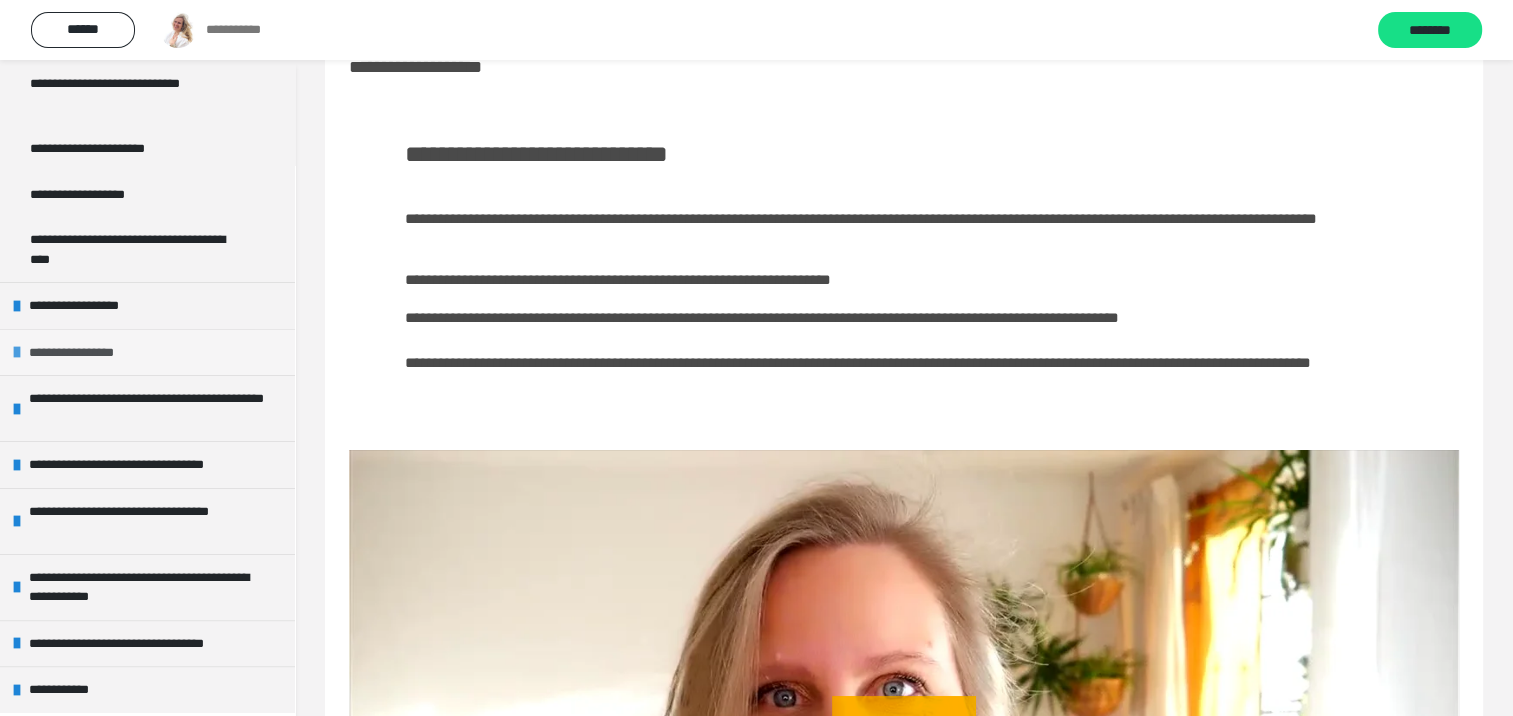 click on "**********" at bounding box center [147, 352] 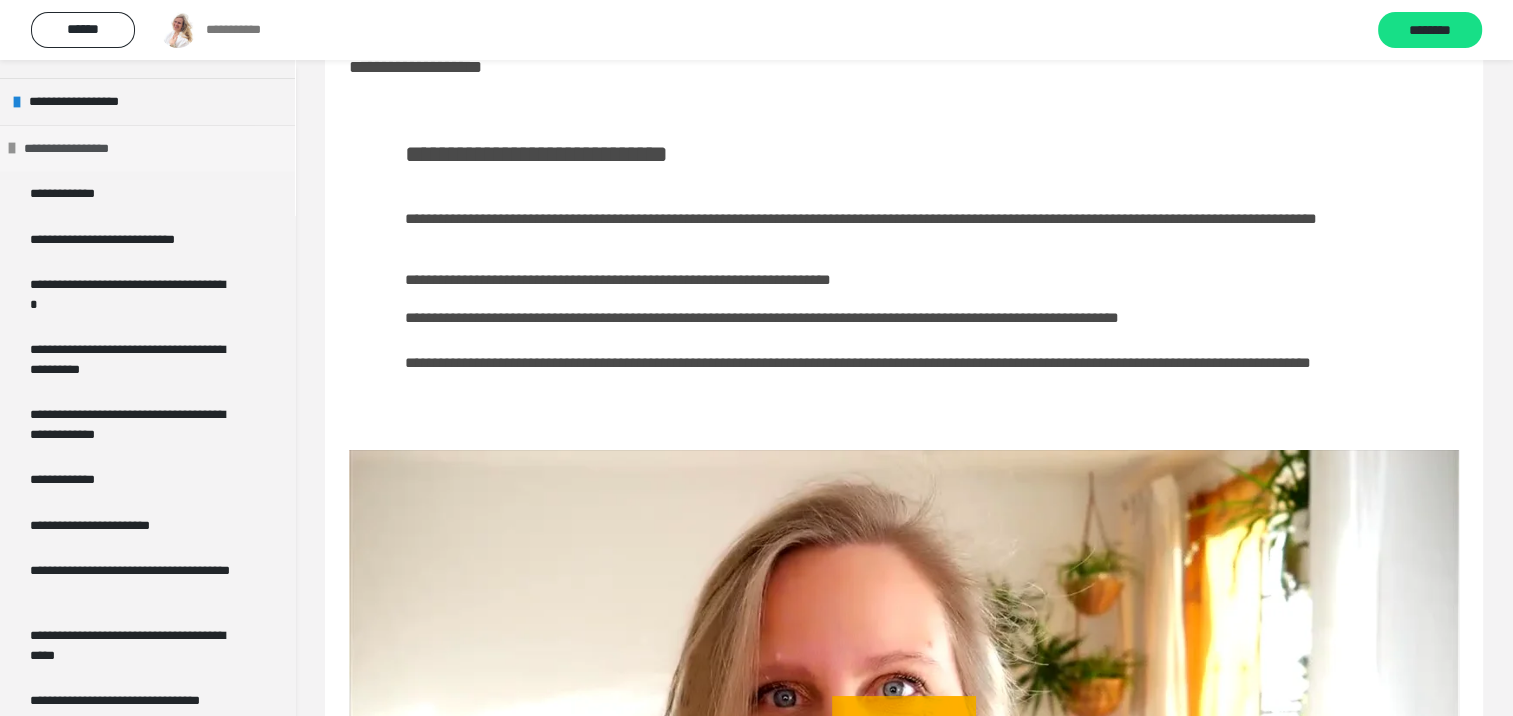 scroll, scrollTop: 603, scrollLeft: 0, axis: vertical 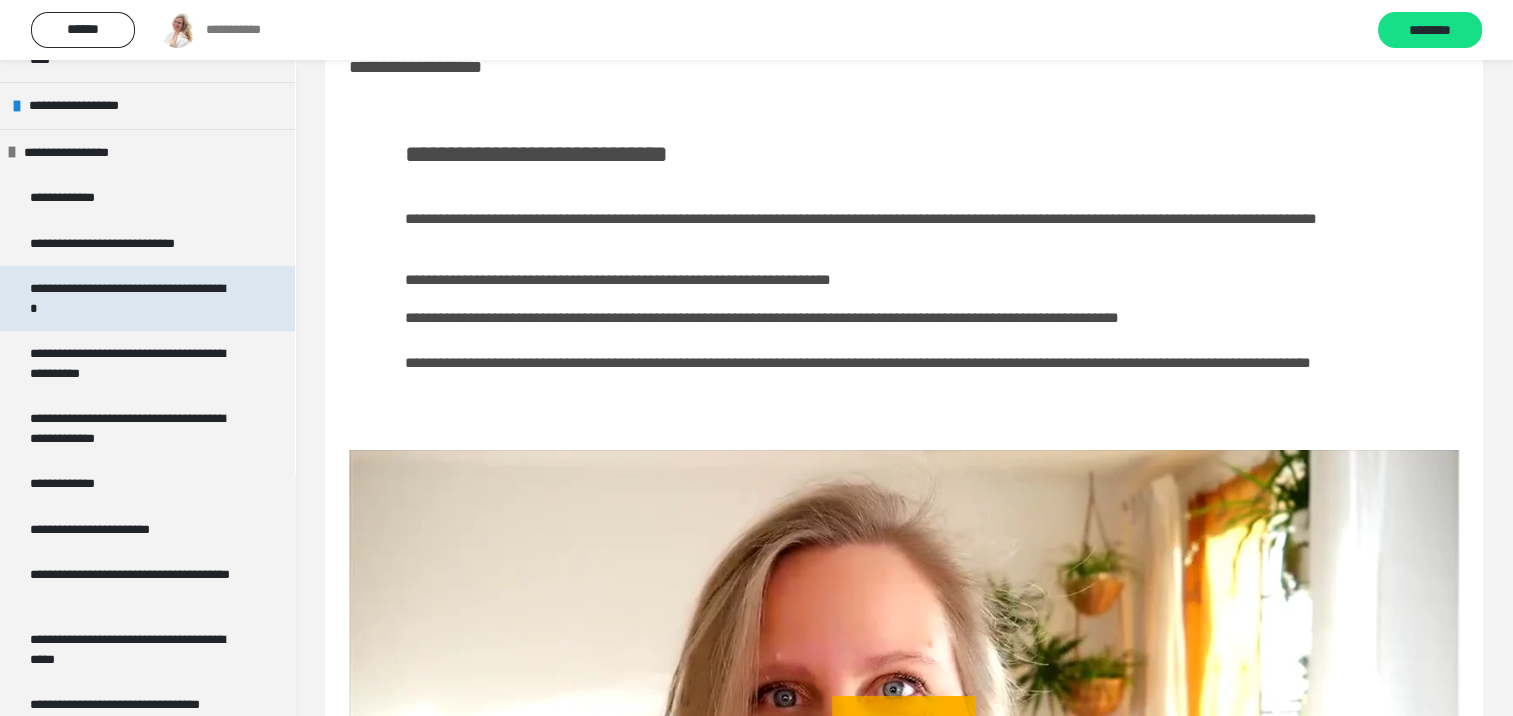 click on "**********" at bounding box center (132, 298) 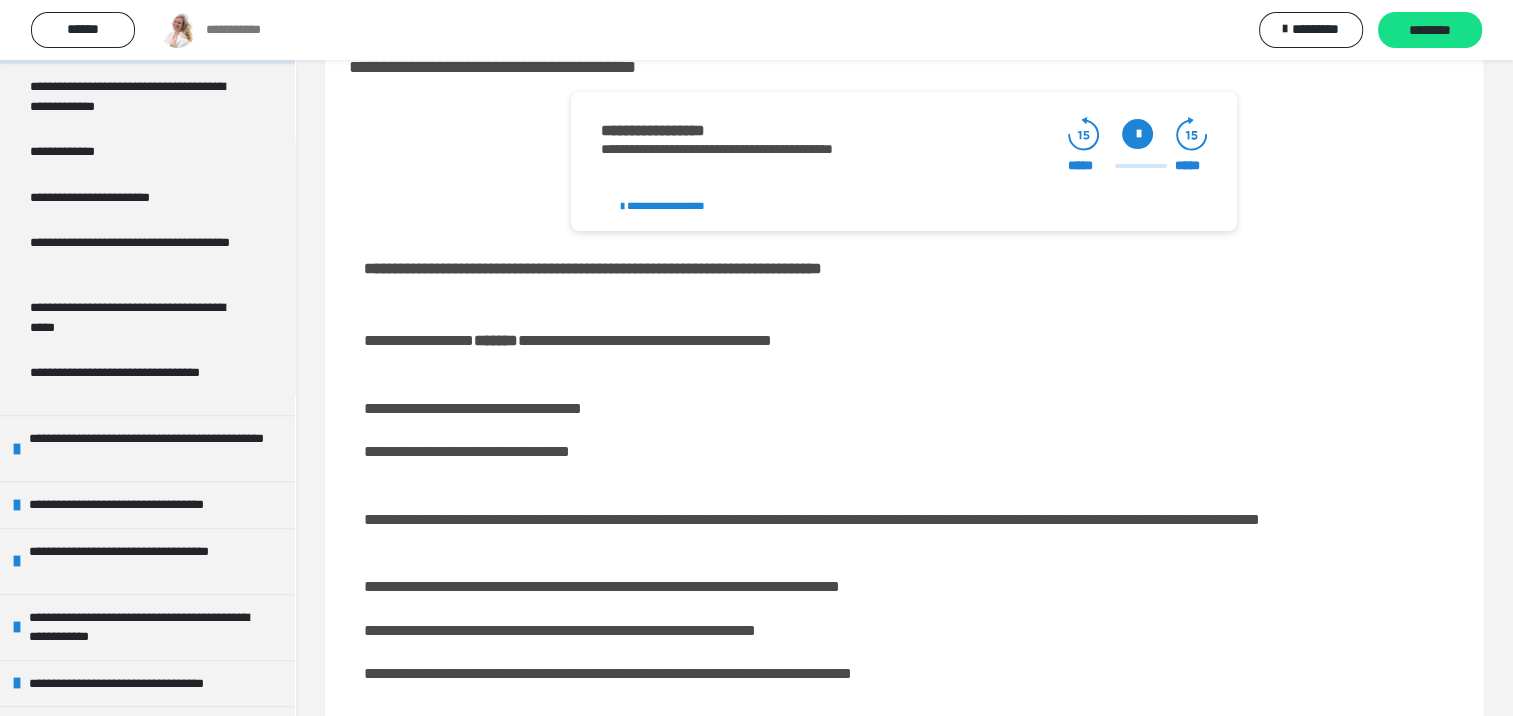 scroll, scrollTop: 975, scrollLeft: 0, axis: vertical 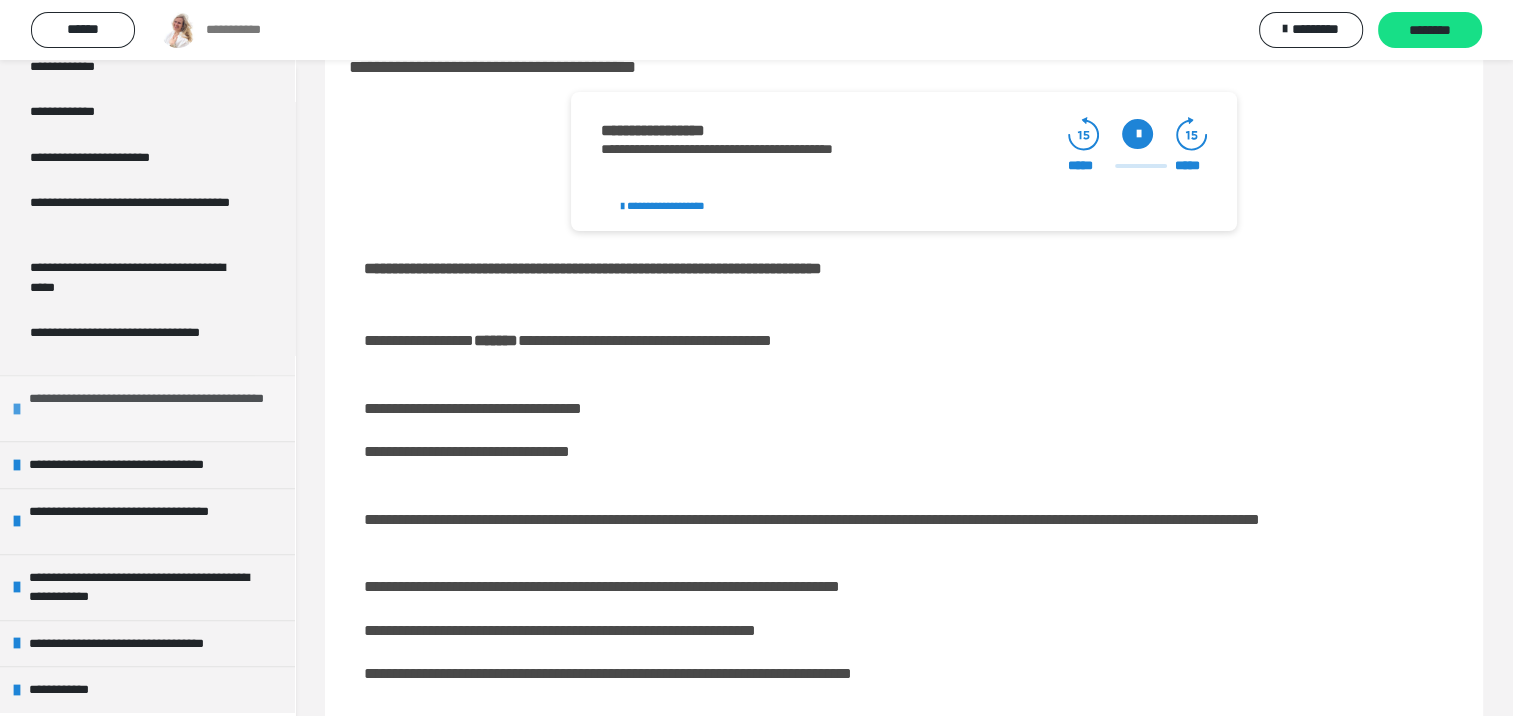click on "**********" at bounding box center (149, 408) 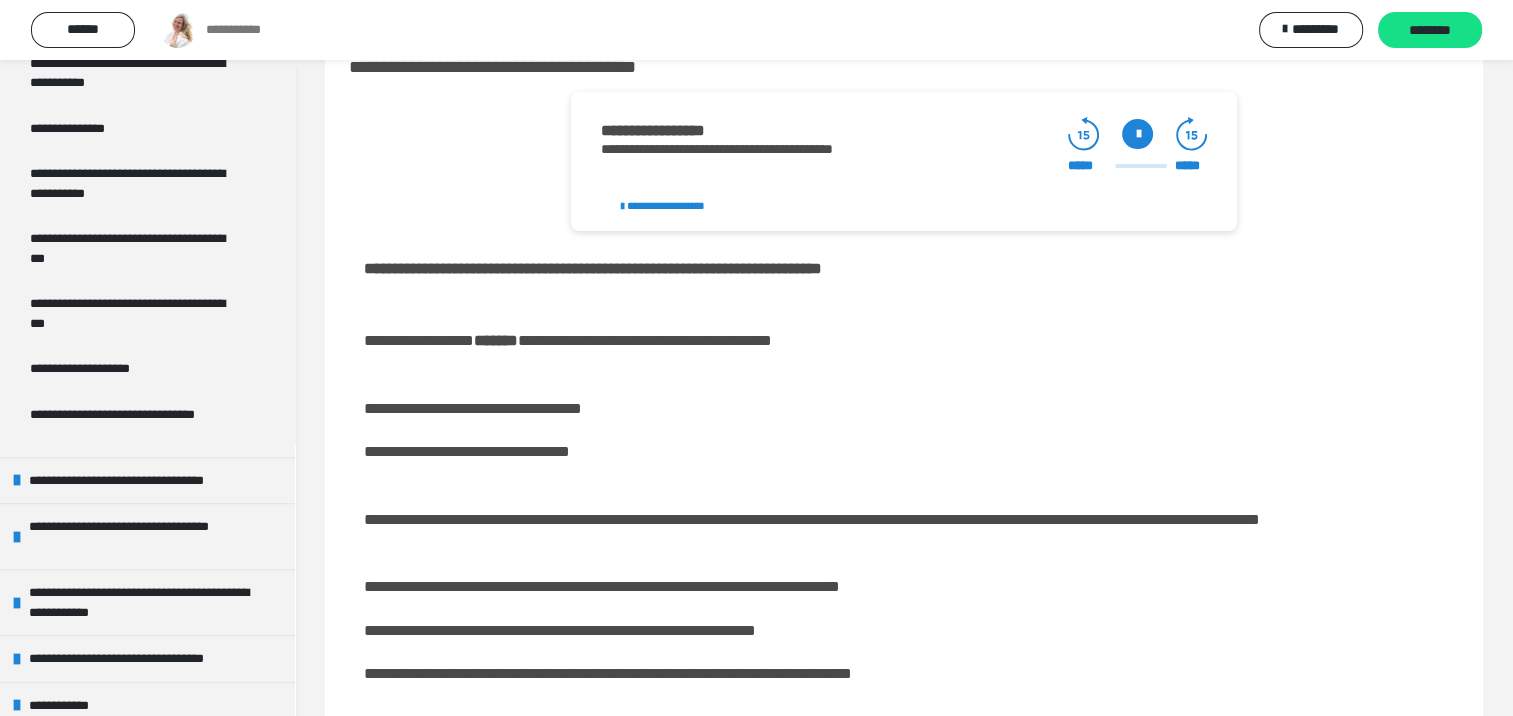 scroll, scrollTop: 1917, scrollLeft: 0, axis: vertical 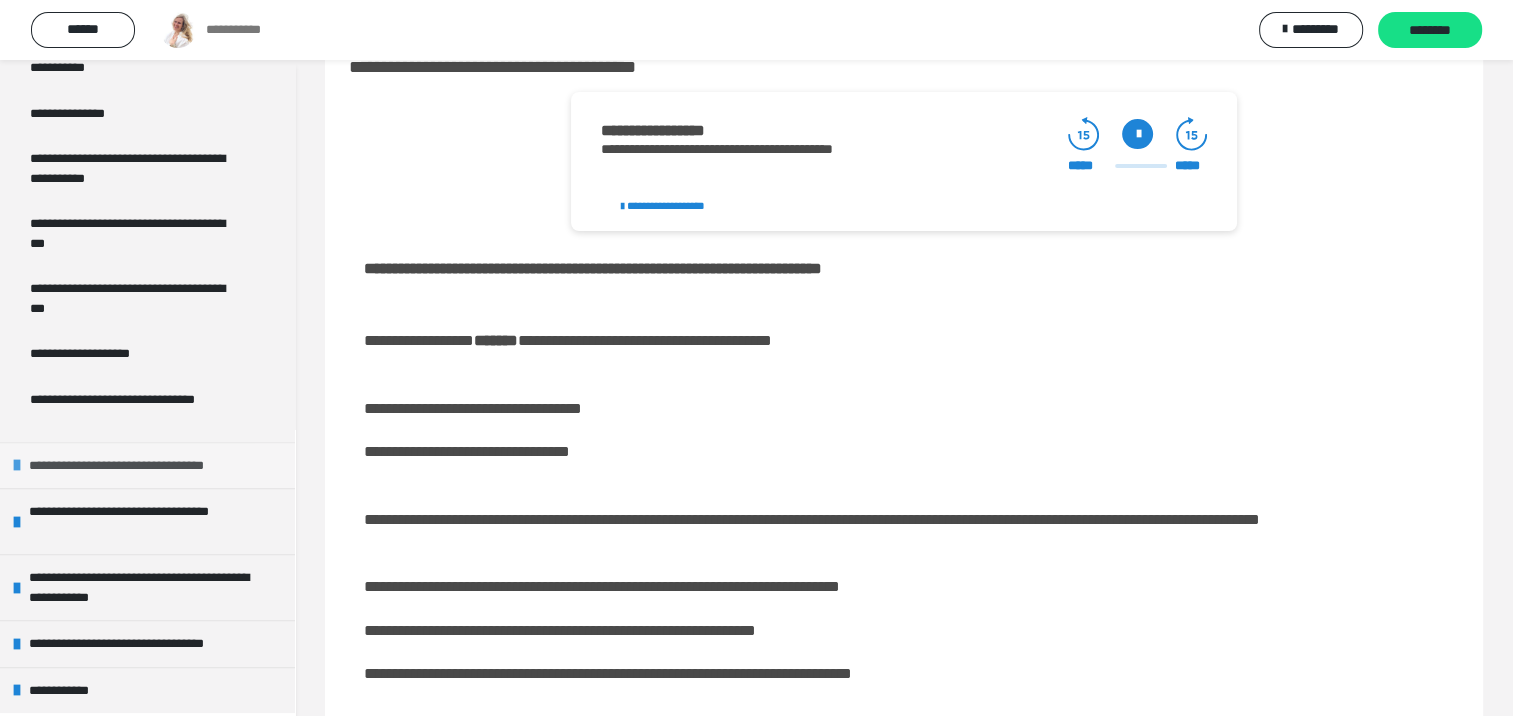 click on "**********" at bounding box center (141, 466) 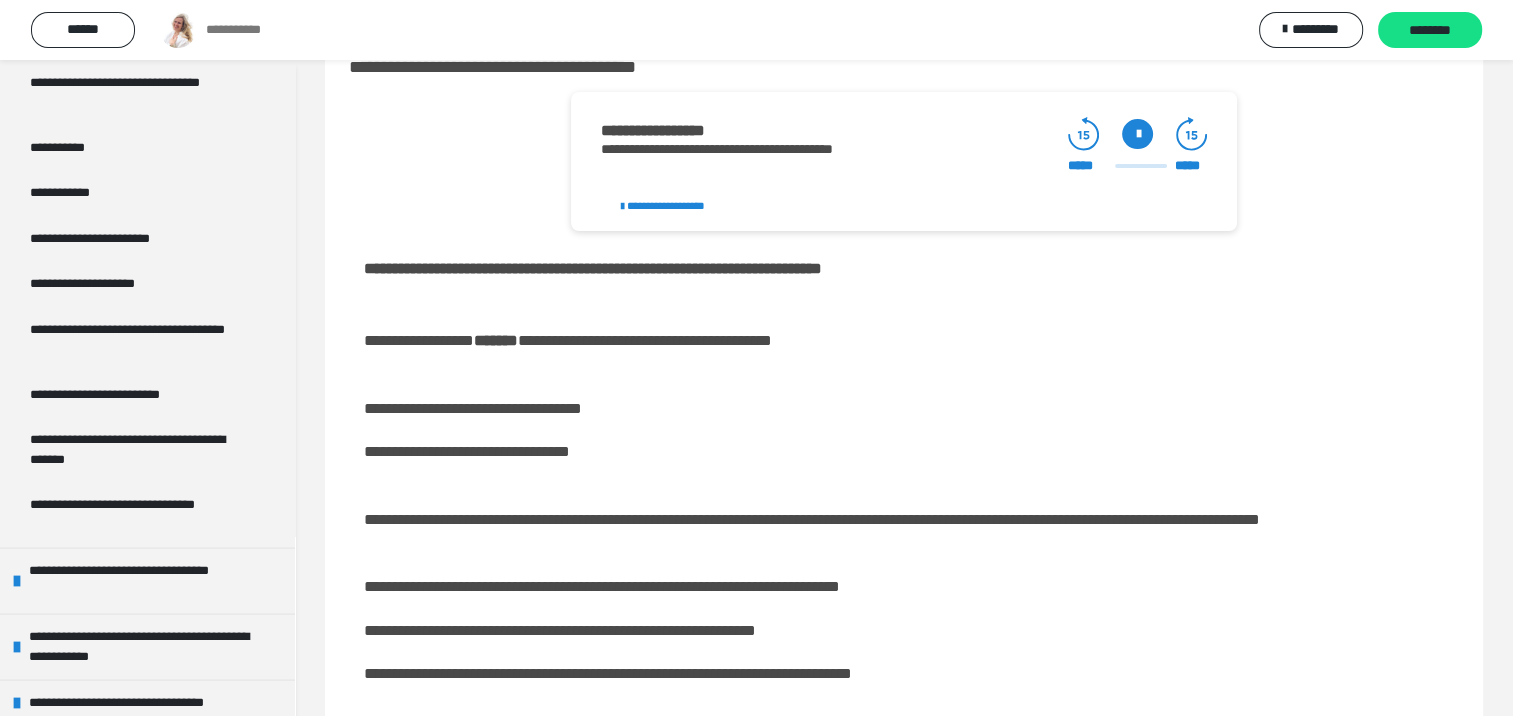 scroll, scrollTop: 3139, scrollLeft: 0, axis: vertical 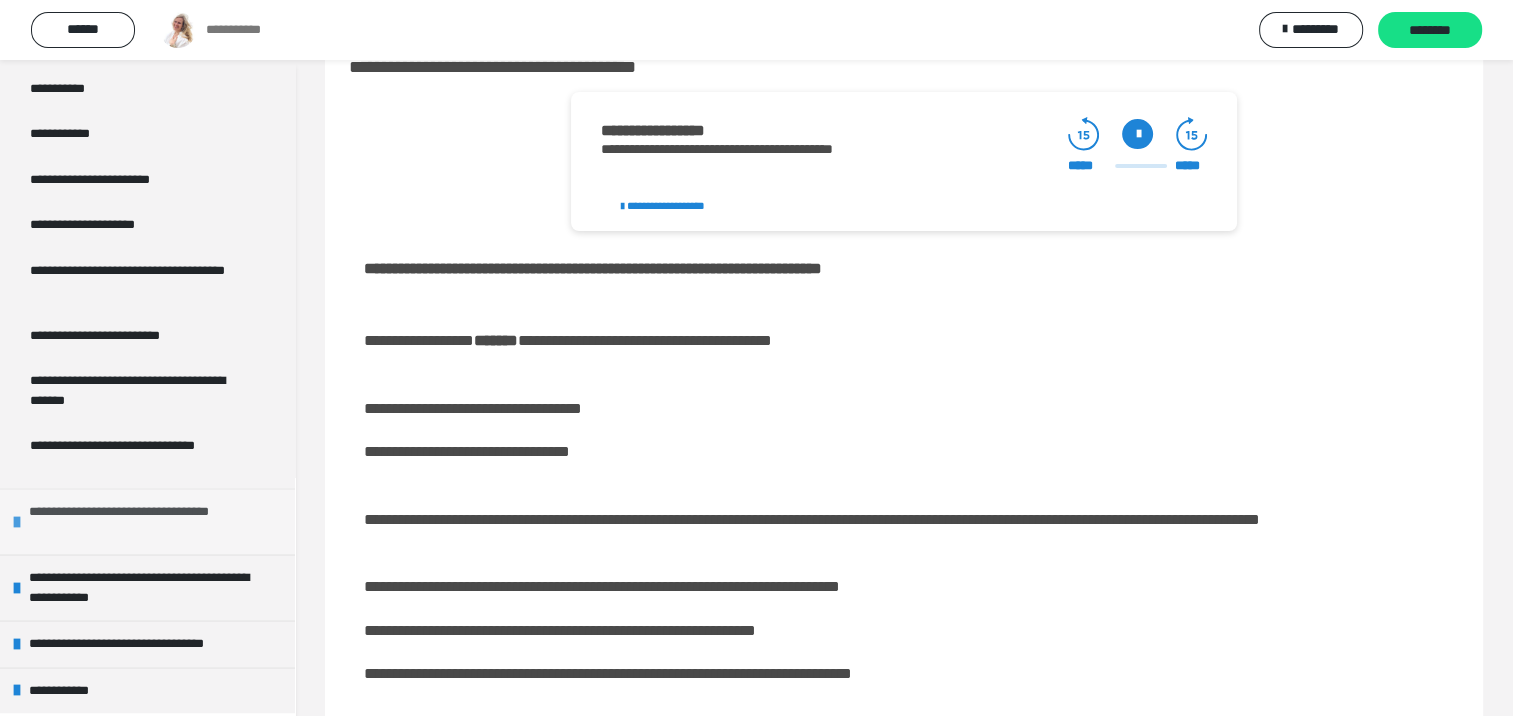 click on "**********" at bounding box center (149, 521) 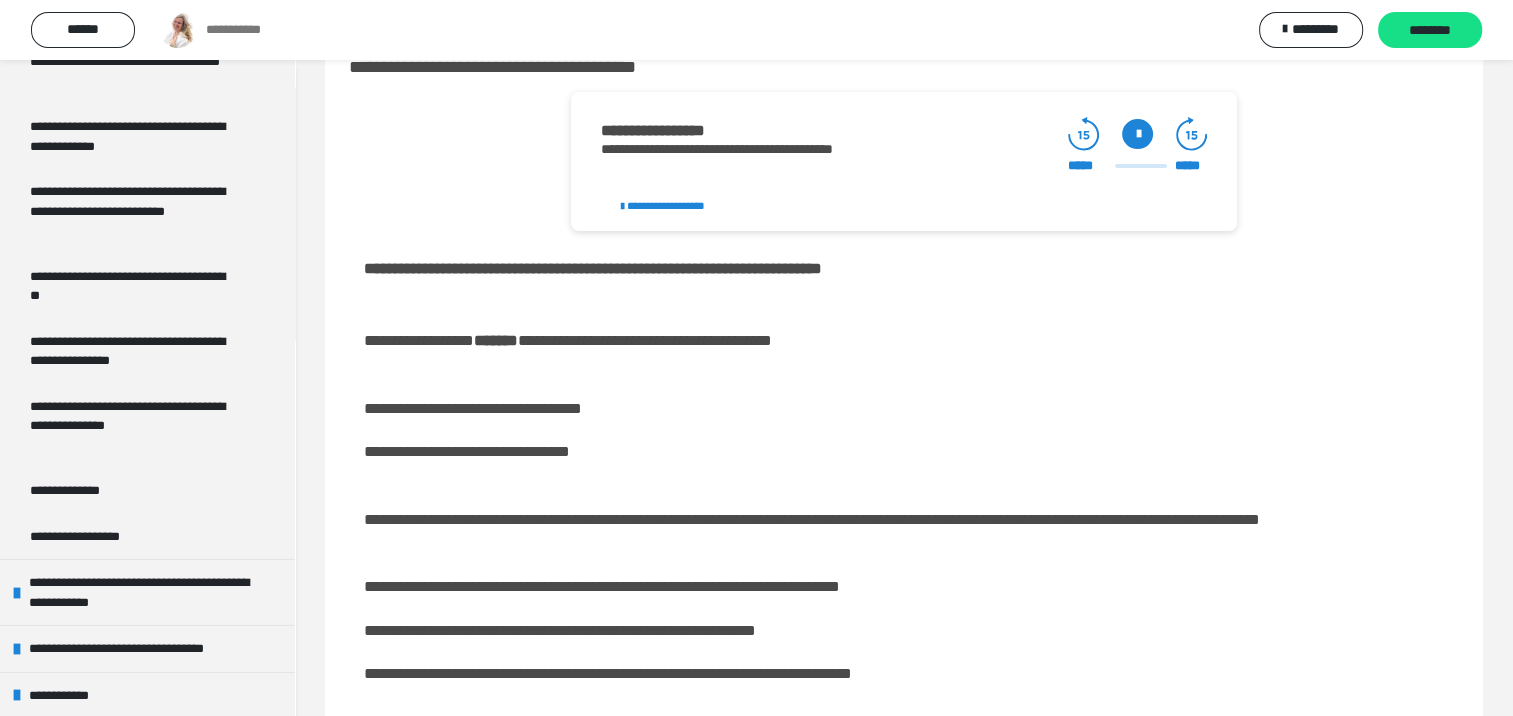 scroll, scrollTop: 4296, scrollLeft: 0, axis: vertical 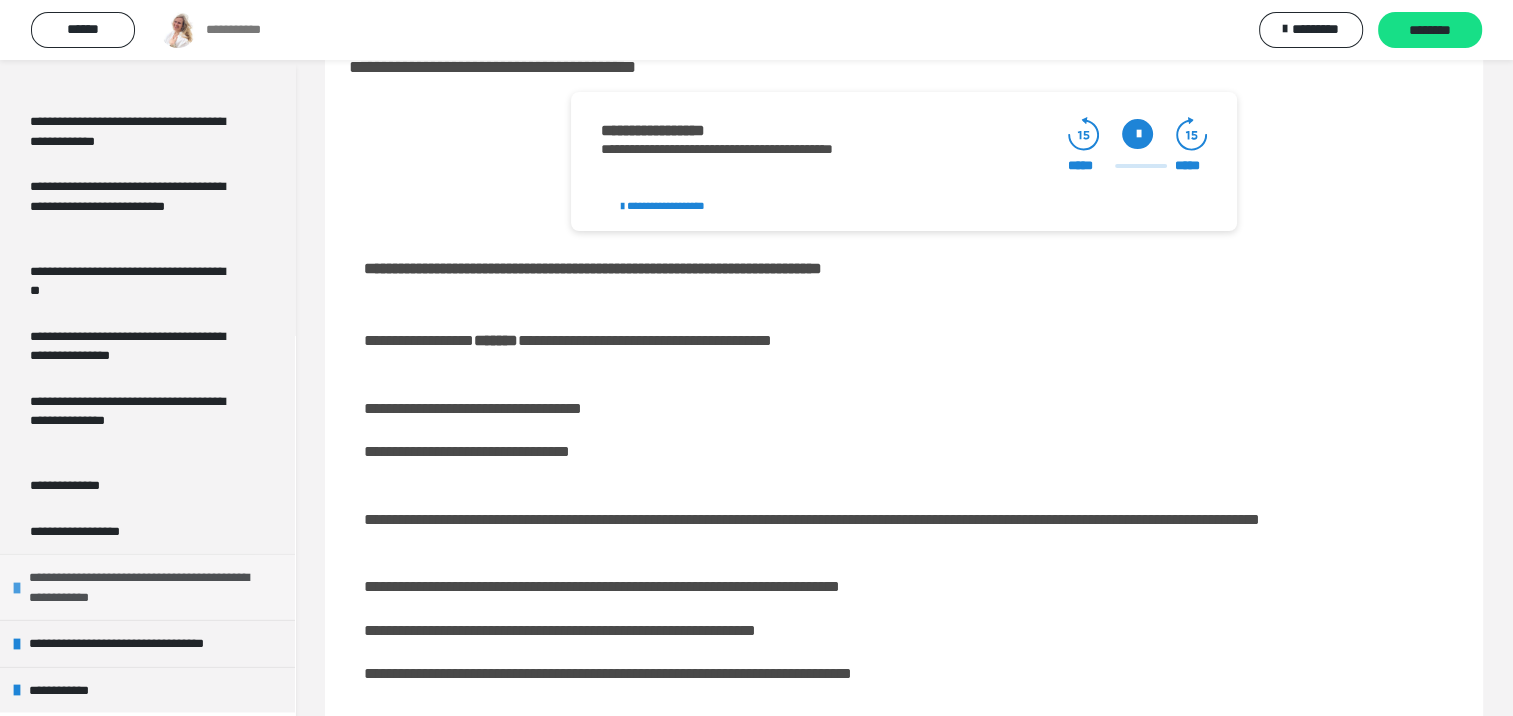 click on "**********" at bounding box center [149, 587] 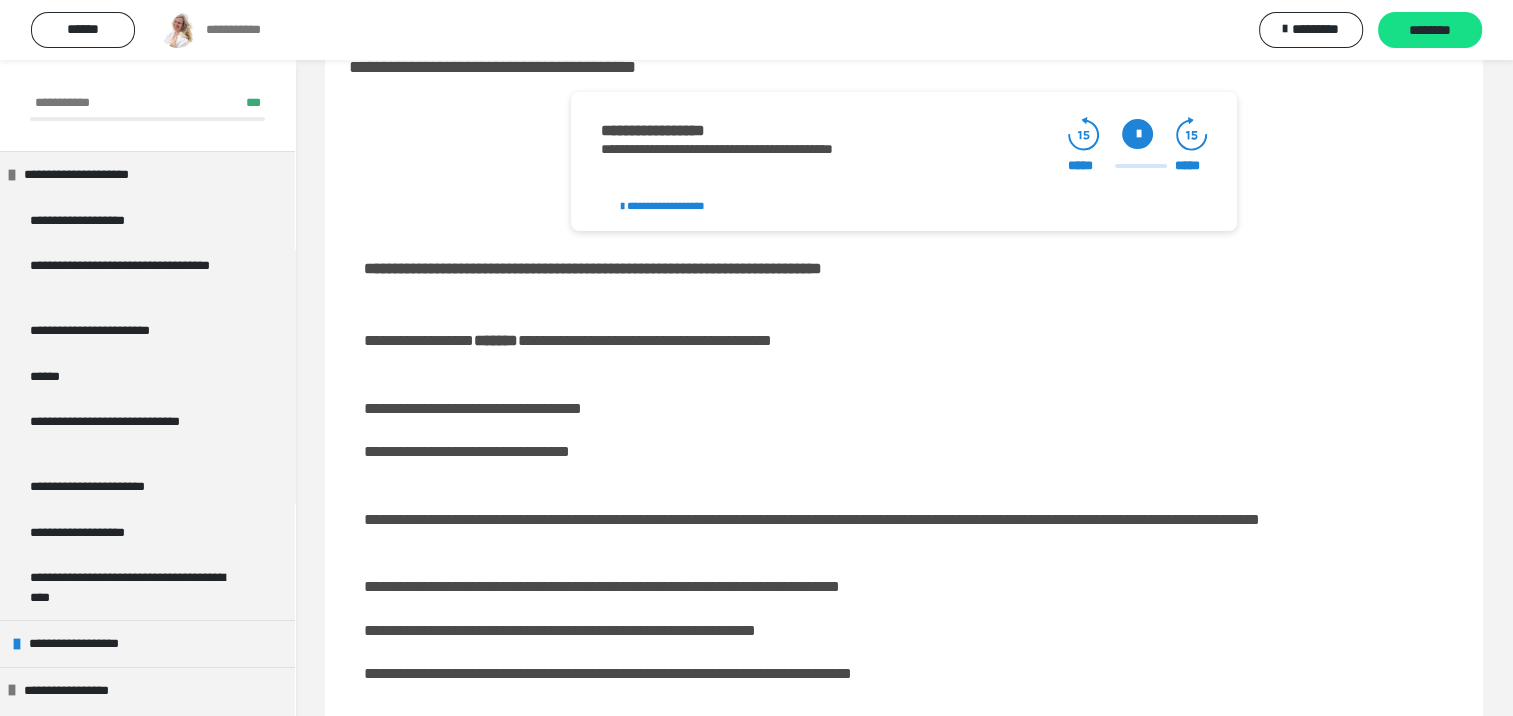 scroll, scrollTop: 0, scrollLeft: 0, axis: both 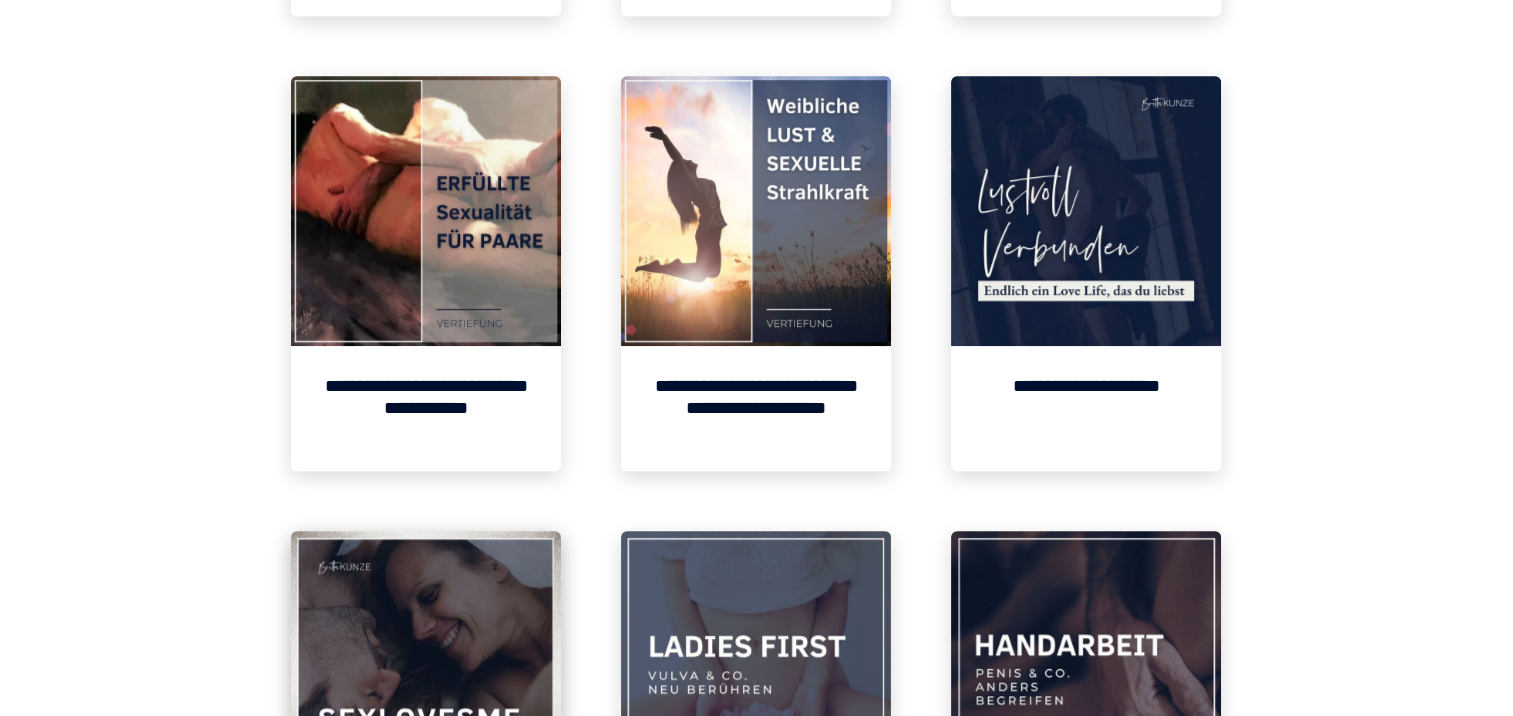 click at bounding box center (426, 666) 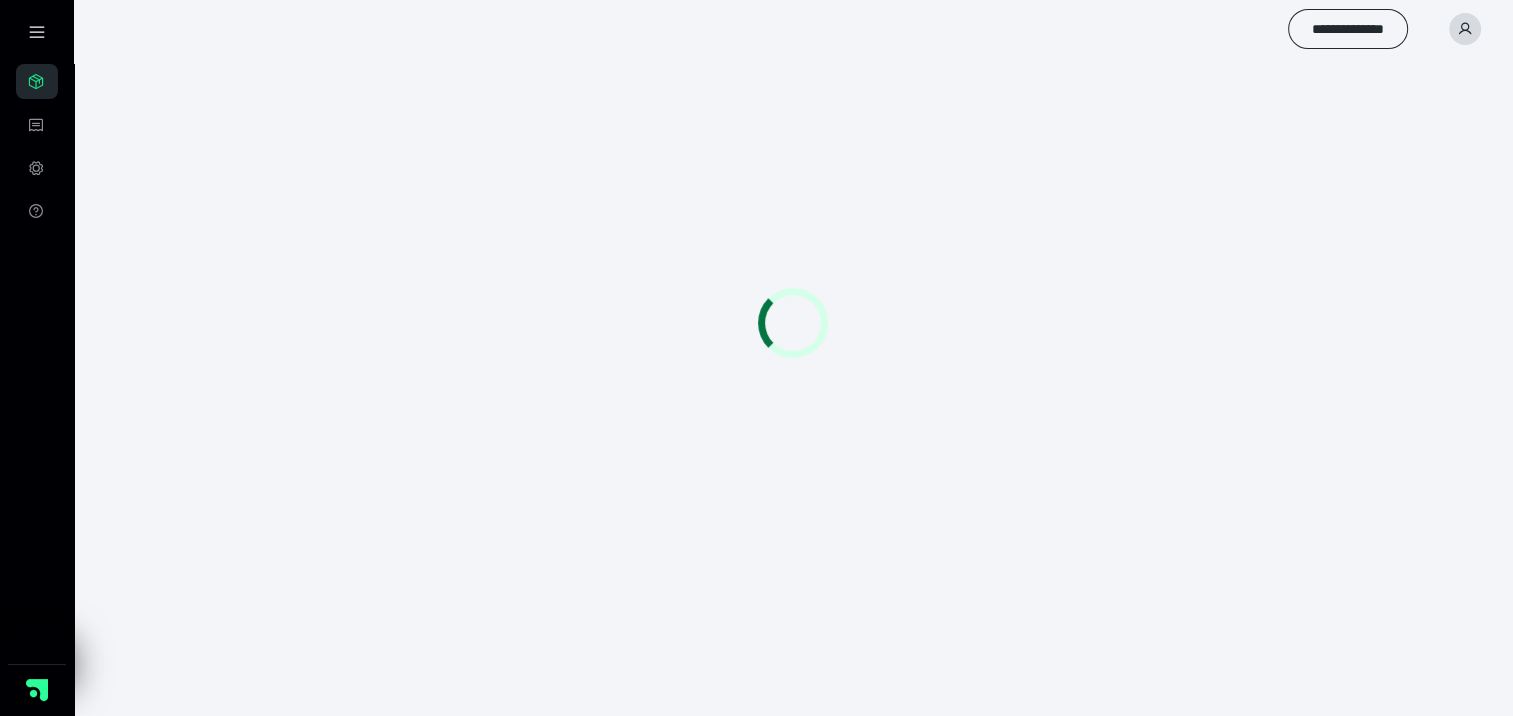scroll, scrollTop: 56, scrollLeft: 0, axis: vertical 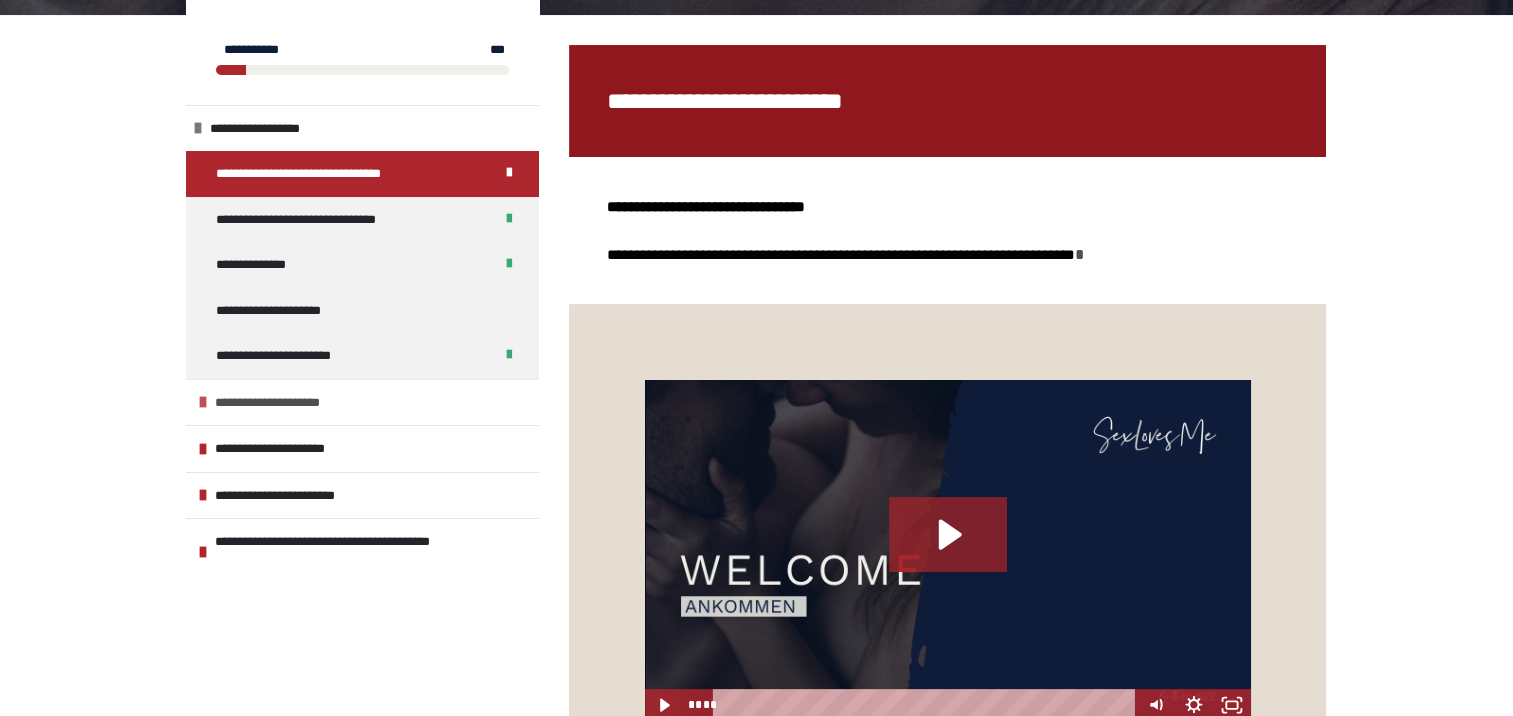 click on "**********" at bounding box center (292, 403) 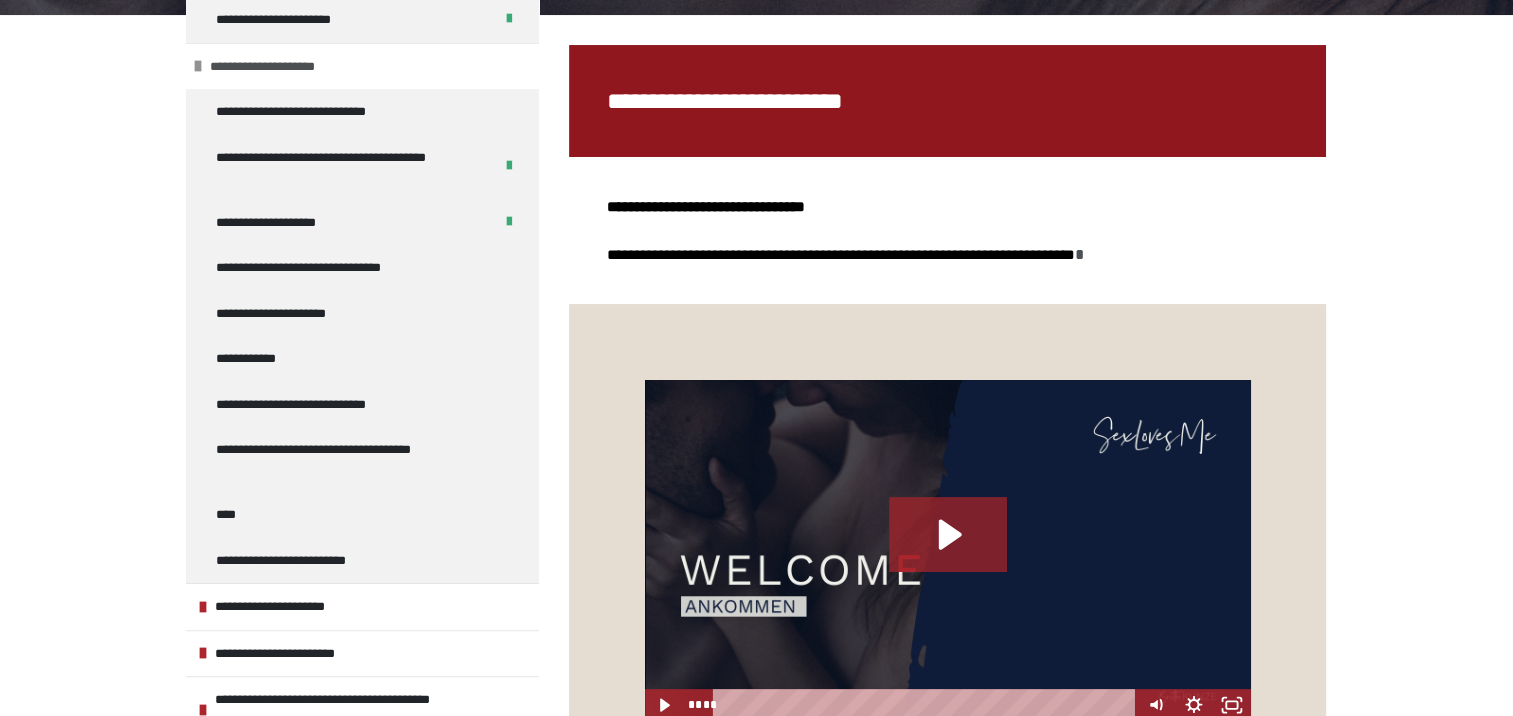 scroll, scrollTop: 356, scrollLeft: 0, axis: vertical 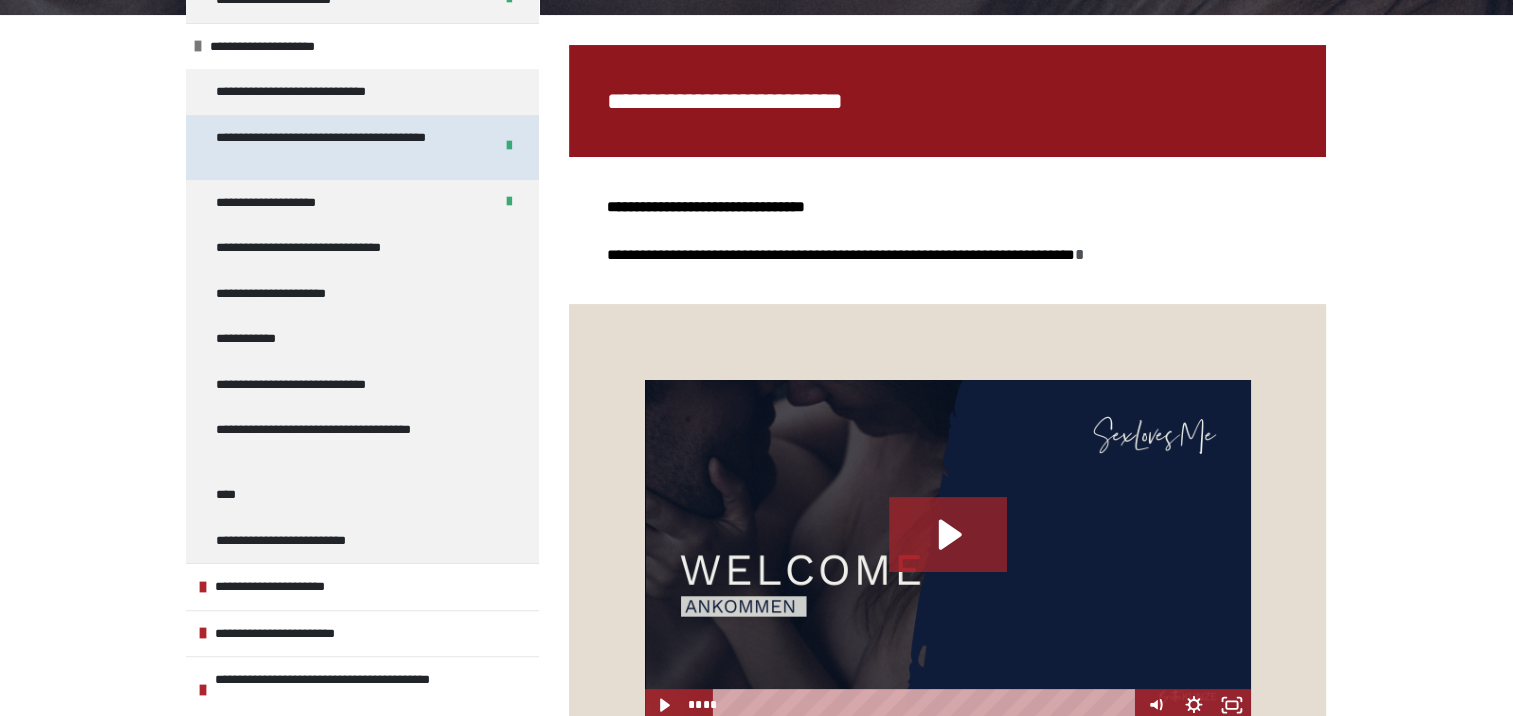 click on "**********" at bounding box center (339, 147) 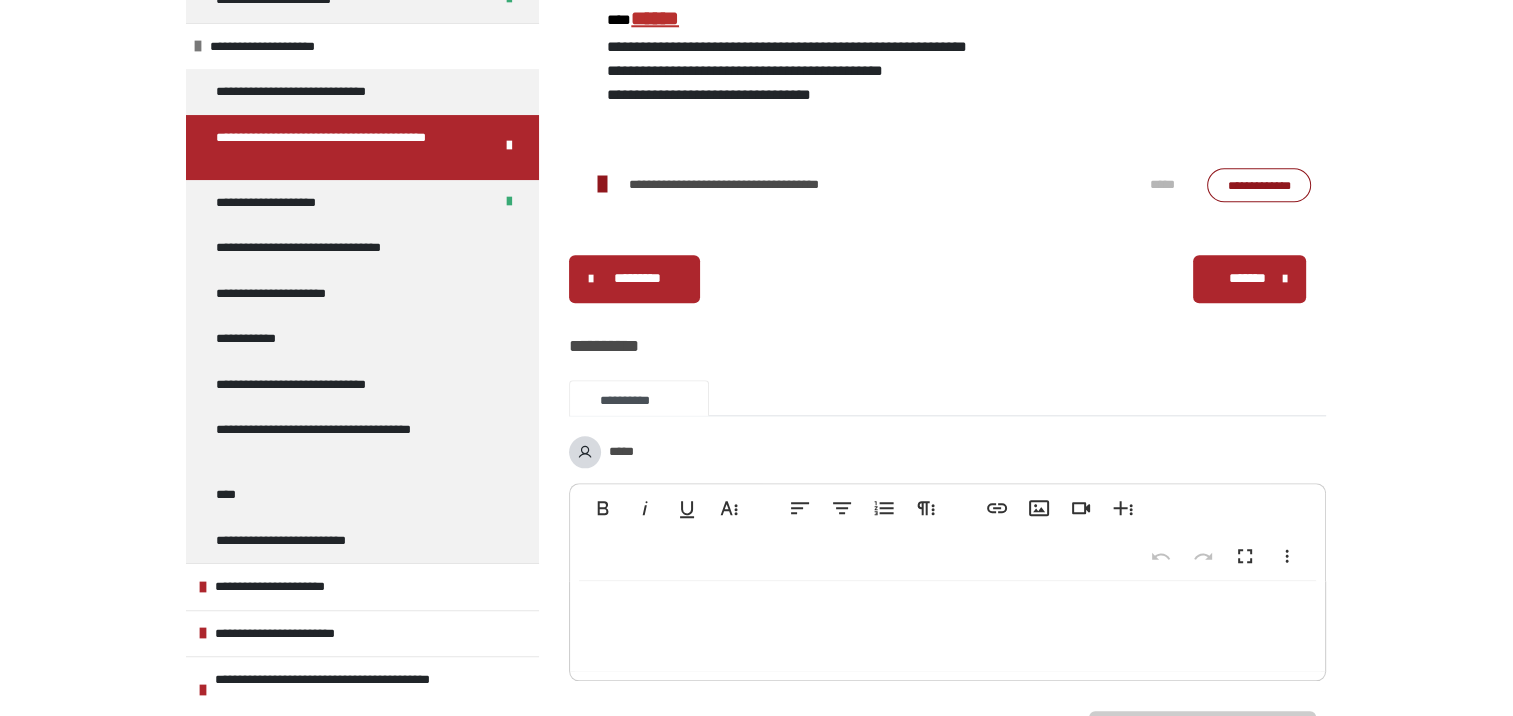 scroll, scrollTop: 2060, scrollLeft: 0, axis: vertical 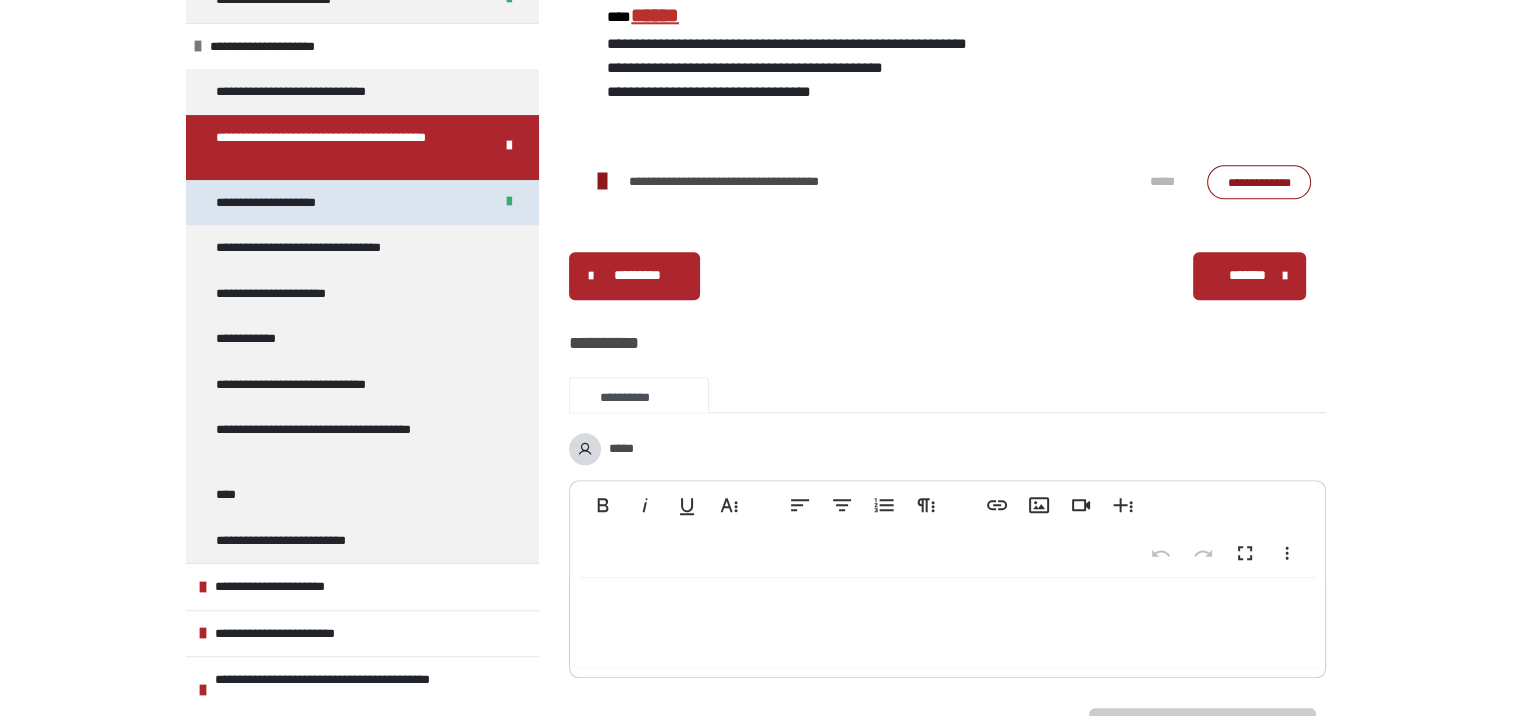 click on "**********" at bounding box center [362, 203] 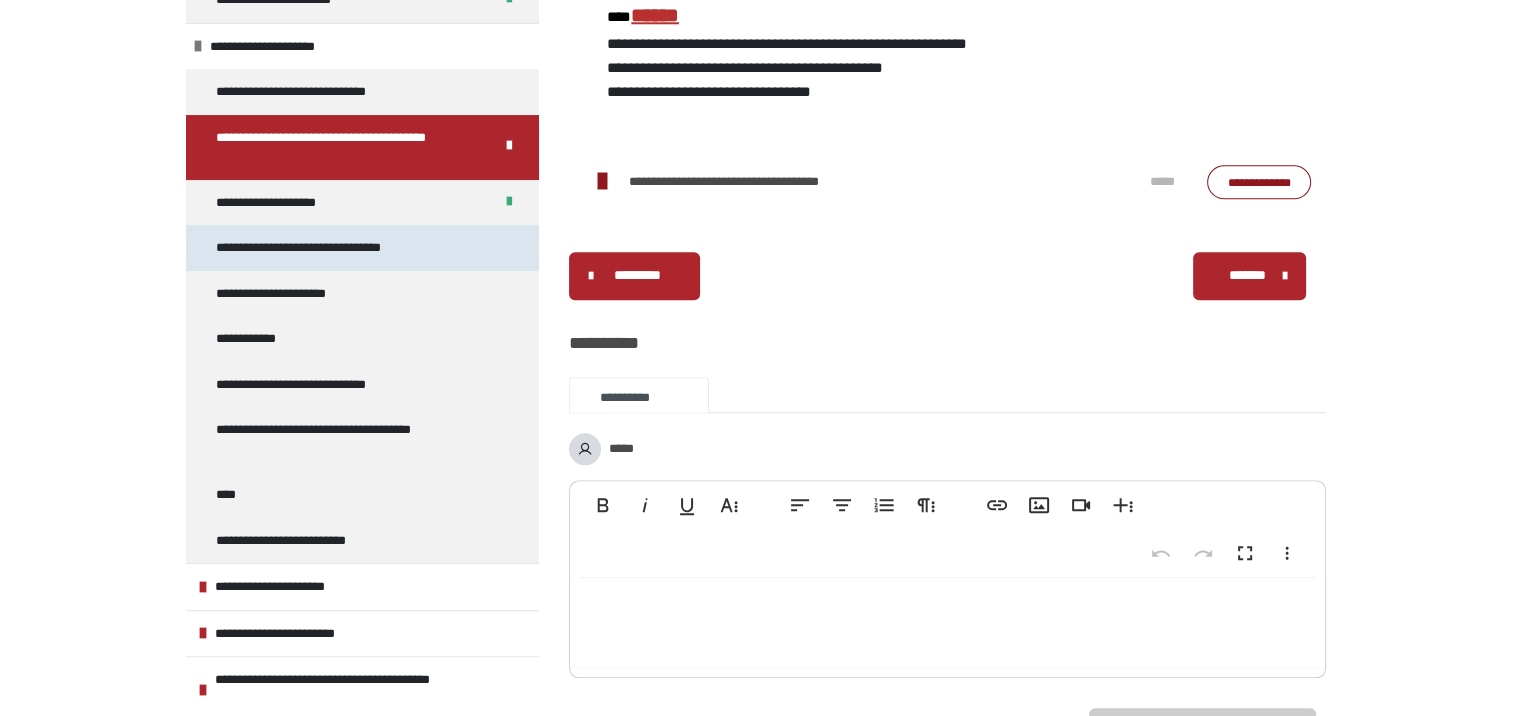 scroll, scrollTop: 360, scrollLeft: 0, axis: vertical 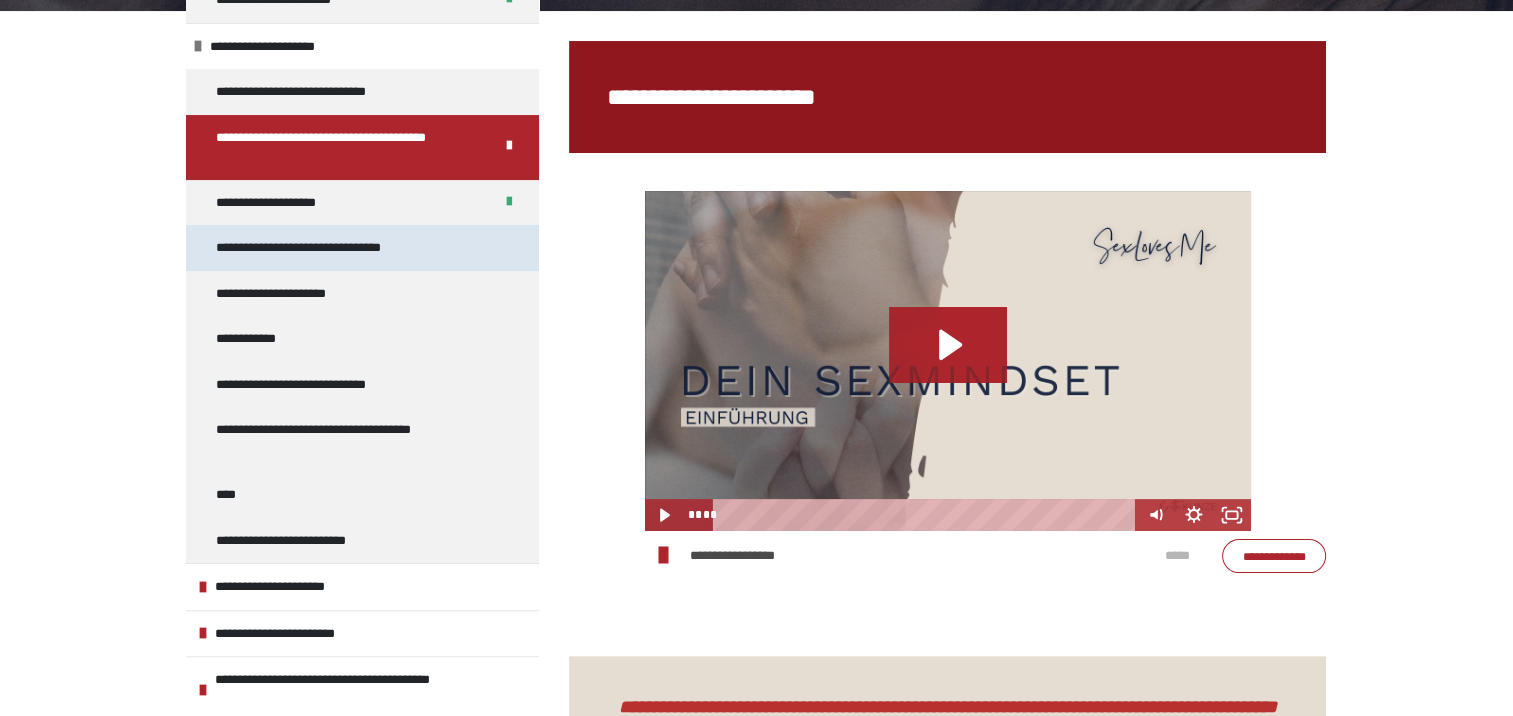 click on "**********" at bounding box center (323, 248) 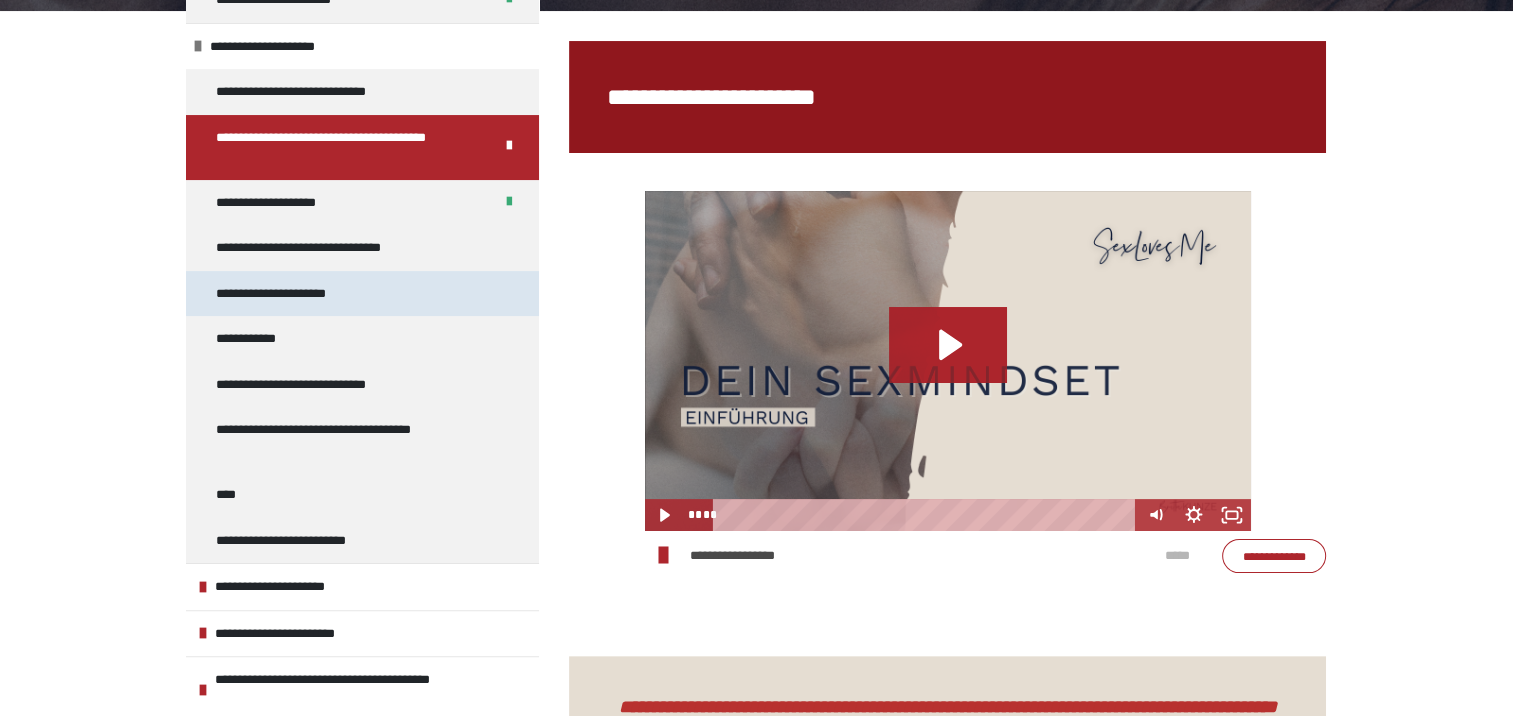 click on "**********" at bounding box center (284, 294) 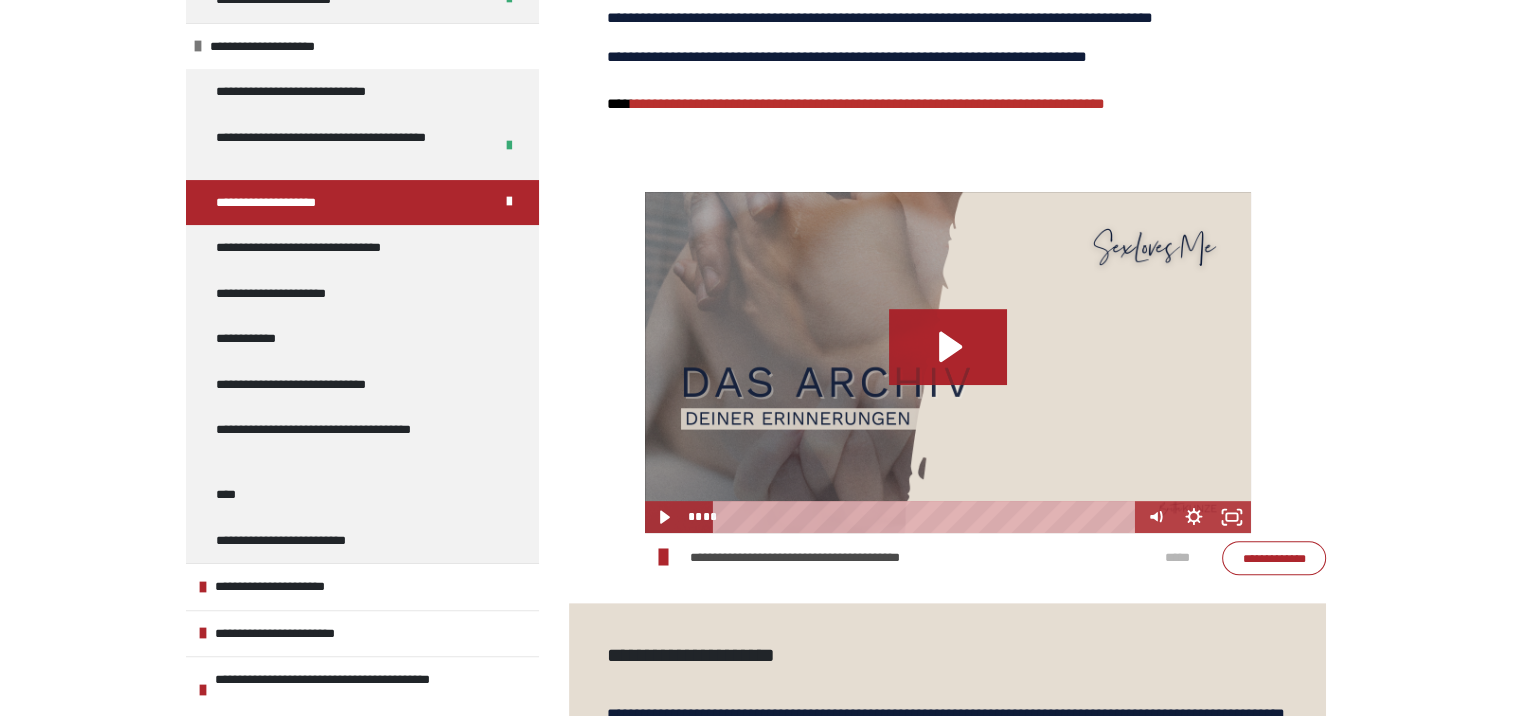 scroll, scrollTop: 212, scrollLeft: 0, axis: vertical 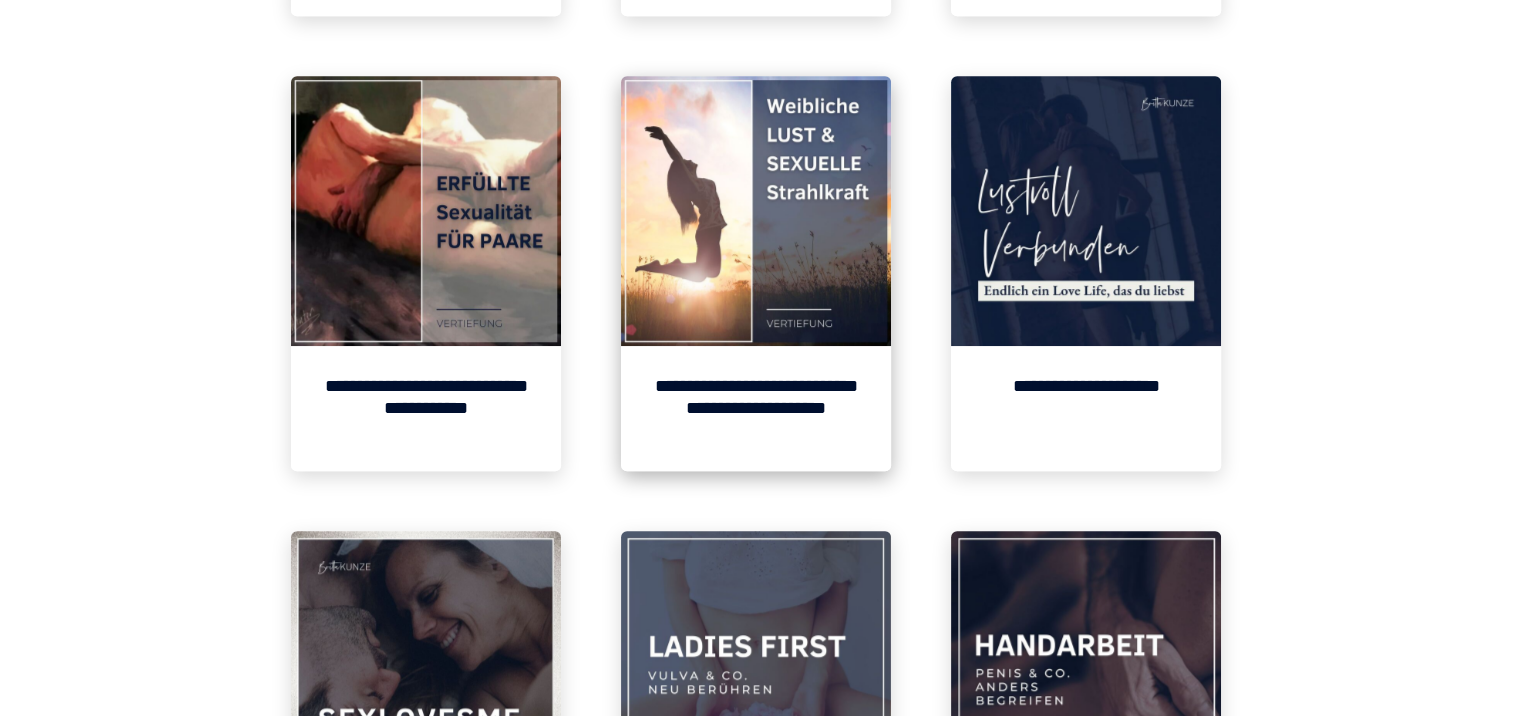 click on "**********" at bounding box center [756, 408] 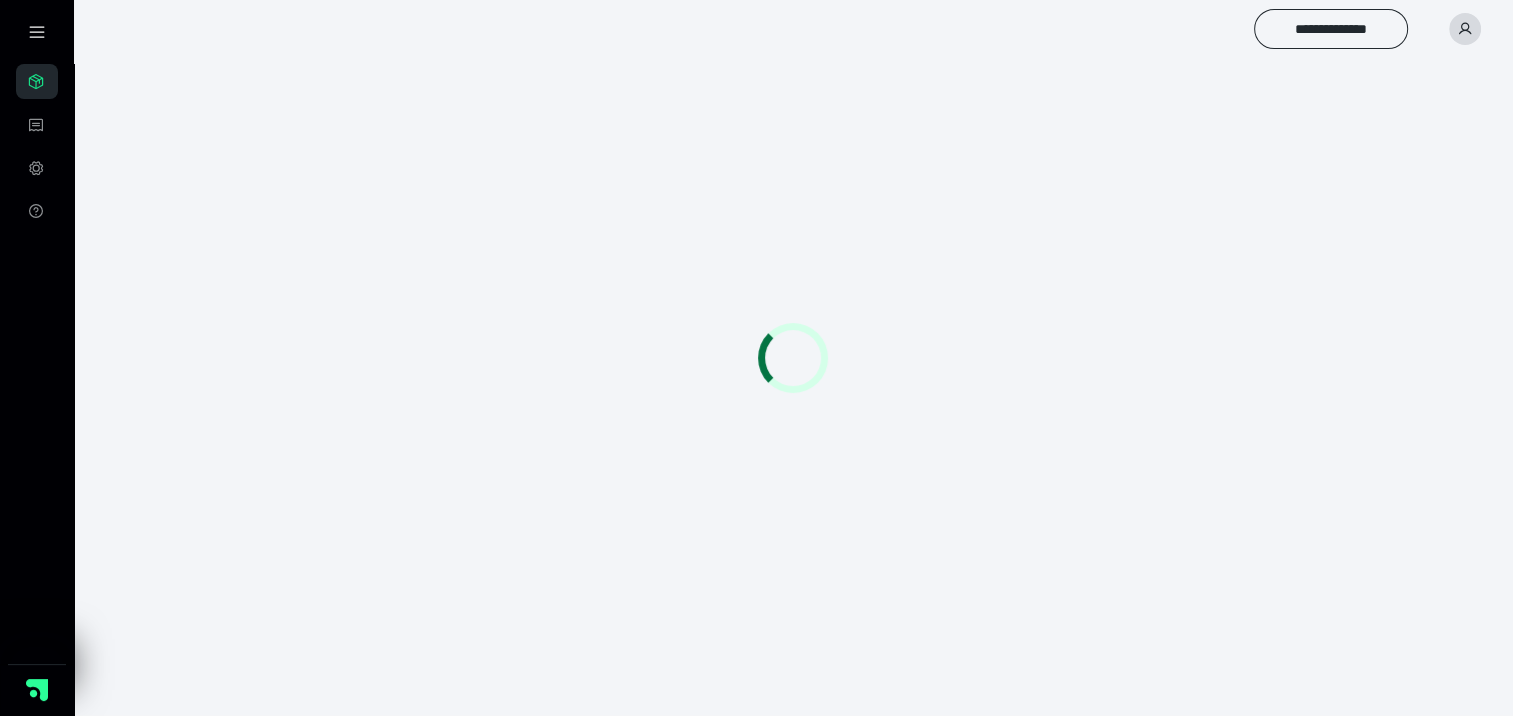 scroll, scrollTop: 56, scrollLeft: 0, axis: vertical 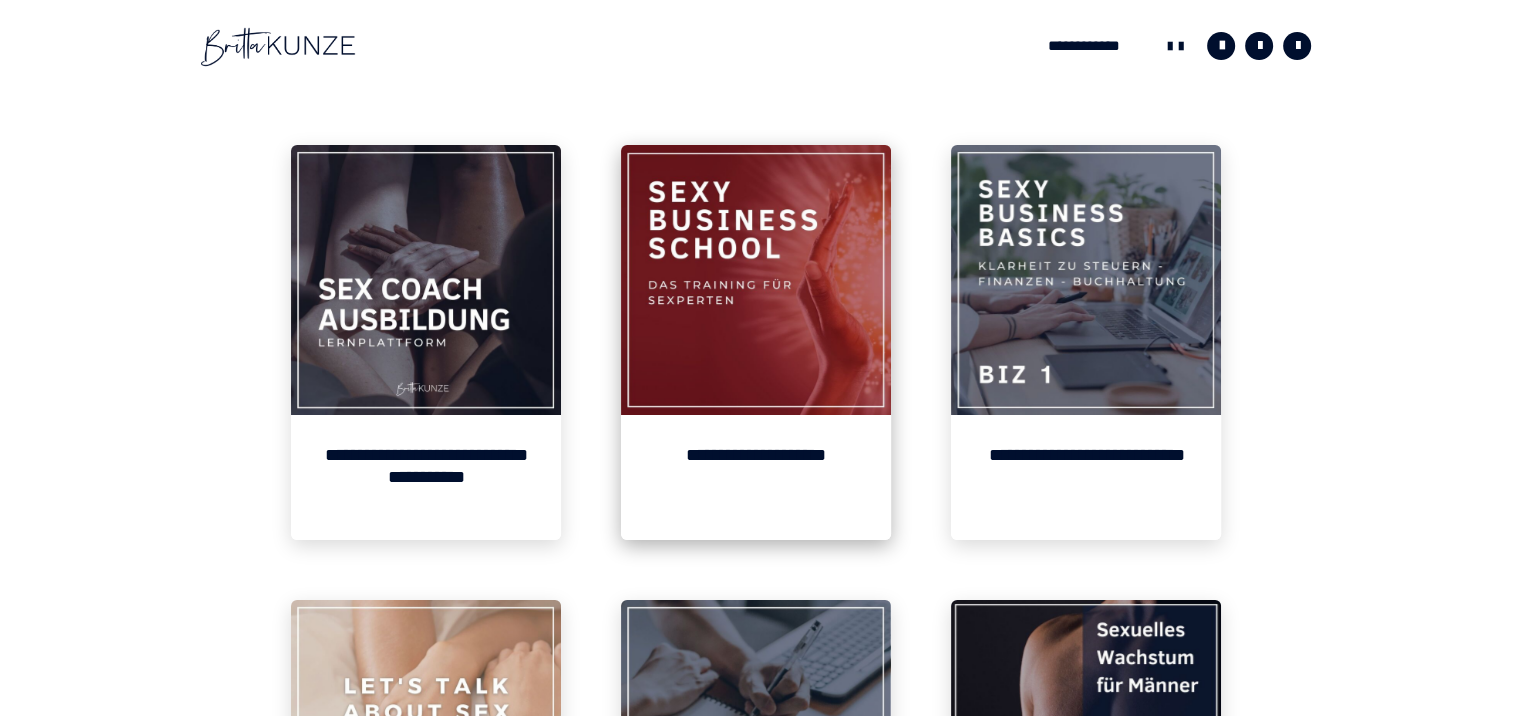 click on "**********" at bounding box center [756, 477] 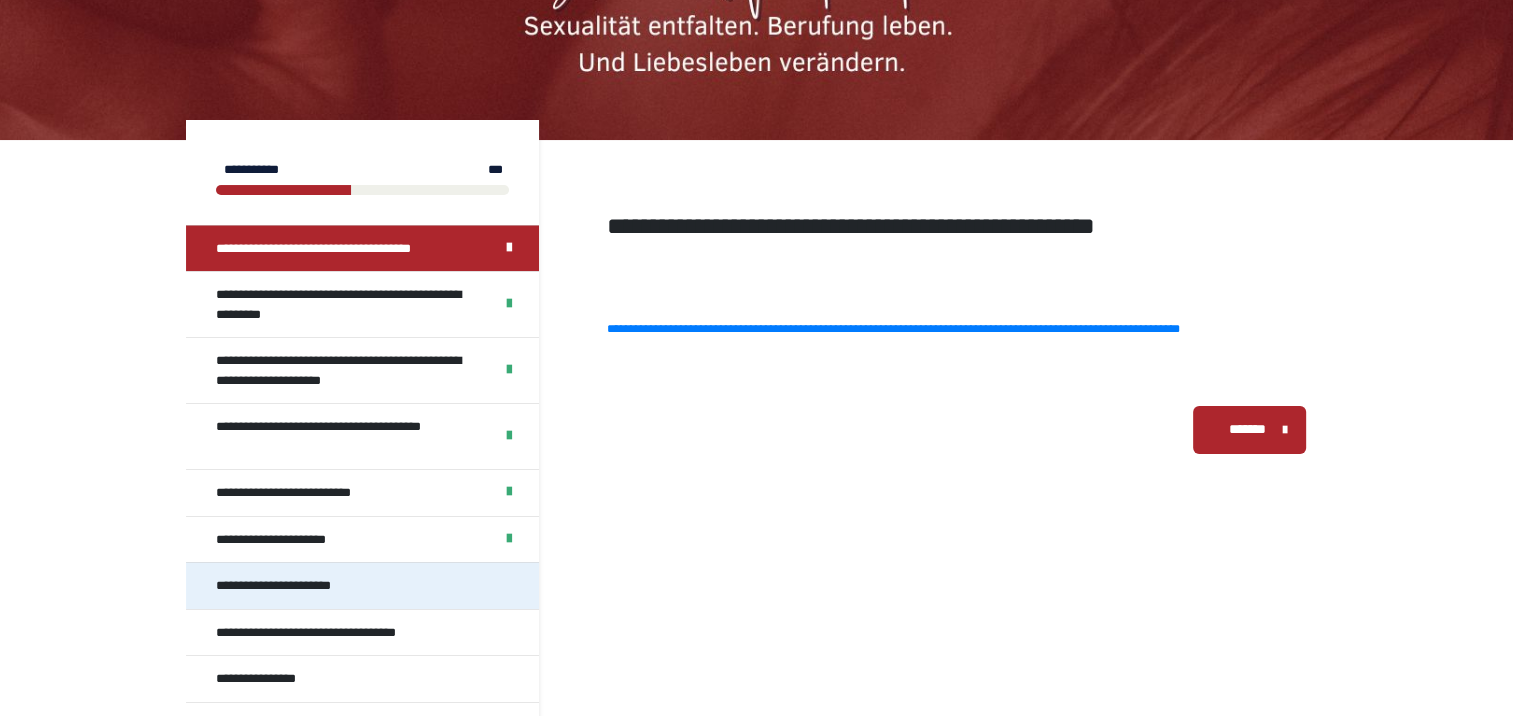 scroll, scrollTop: 300, scrollLeft: 0, axis: vertical 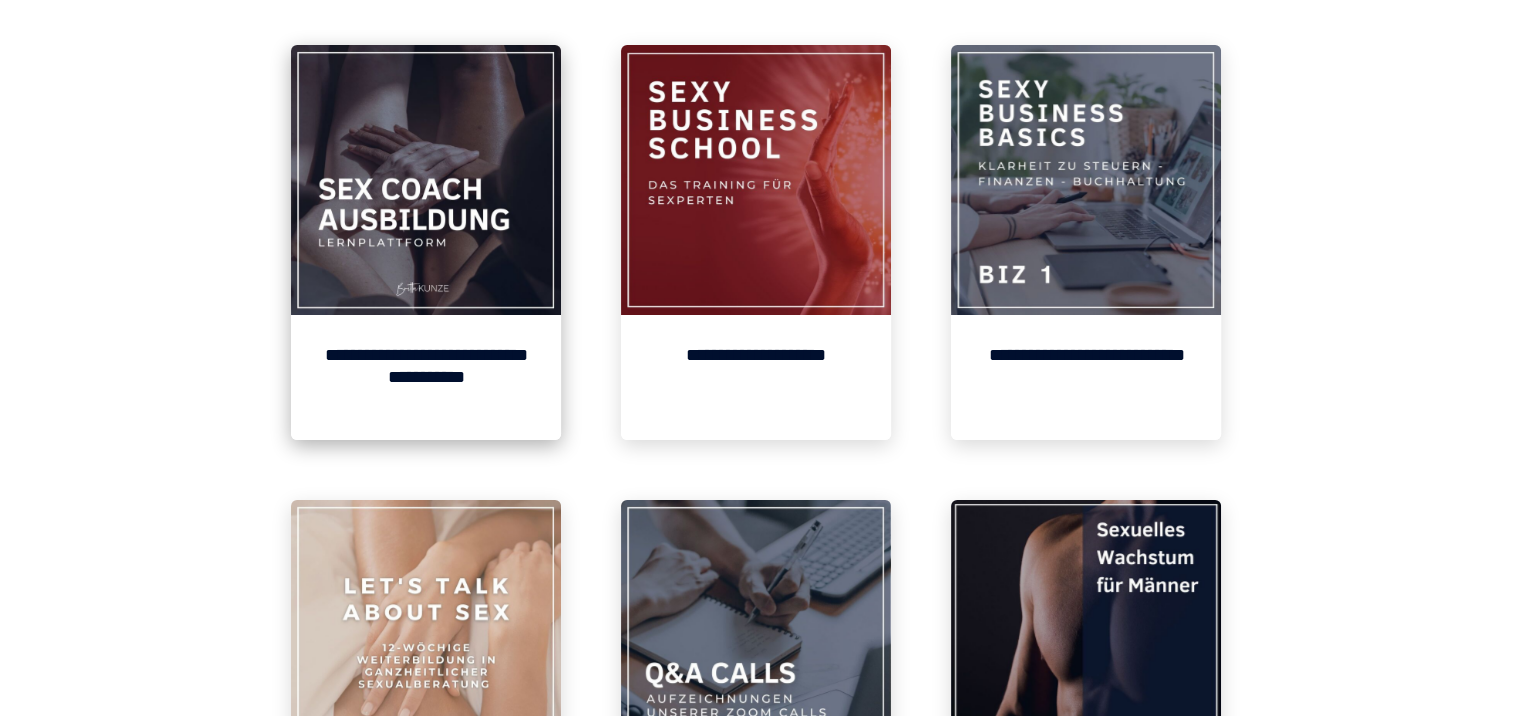 click on "**********" at bounding box center (426, 377) 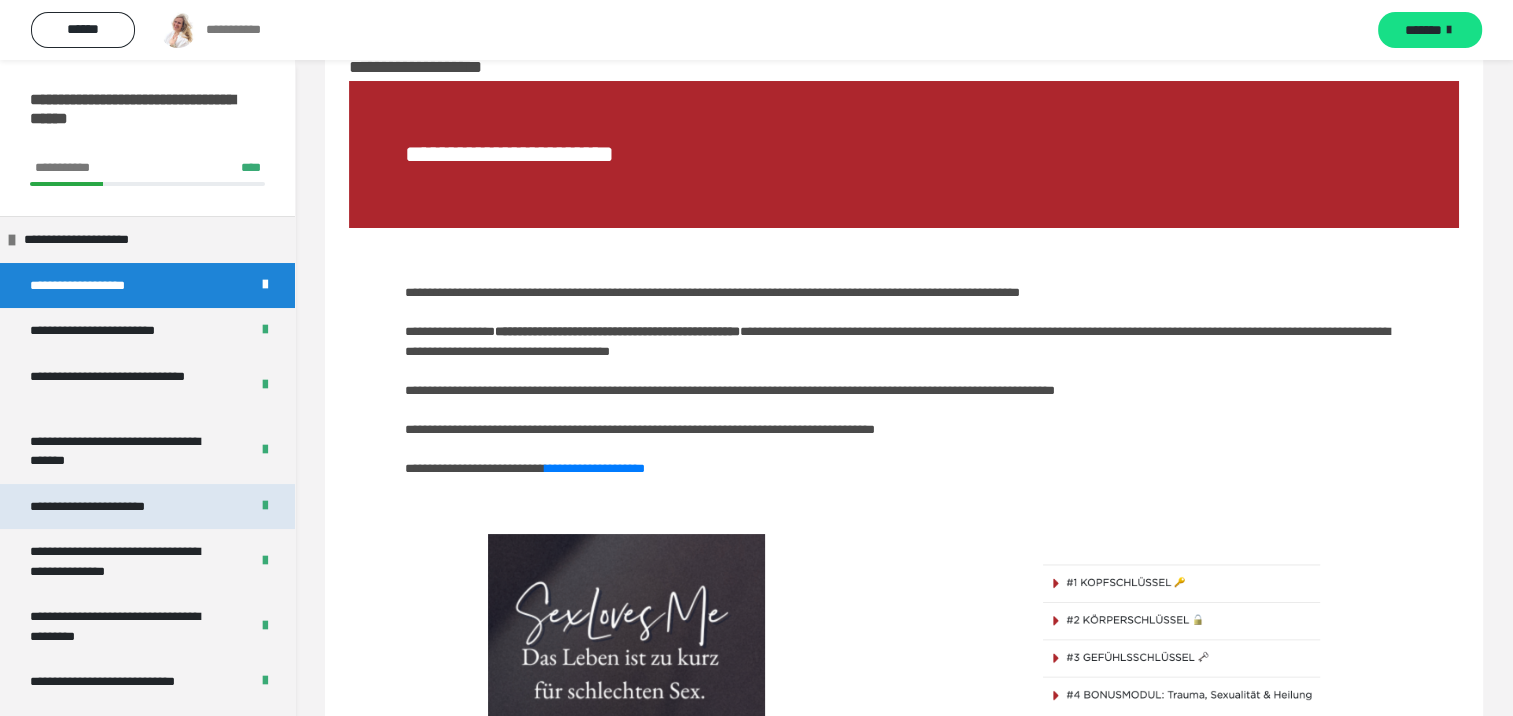 scroll, scrollTop: 116, scrollLeft: 0, axis: vertical 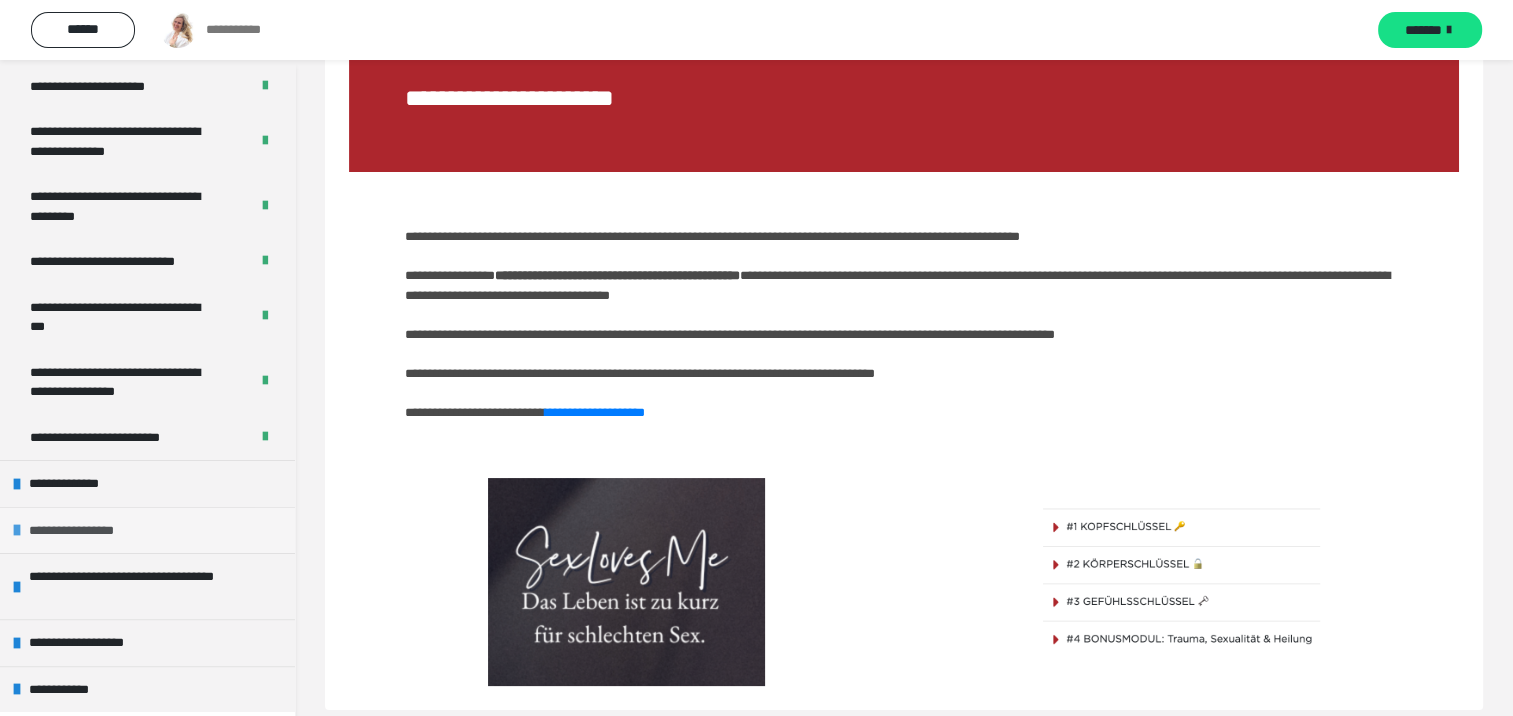 click on "**********" at bounding box center [90, 531] 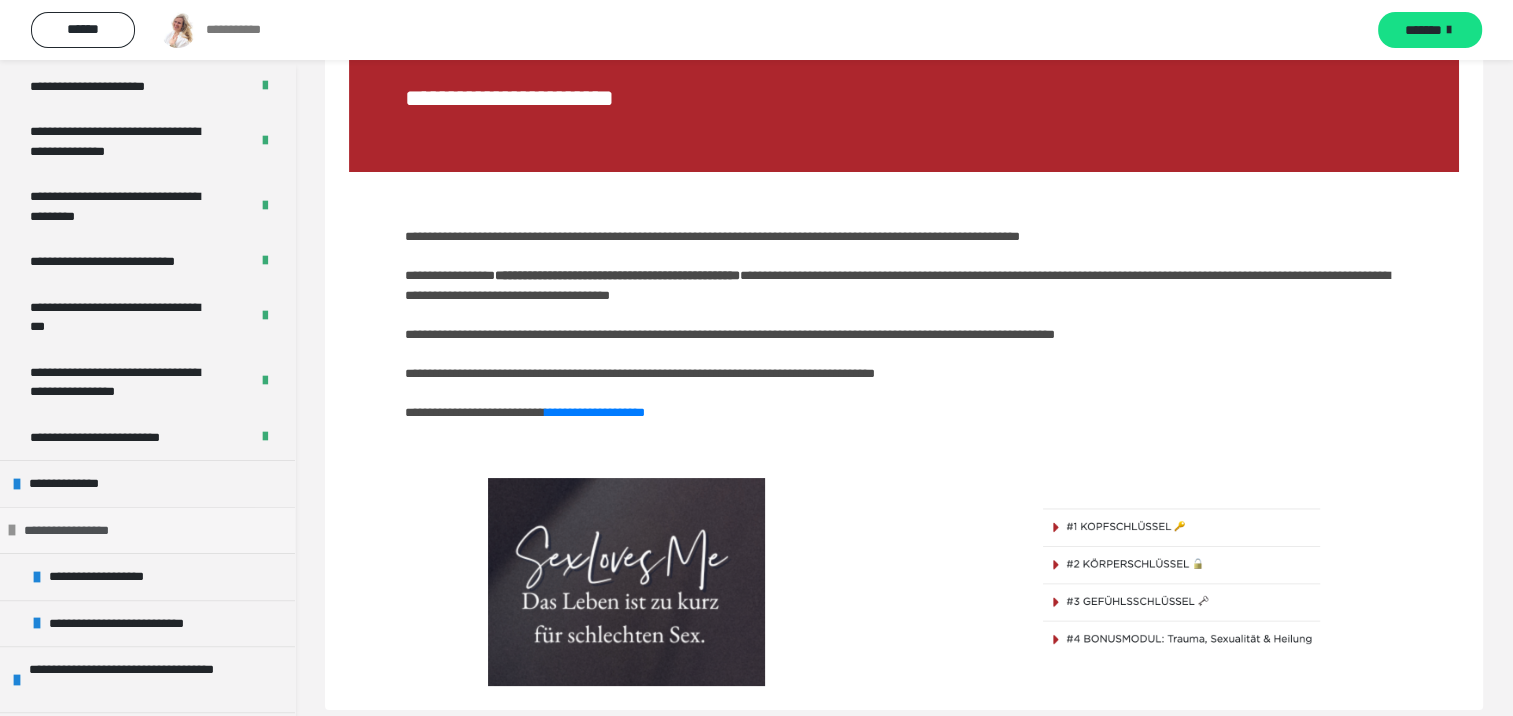 scroll, scrollTop: 512, scrollLeft: 0, axis: vertical 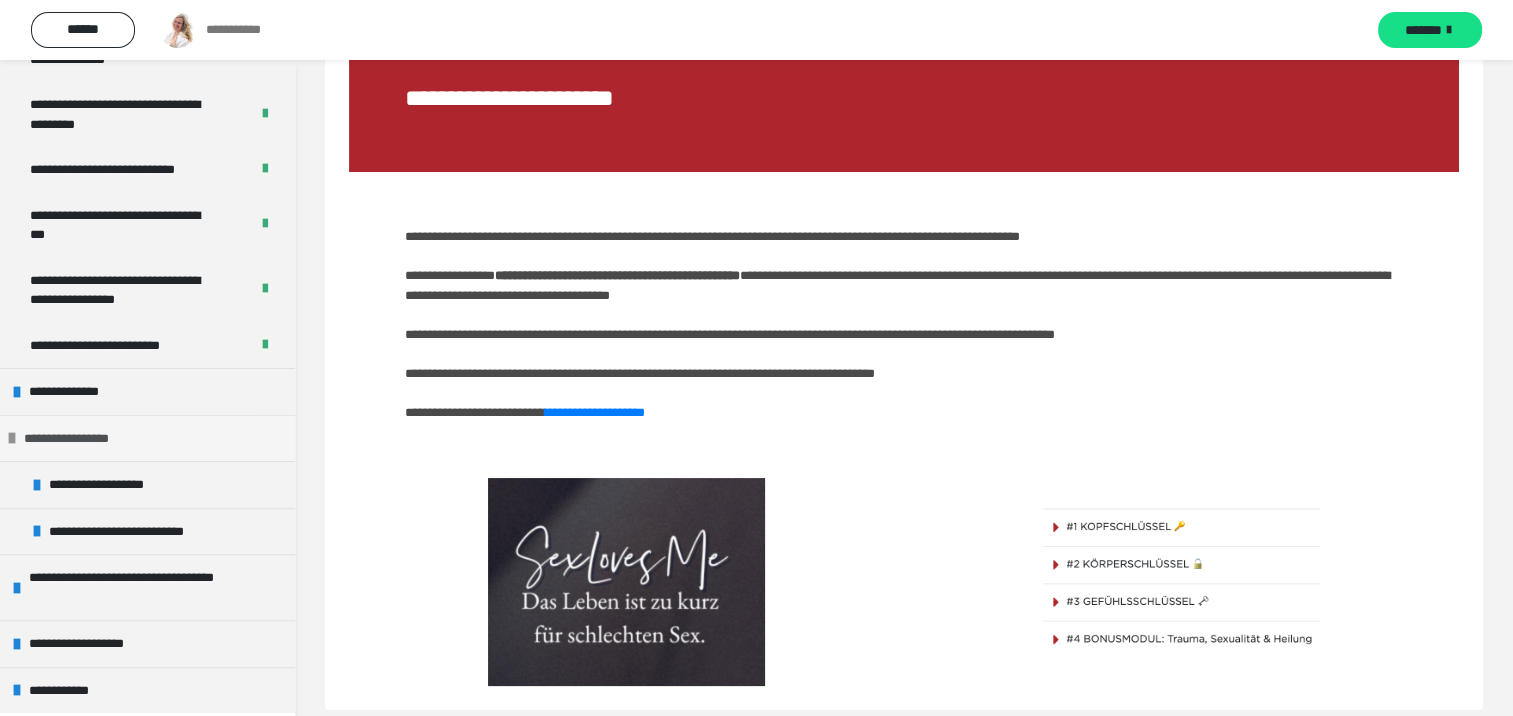 click on "**********" at bounding box center [155, 532] 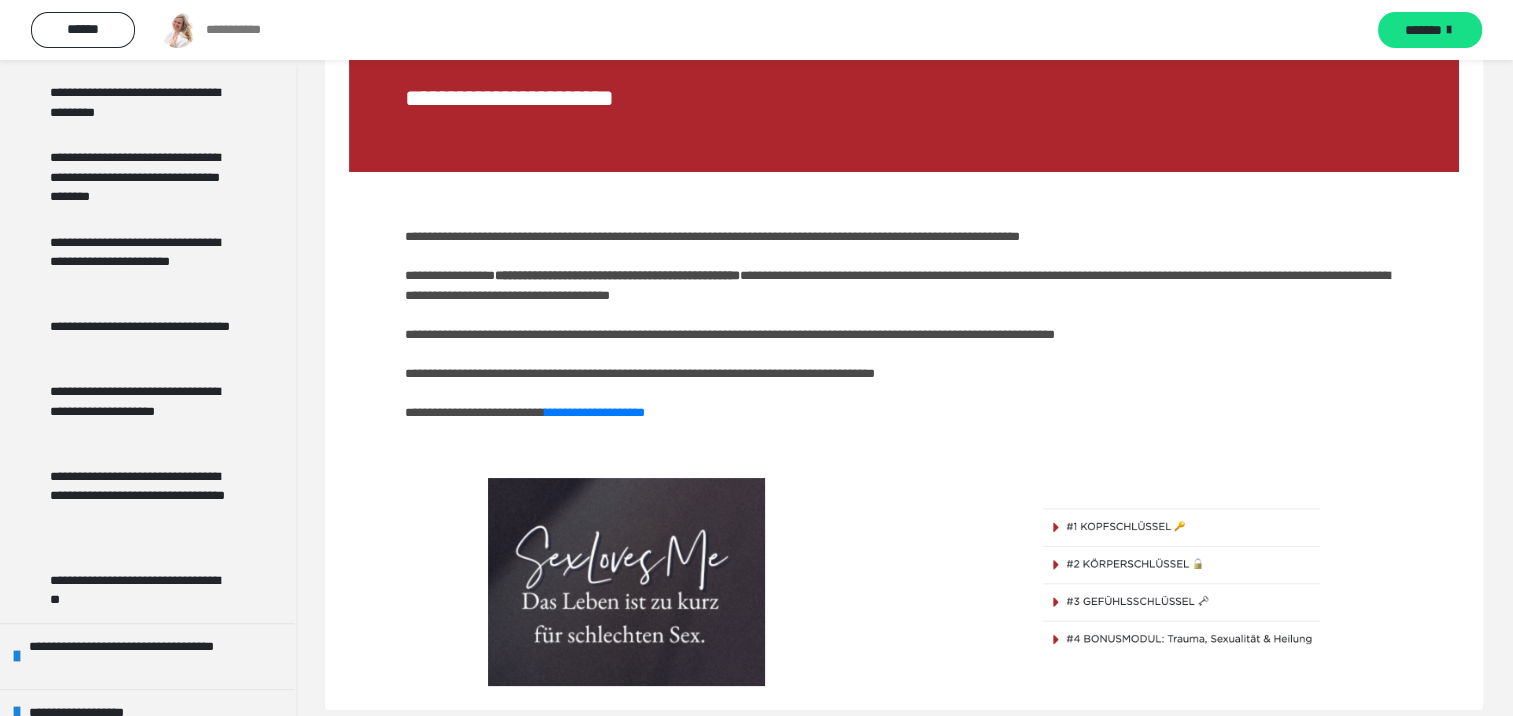 scroll, scrollTop: 1812, scrollLeft: 0, axis: vertical 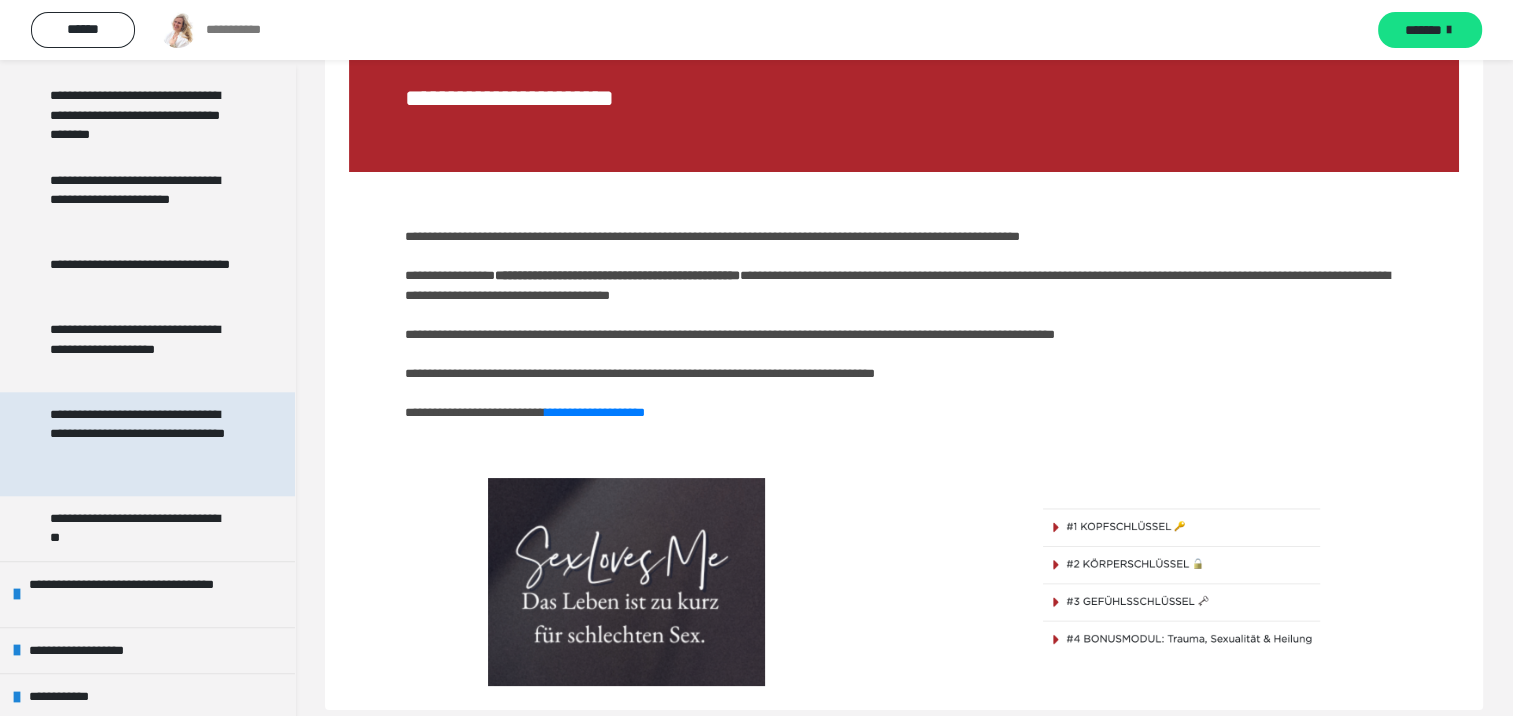 click on "**********" at bounding box center (142, 444) 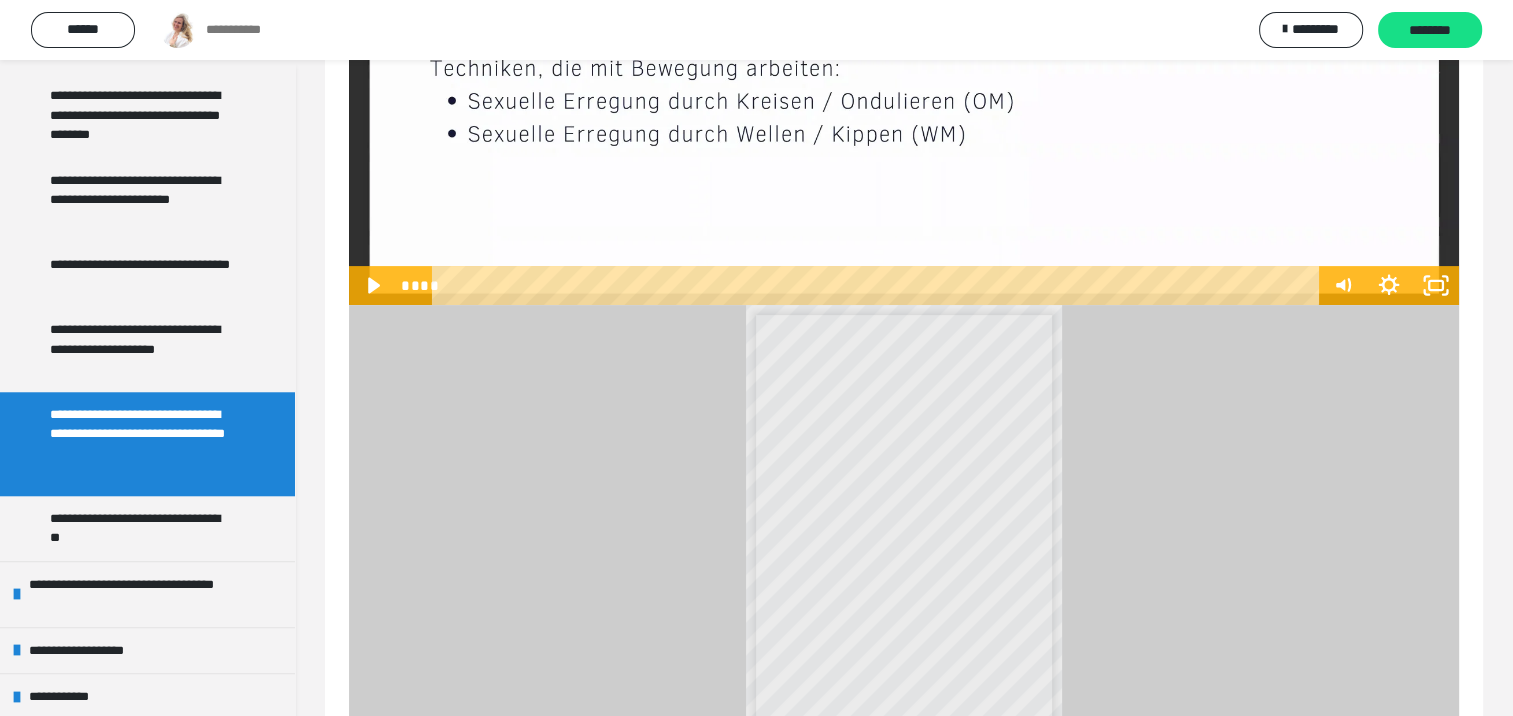 scroll, scrollTop: 603, scrollLeft: 0, axis: vertical 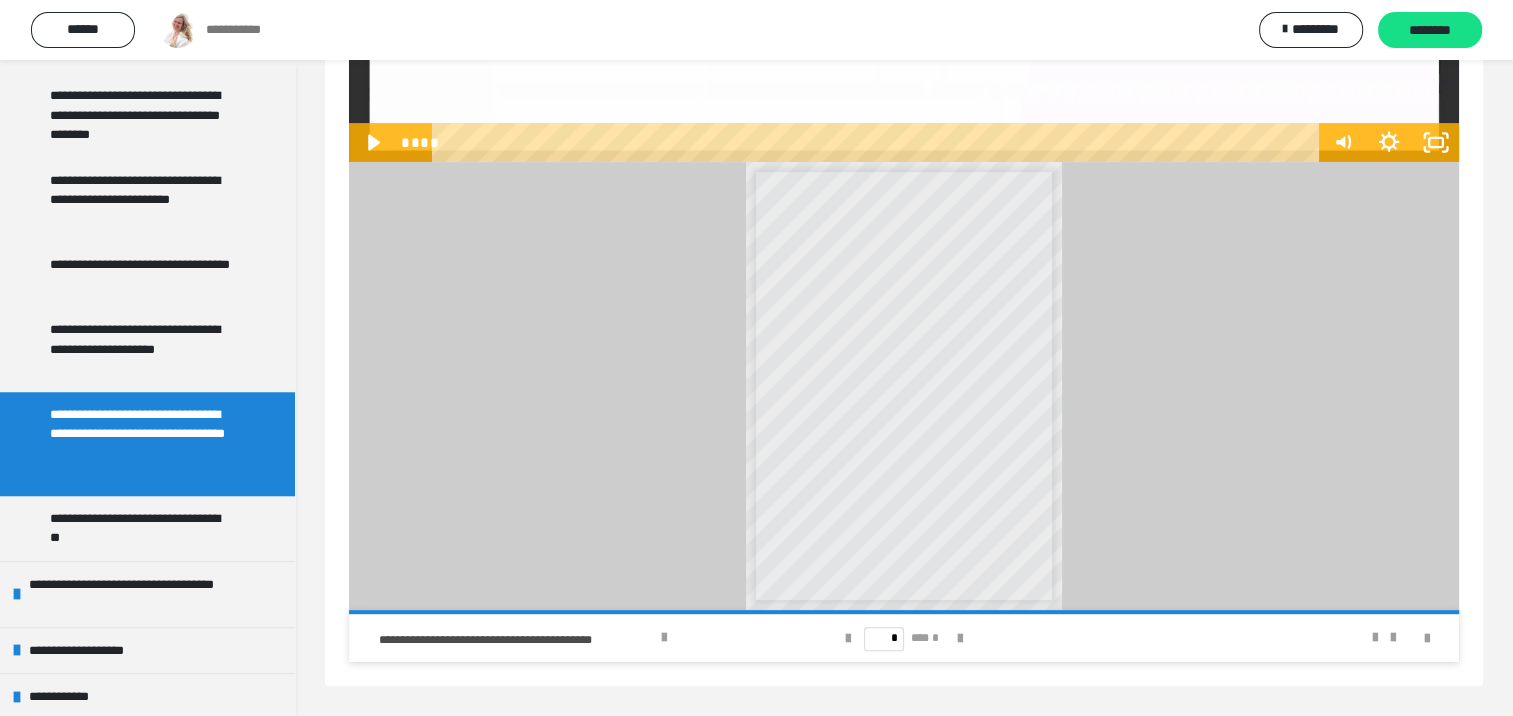 click on "* *** *" at bounding box center [904, 638] 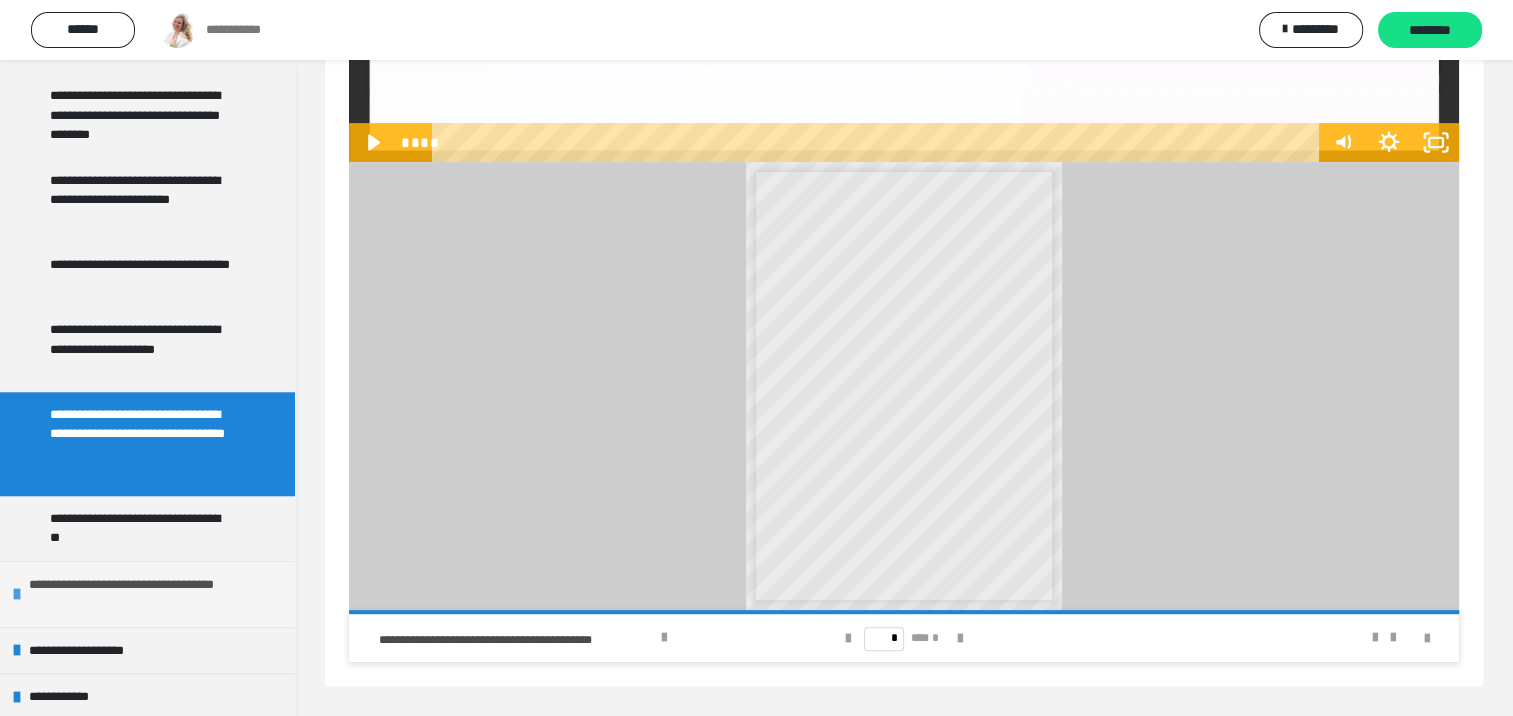 click on "**********" at bounding box center (149, 594) 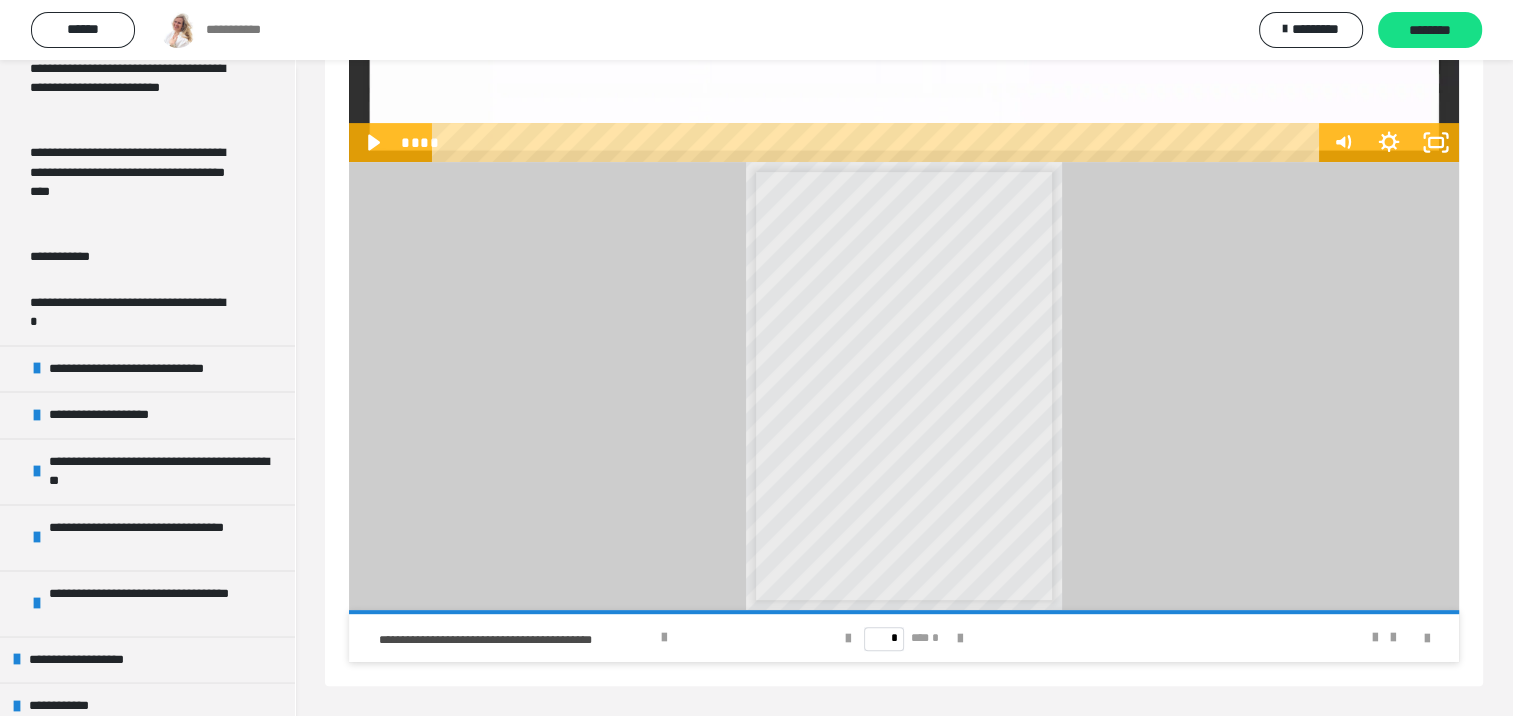 scroll, scrollTop: 2603, scrollLeft: 0, axis: vertical 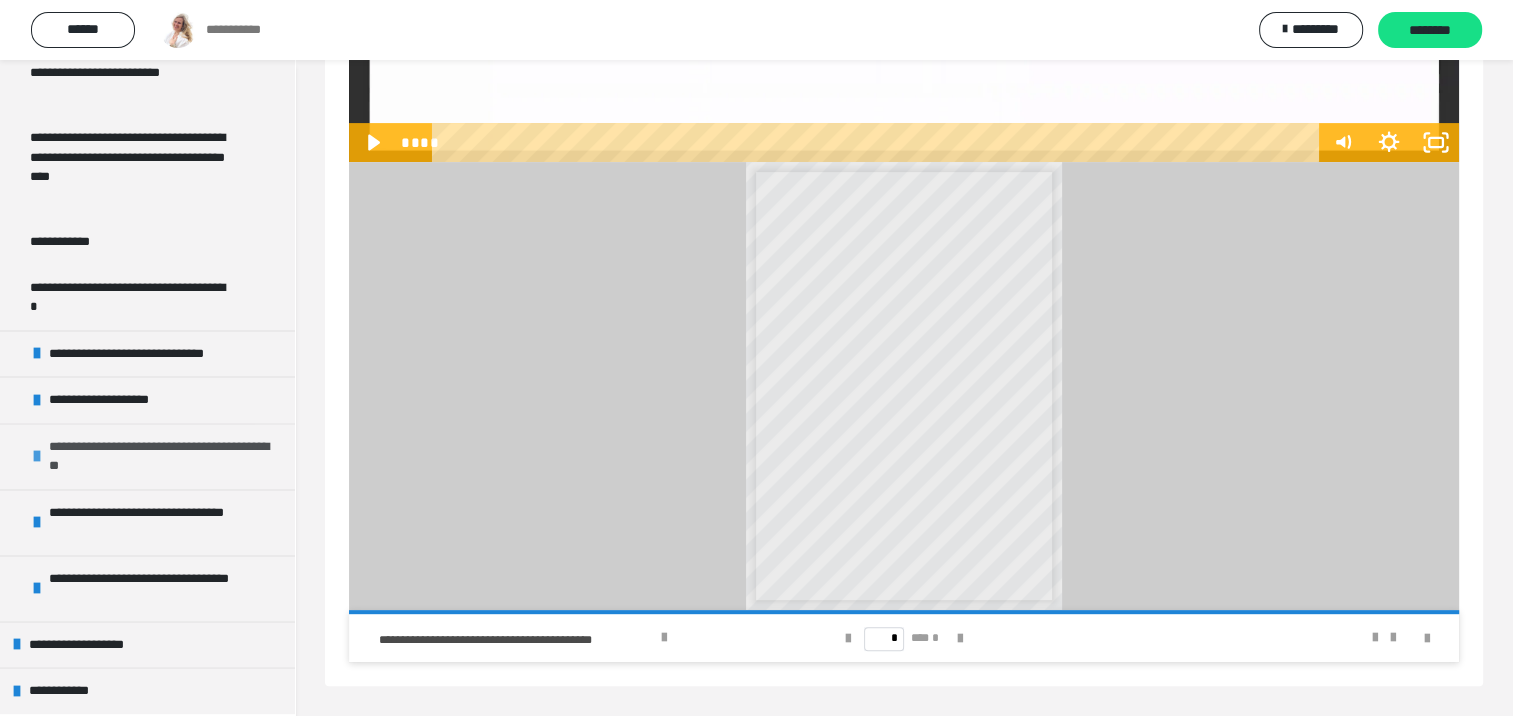 click on "**********" at bounding box center (159, 456) 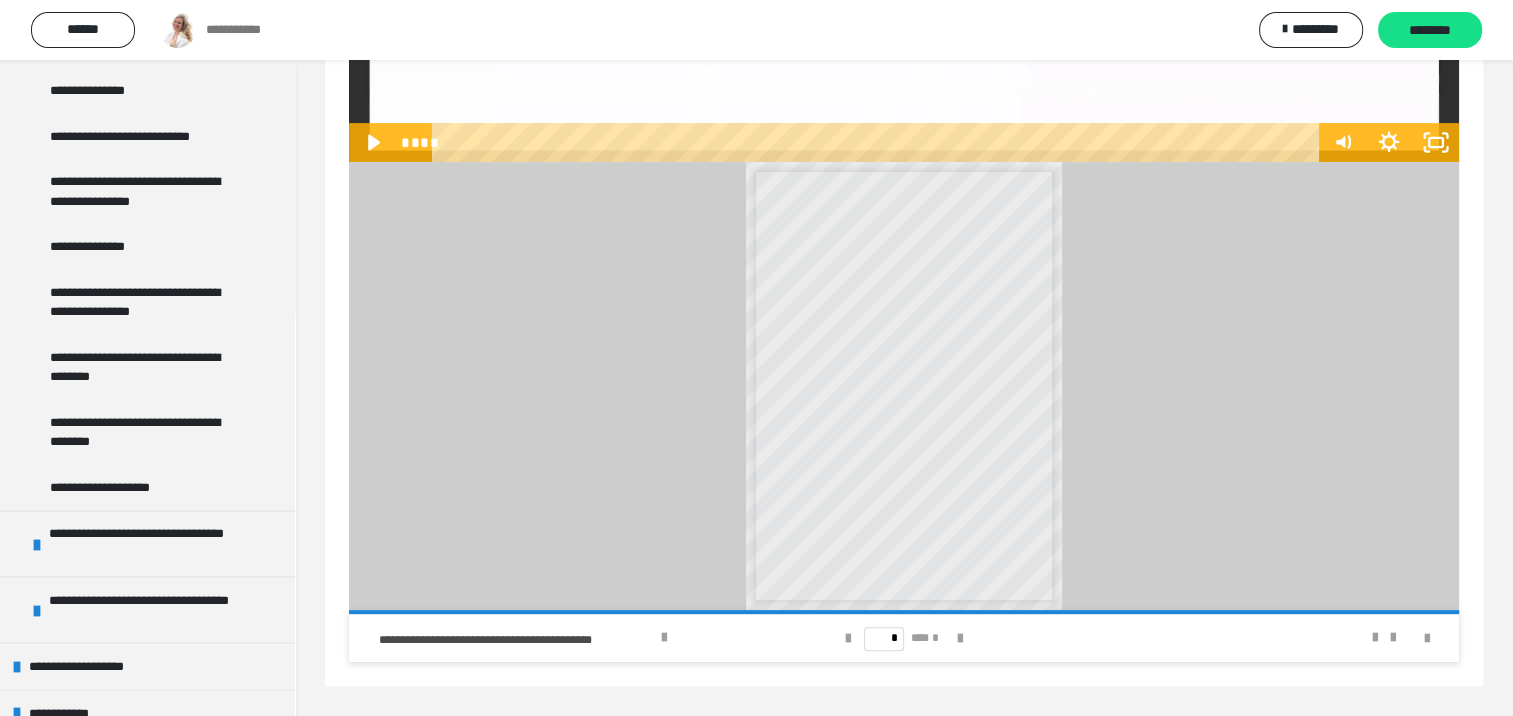 scroll, scrollTop: 3324, scrollLeft: 0, axis: vertical 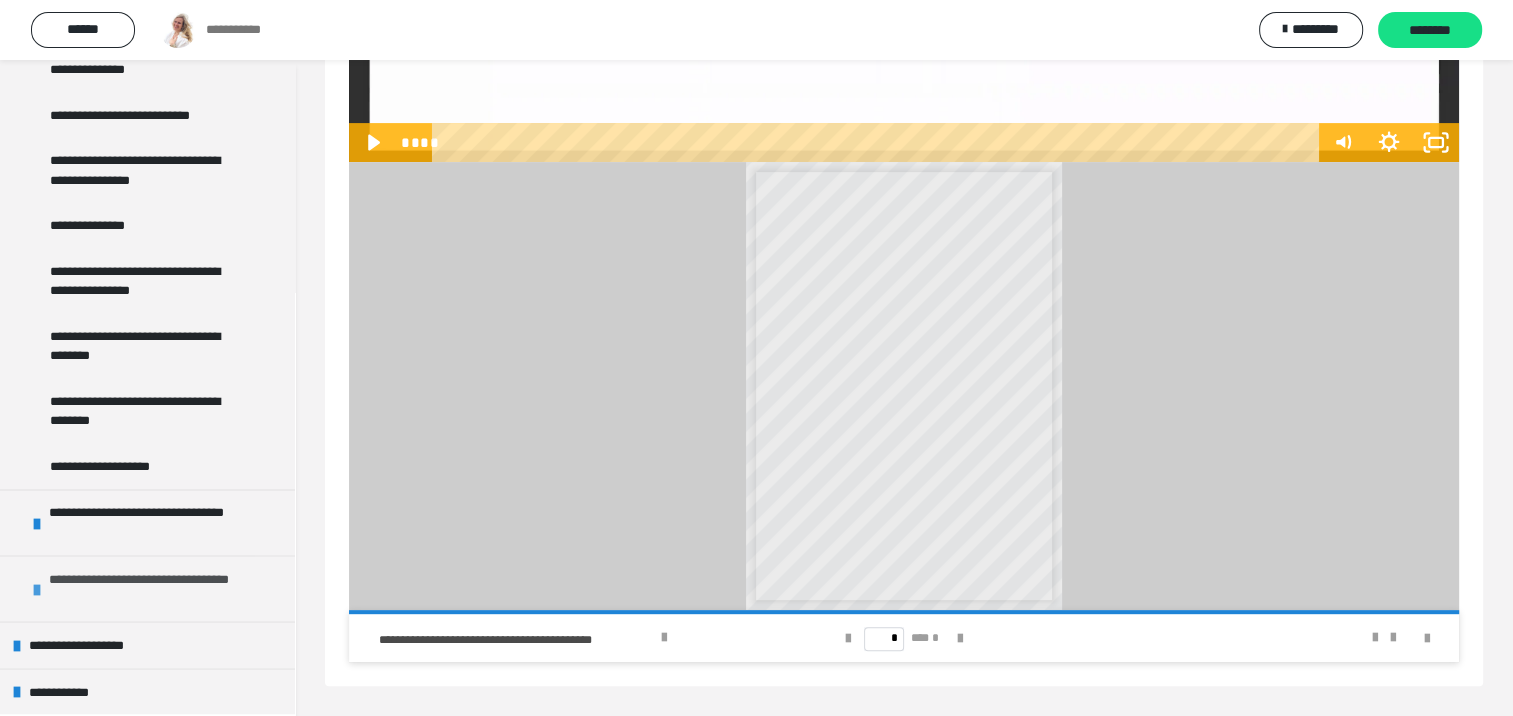 click on "**********" at bounding box center (159, 588) 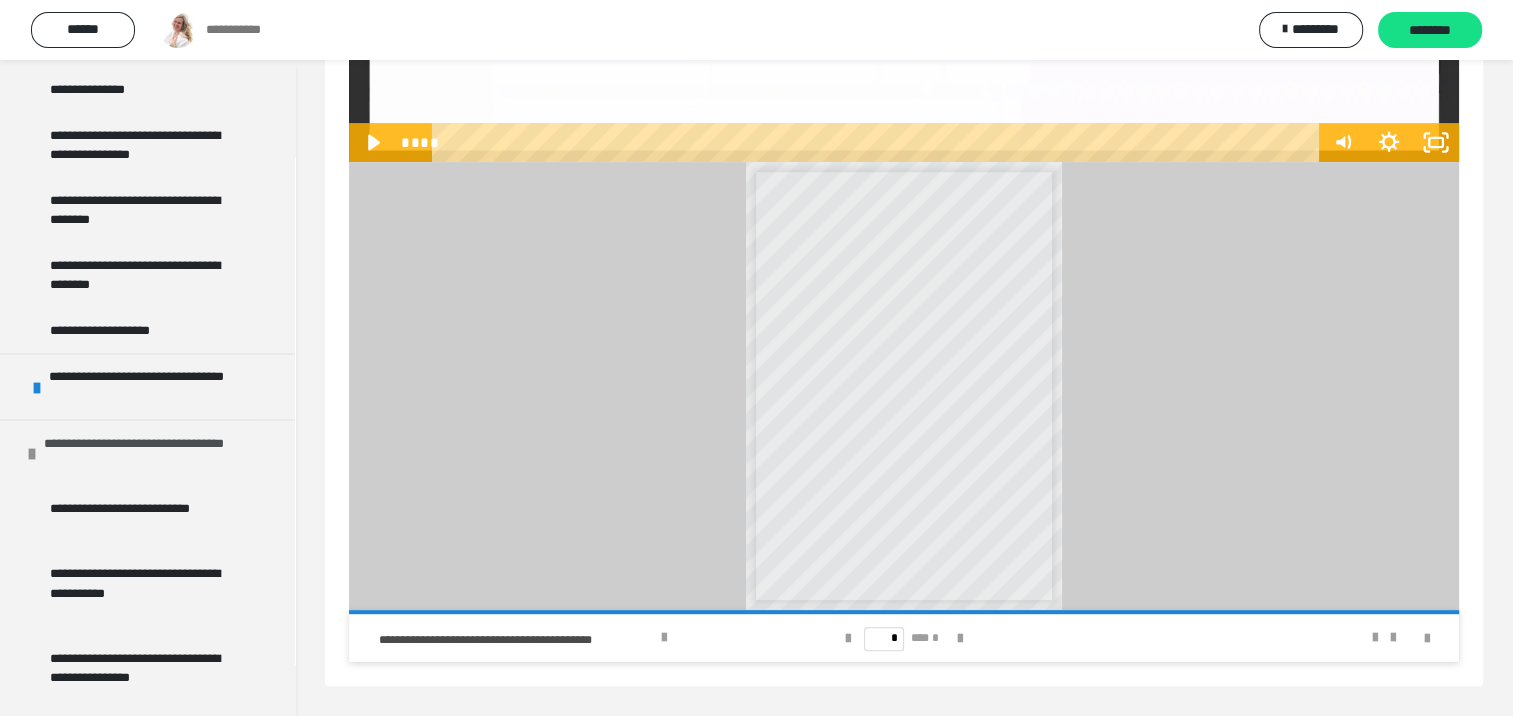 scroll, scrollTop: 3724, scrollLeft: 0, axis: vertical 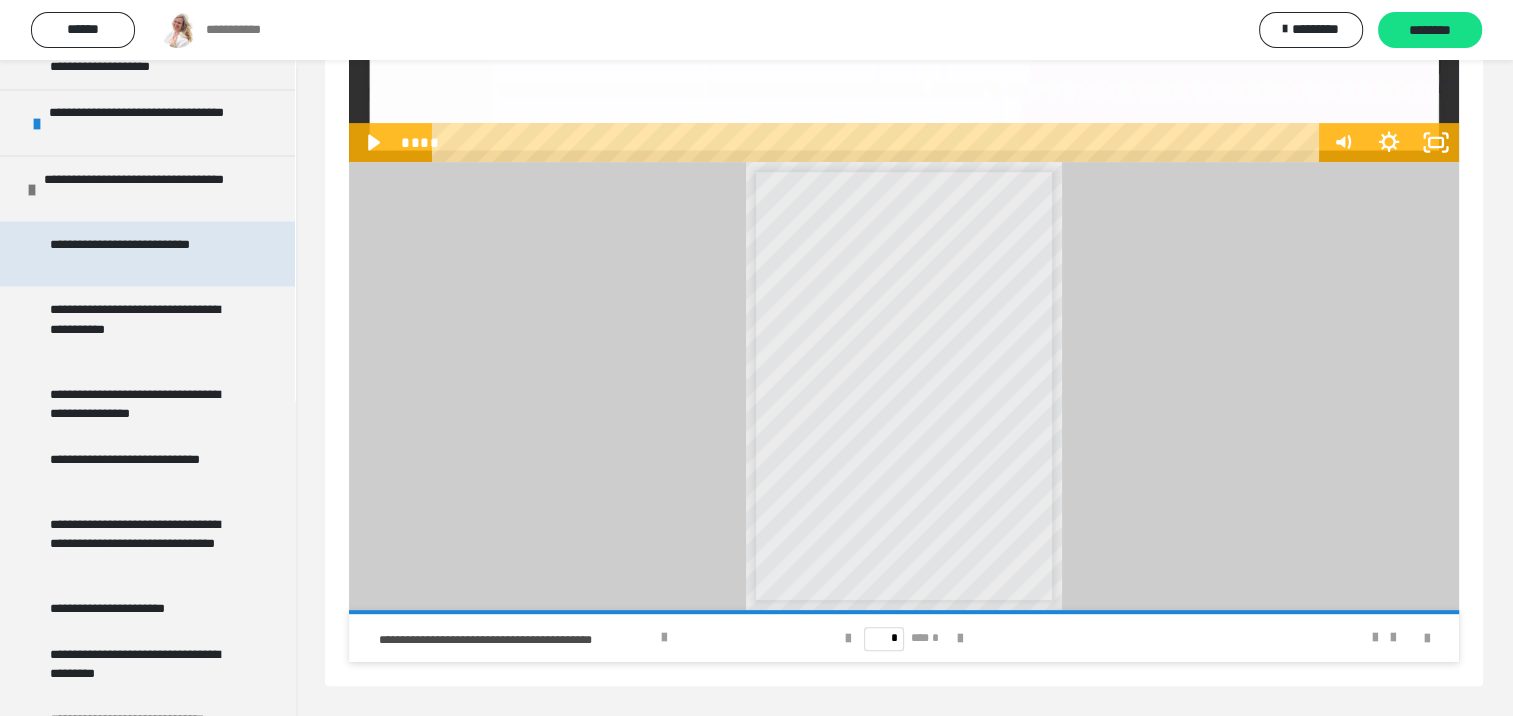 click on "**********" at bounding box center (142, 253) 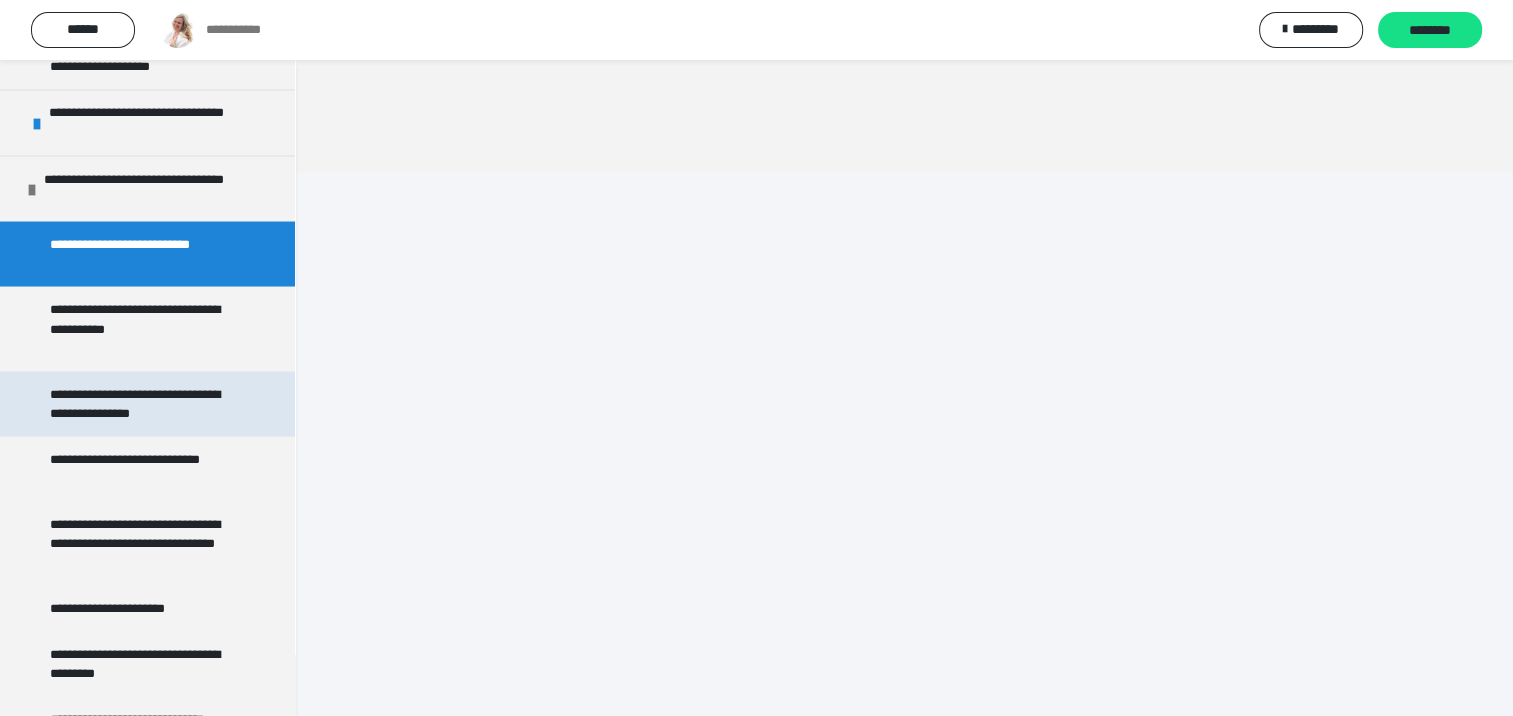 scroll, scrollTop: 60, scrollLeft: 0, axis: vertical 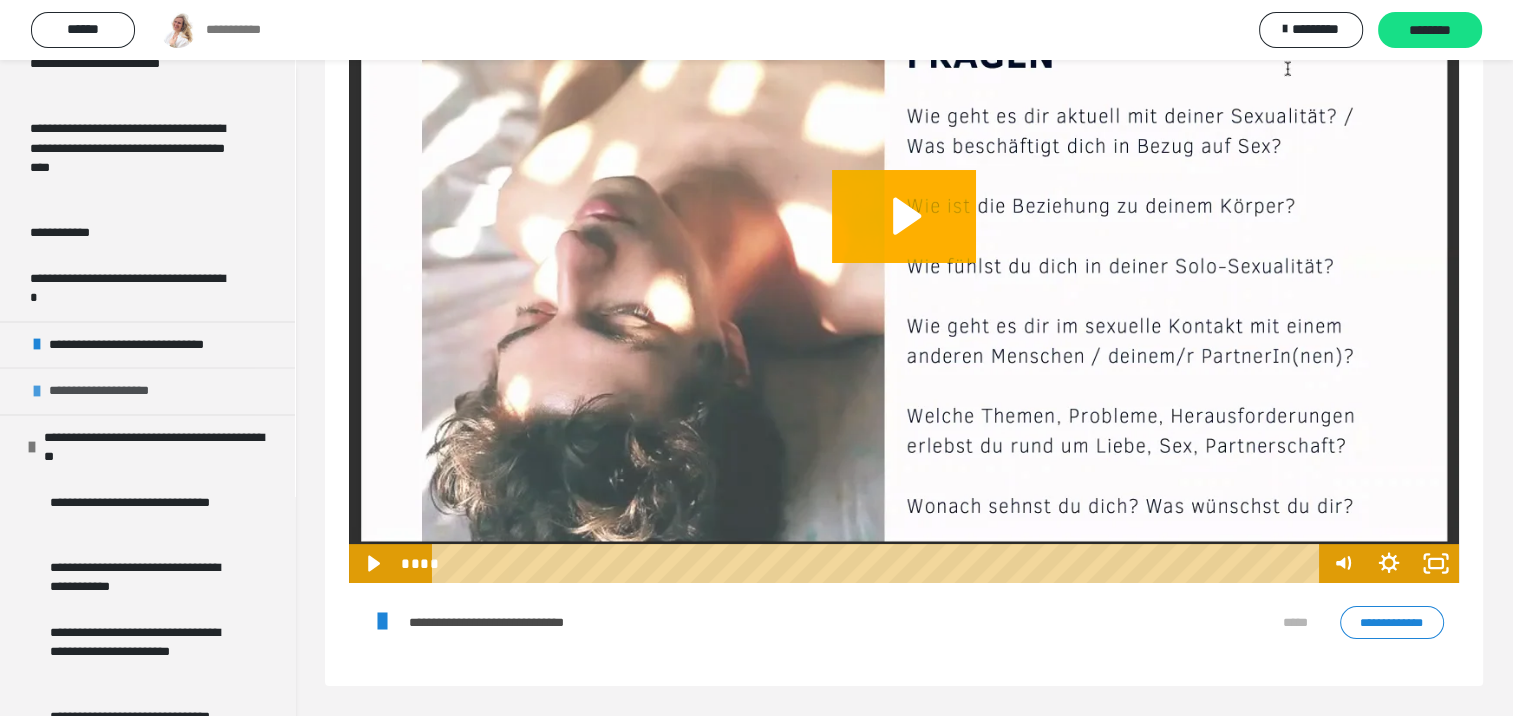 click on "**********" at bounding box center (114, 391) 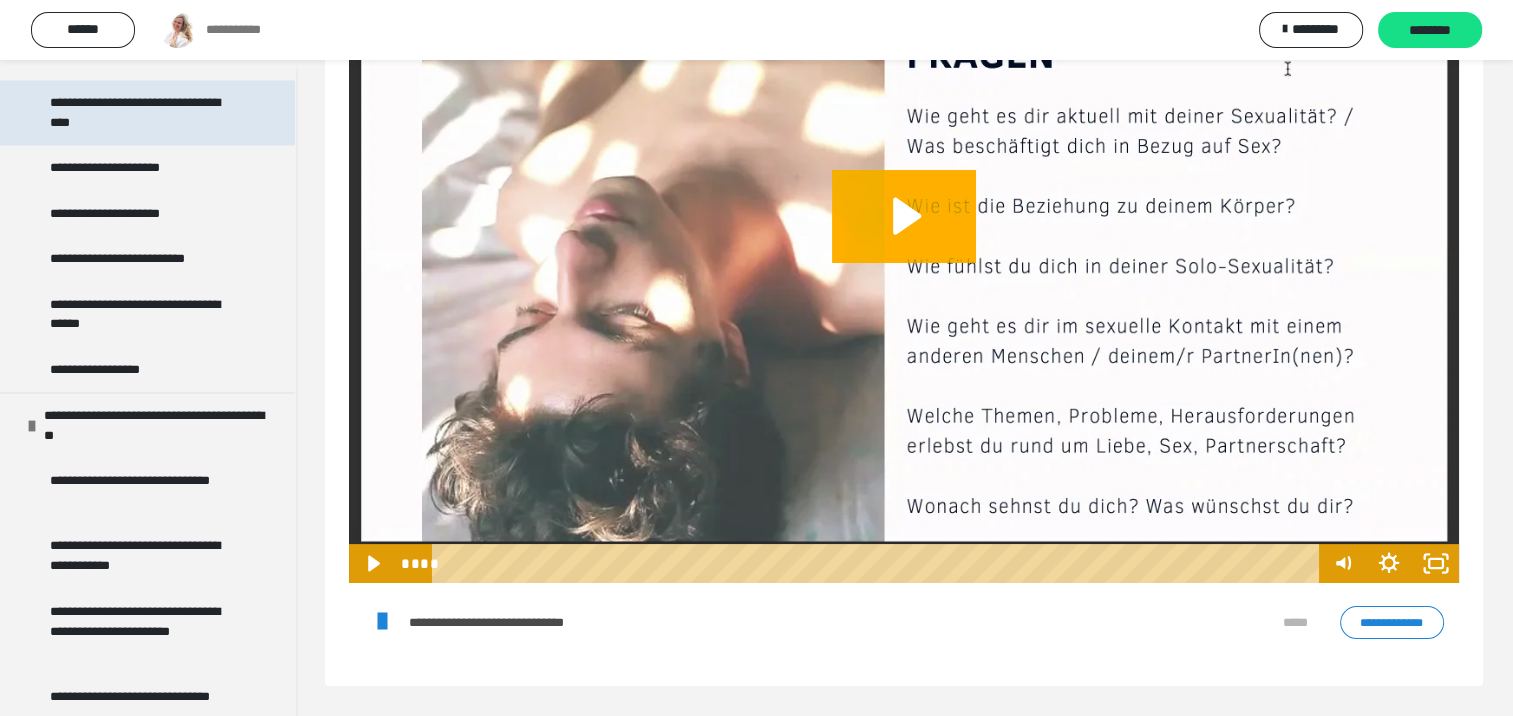 scroll, scrollTop: 3312, scrollLeft: 0, axis: vertical 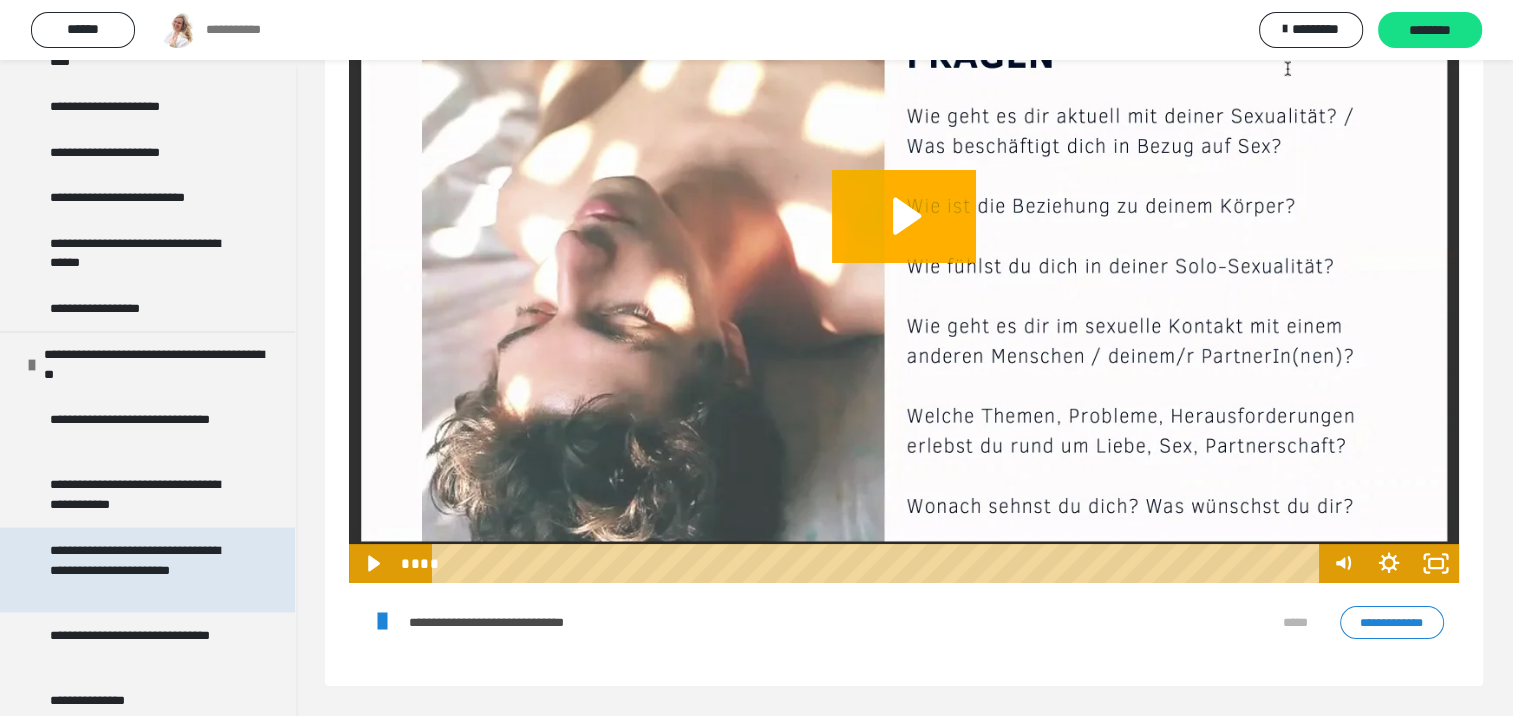 click on "**********" at bounding box center (142, 569) 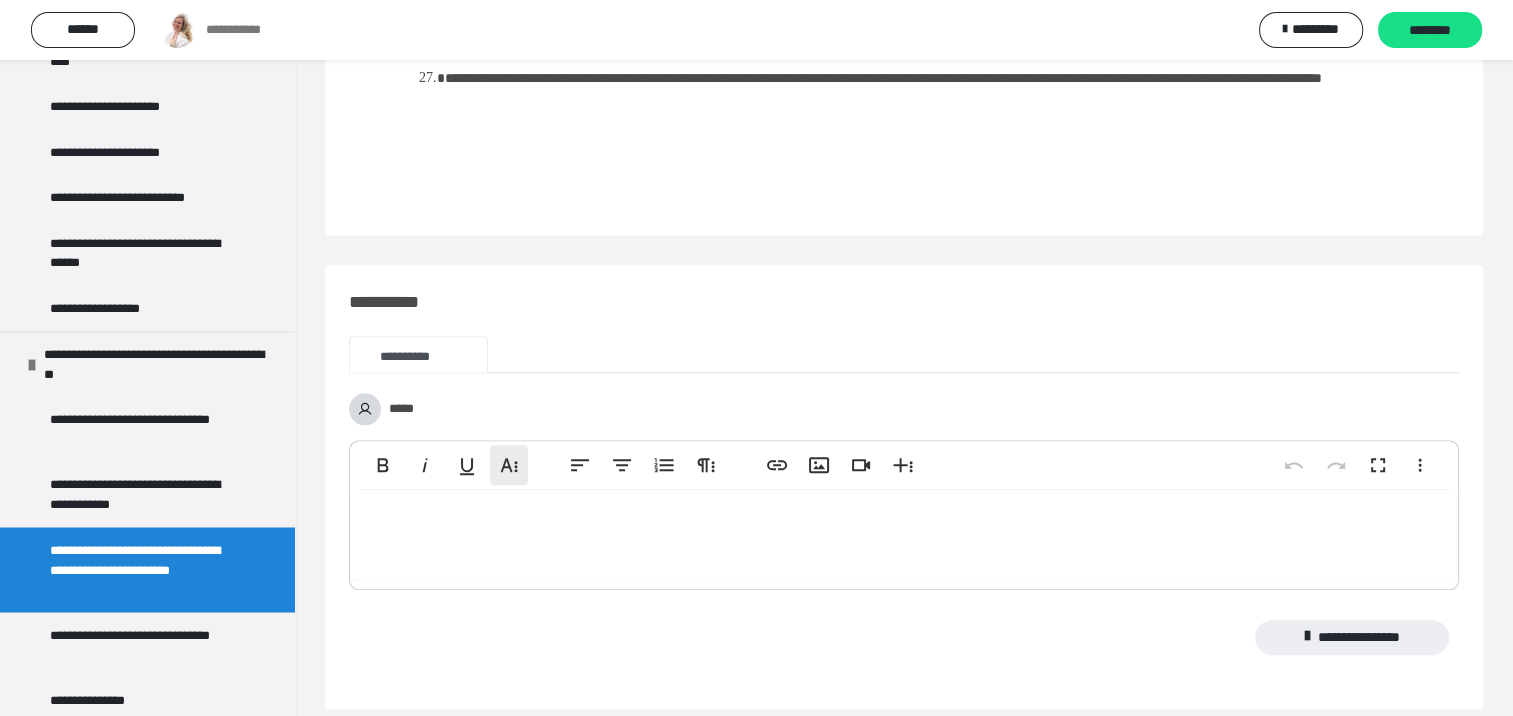 scroll, scrollTop: 2024, scrollLeft: 0, axis: vertical 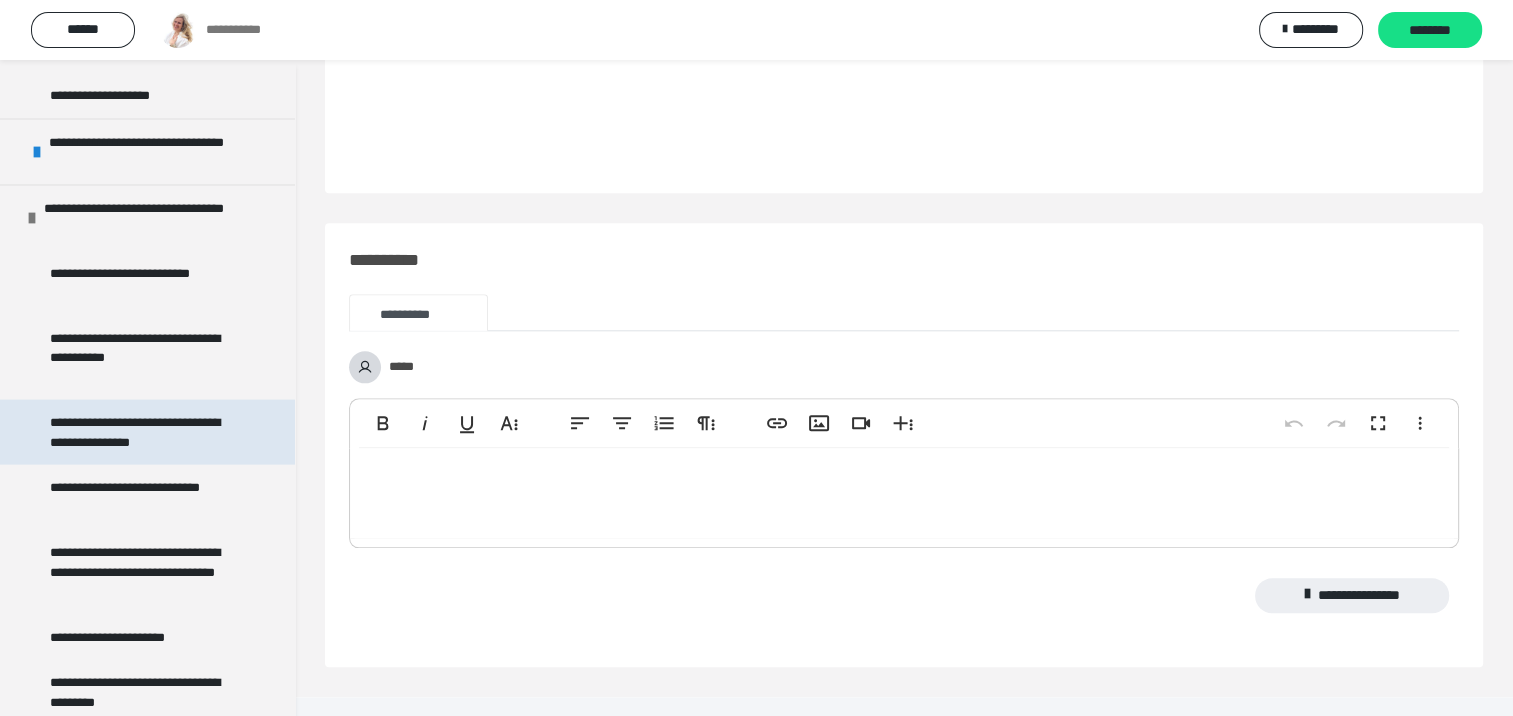 click on "**********" at bounding box center [142, 432] 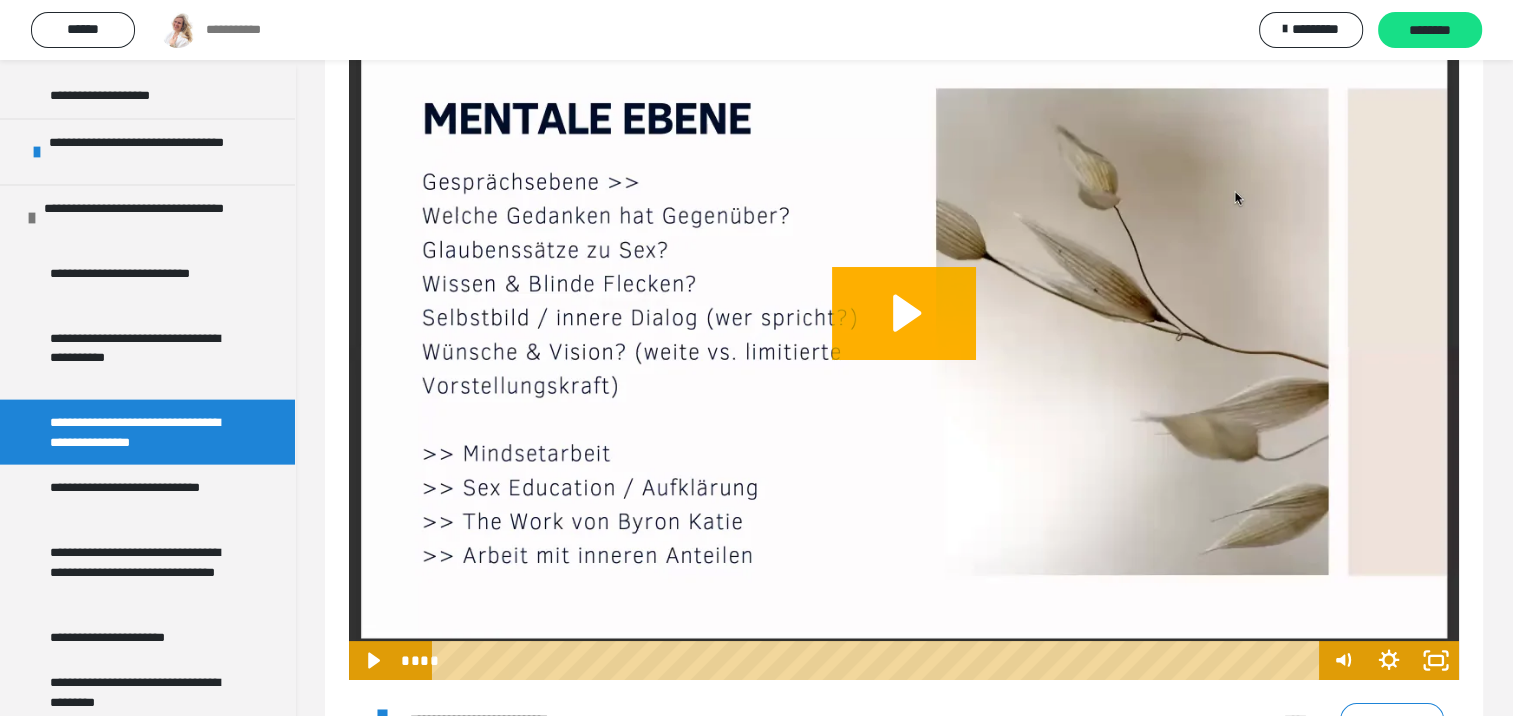 scroll, scrollTop: 252, scrollLeft: 0, axis: vertical 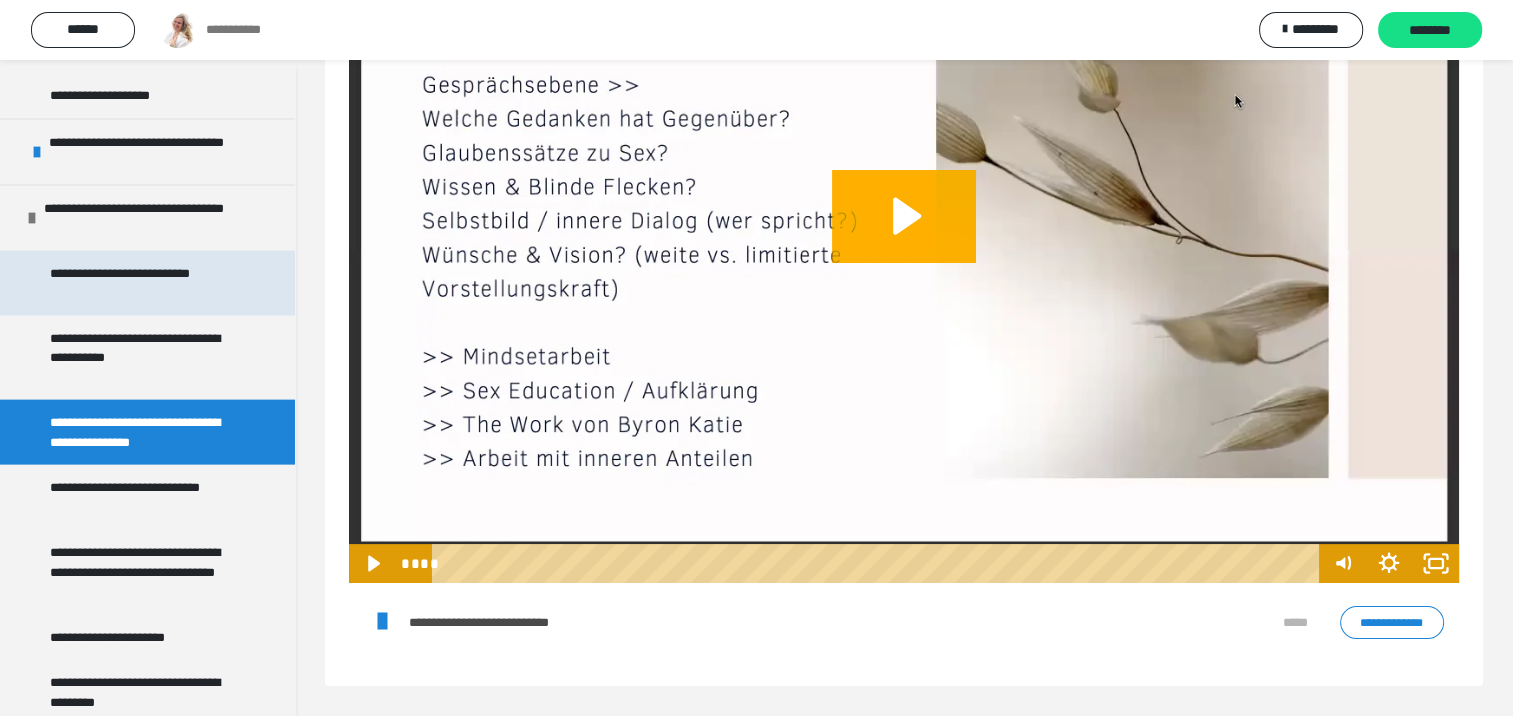 click on "**********" at bounding box center (142, 283) 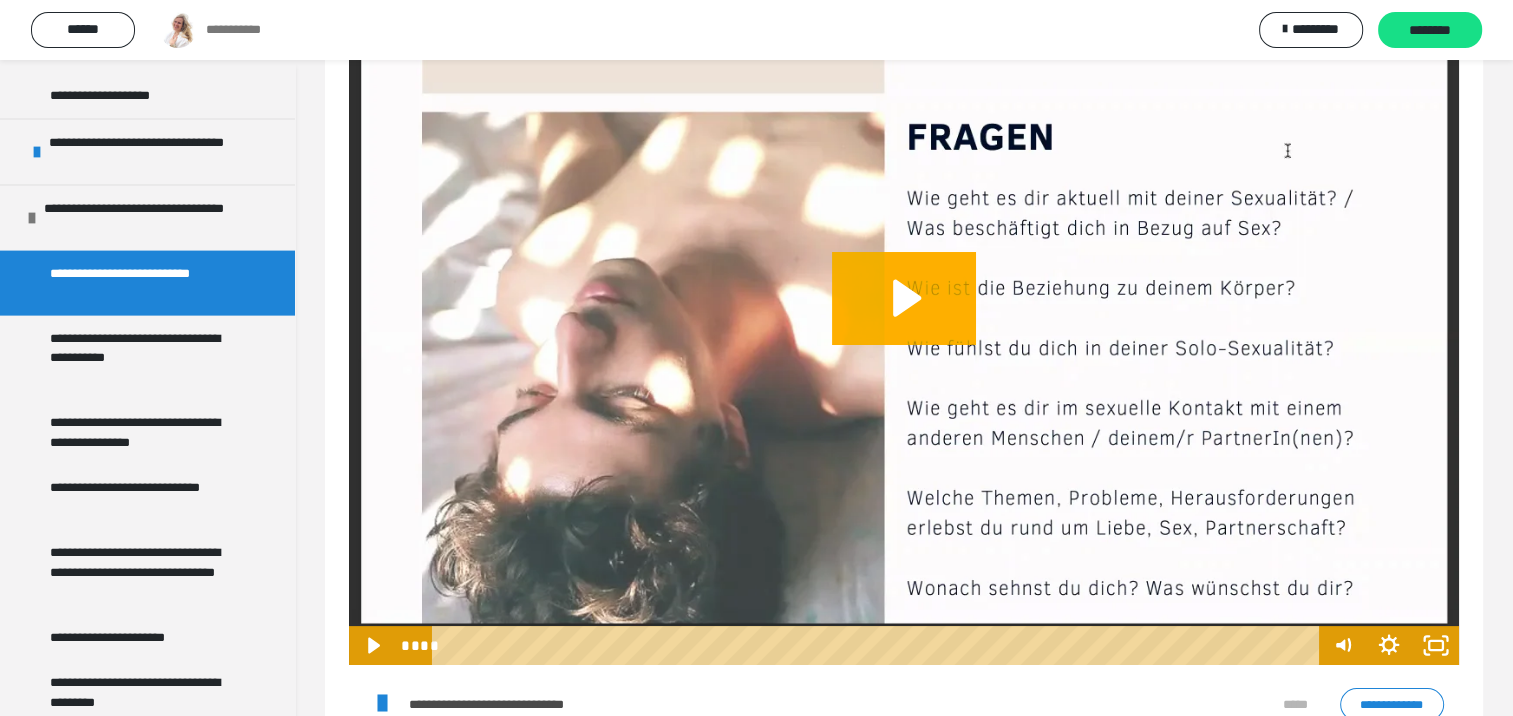 scroll, scrollTop: 252, scrollLeft: 0, axis: vertical 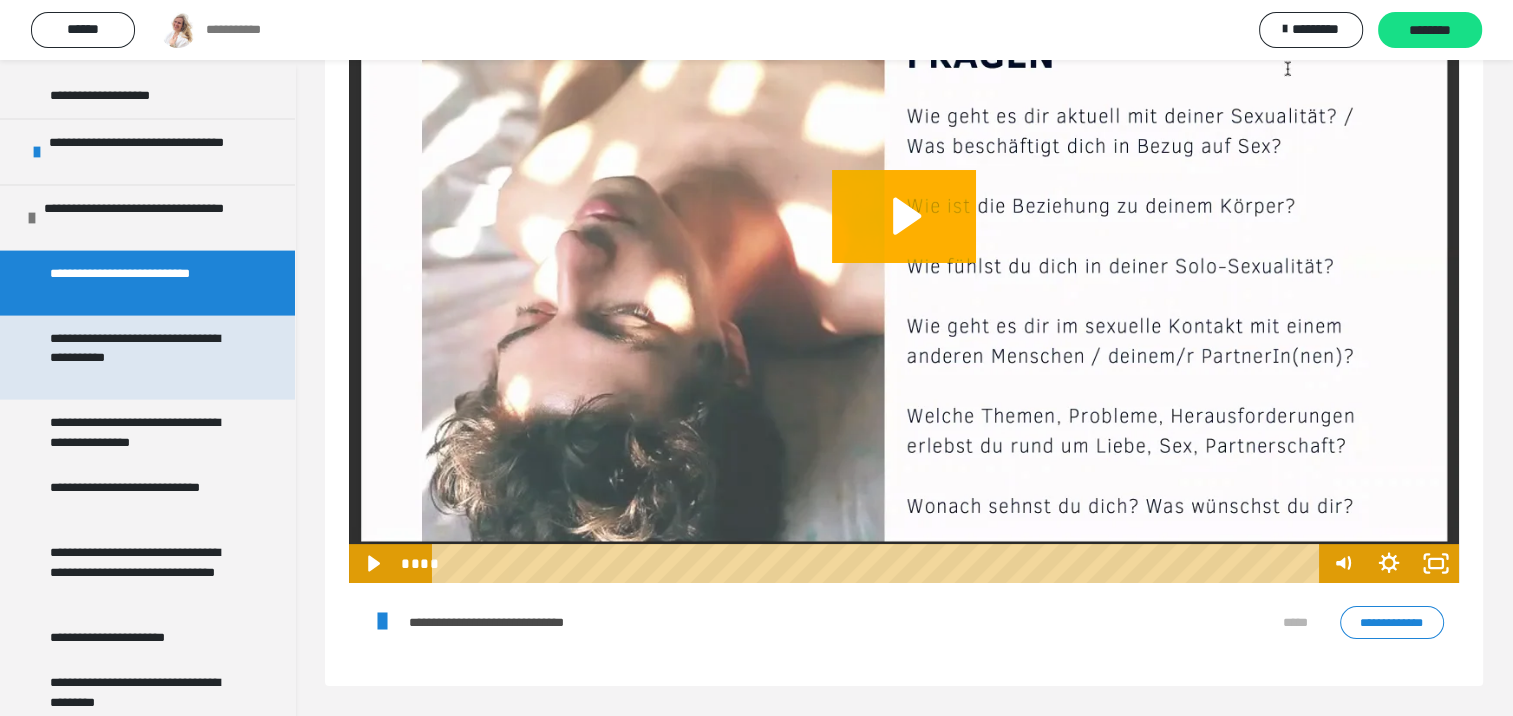 click on "**********" at bounding box center (142, 358) 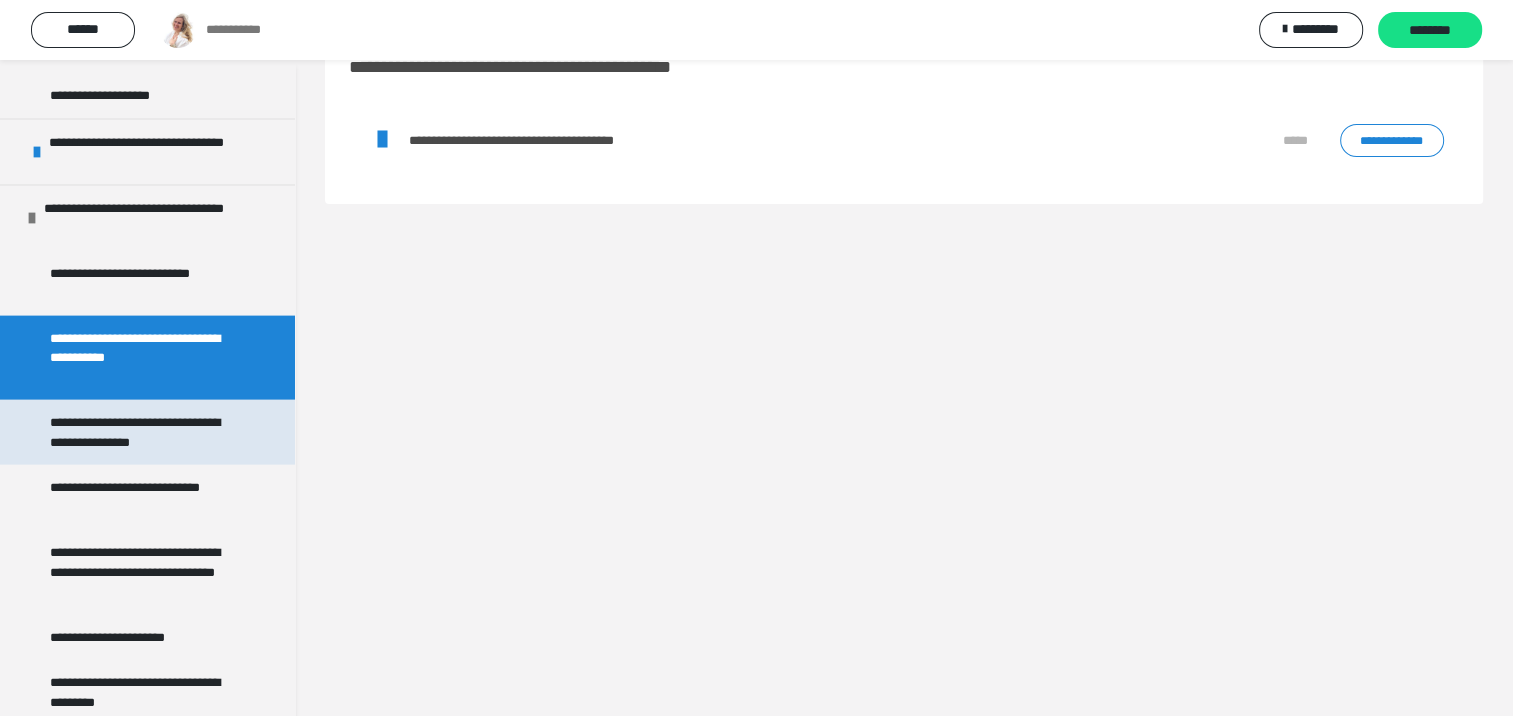 scroll, scrollTop: 60, scrollLeft: 0, axis: vertical 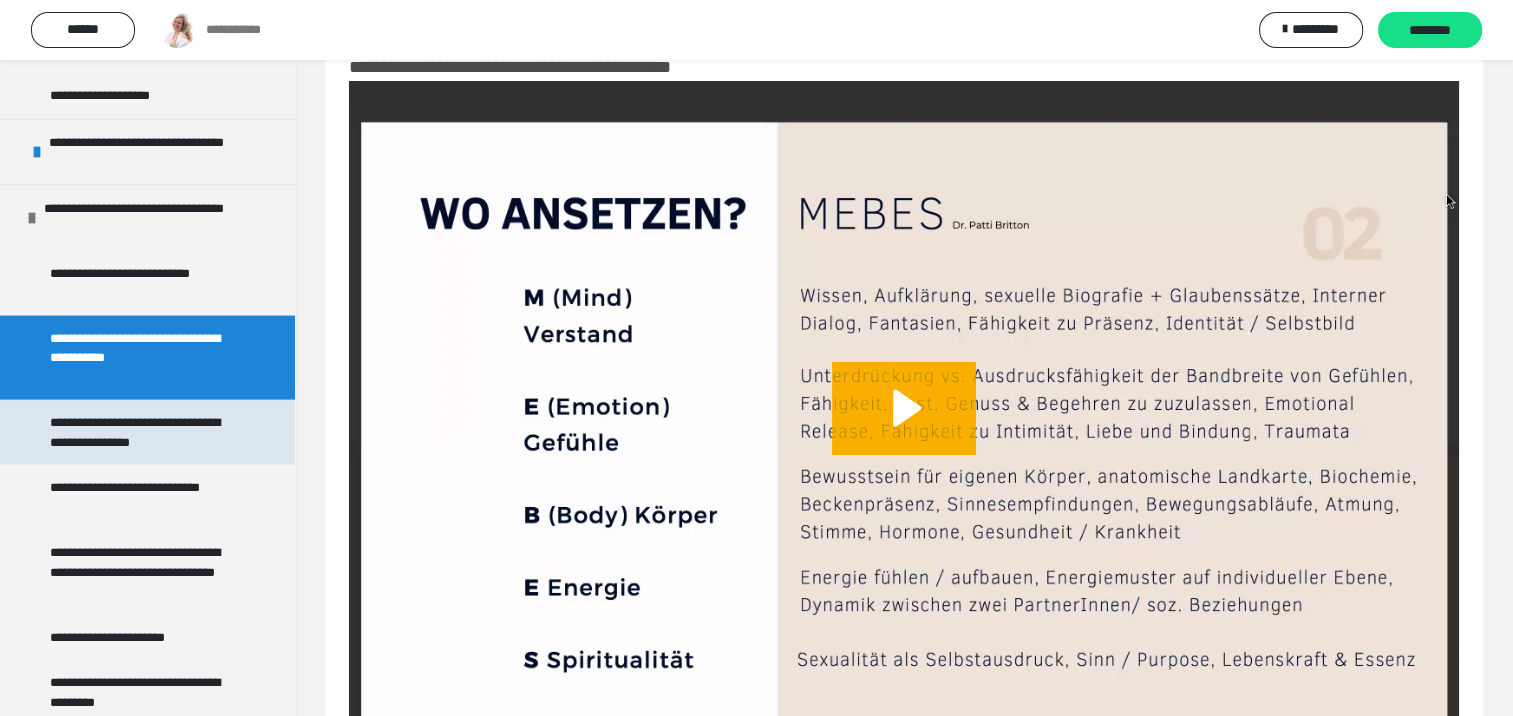 click on "**********" at bounding box center (142, 432) 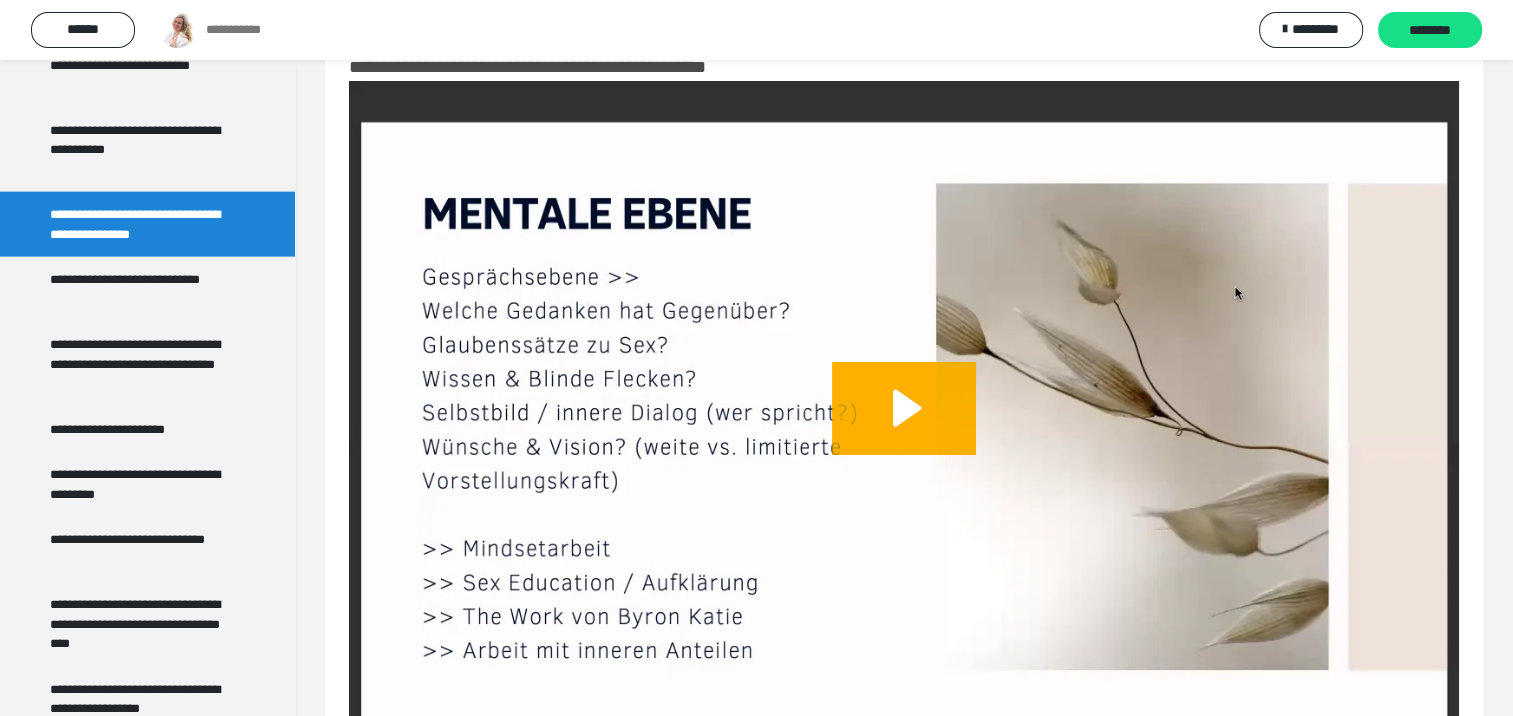 scroll, scrollTop: 4612, scrollLeft: 0, axis: vertical 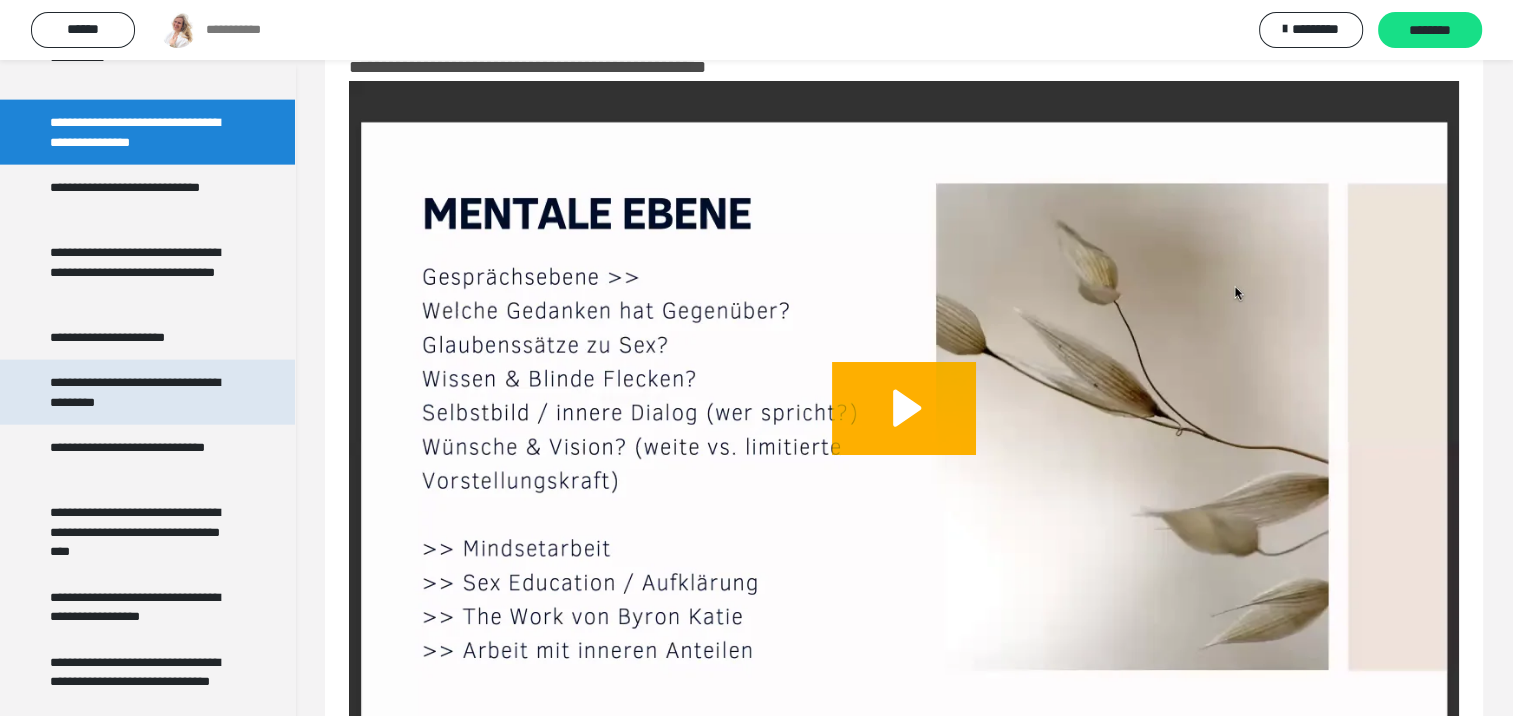 click on "**********" at bounding box center [142, 392] 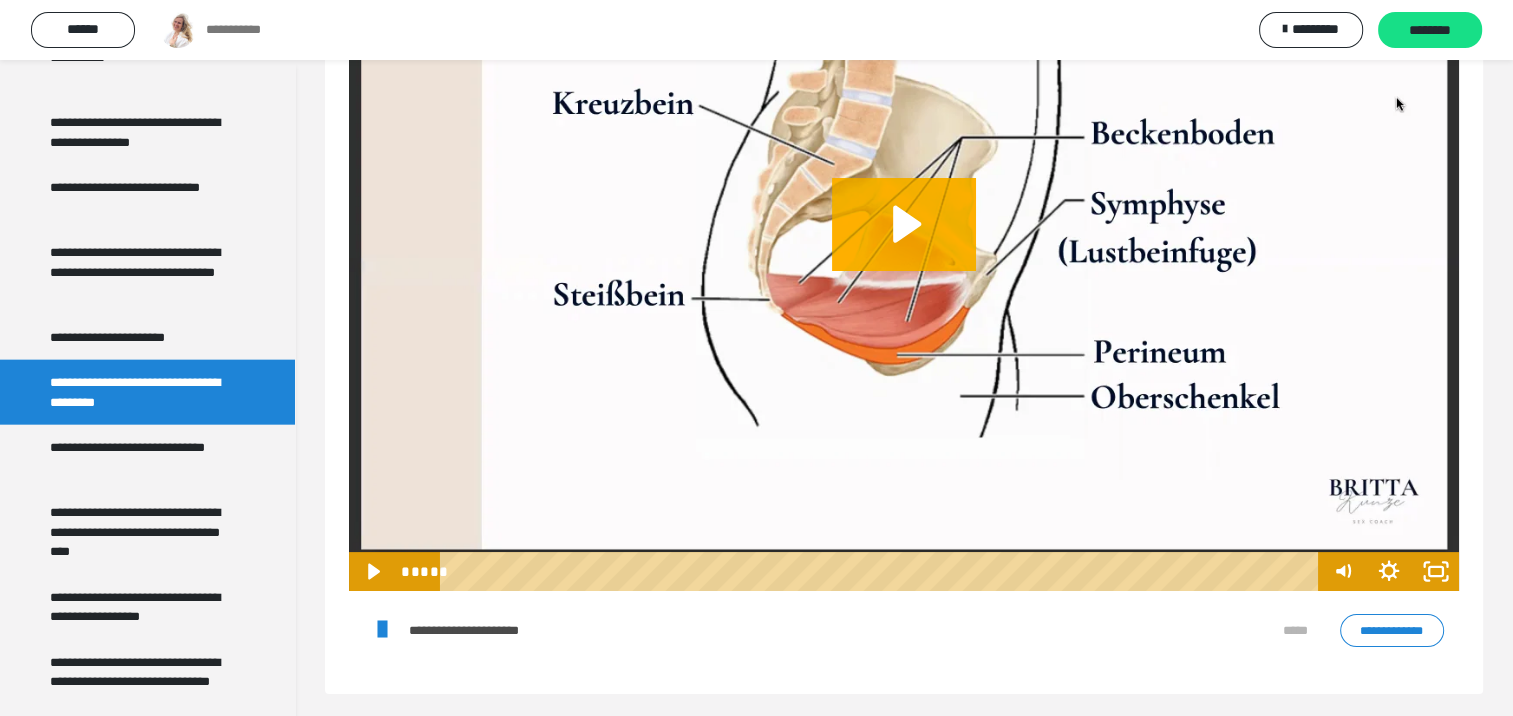scroll, scrollTop: 252, scrollLeft: 0, axis: vertical 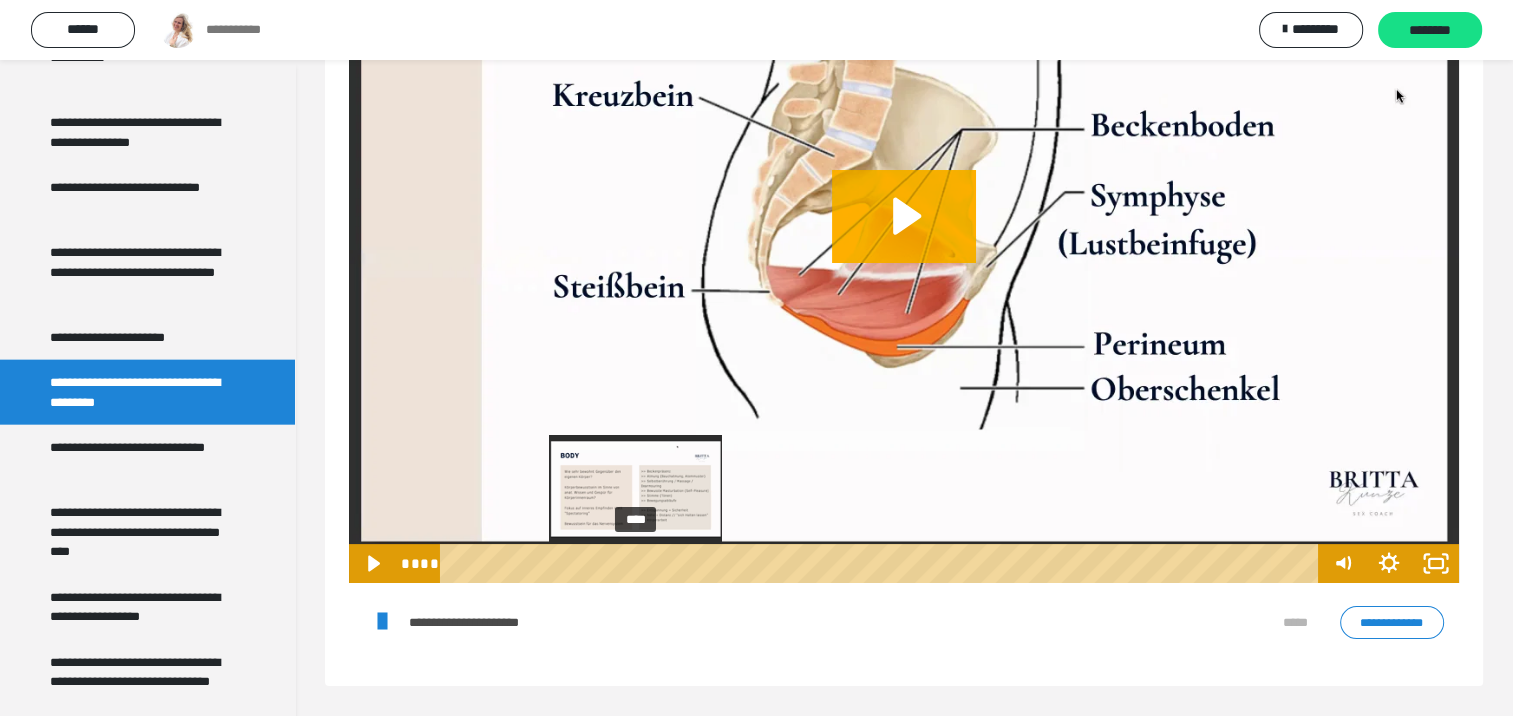 click on "****" at bounding box center (883, 563) 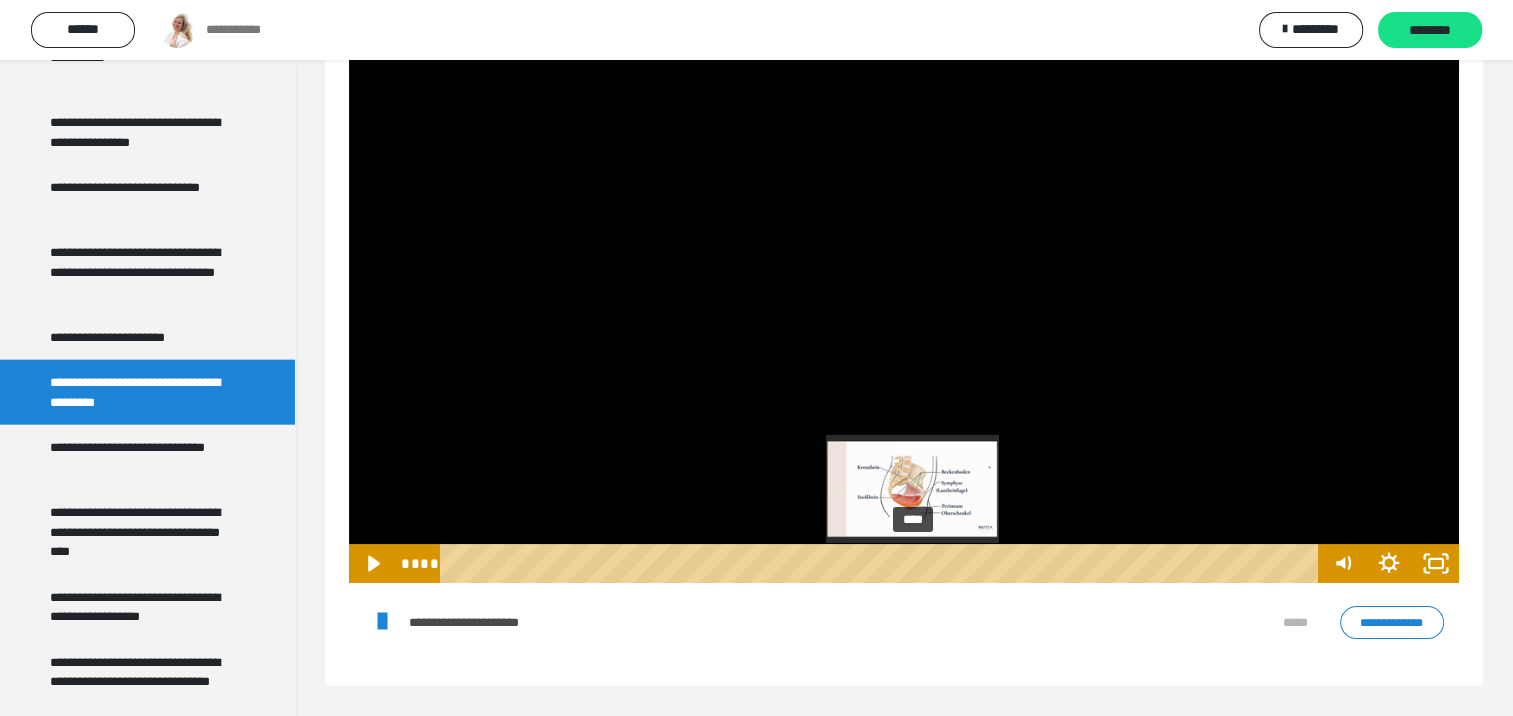 click on "****" at bounding box center (883, 563) 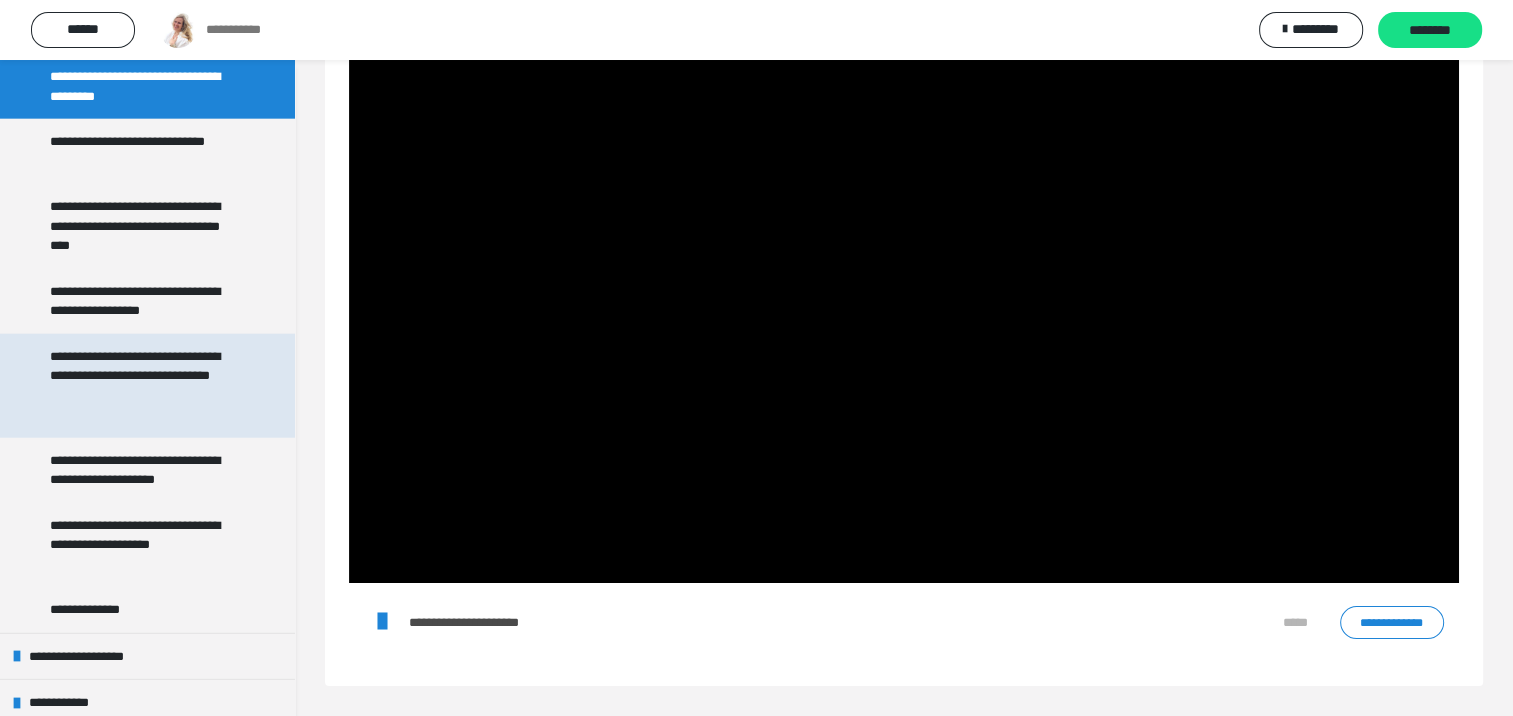 scroll, scrollTop: 4930, scrollLeft: 0, axis: vertical 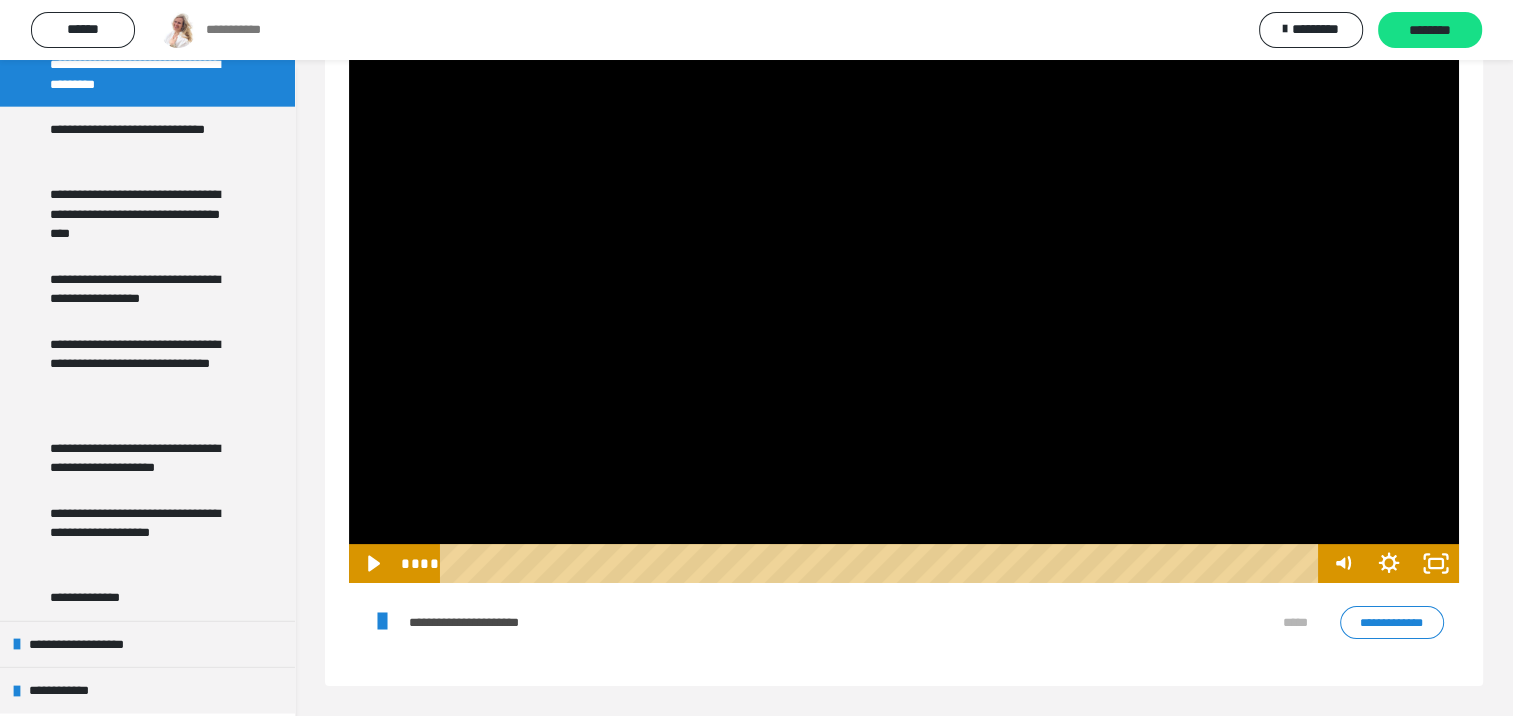 click on "**********" at bounding box center [756, 30] 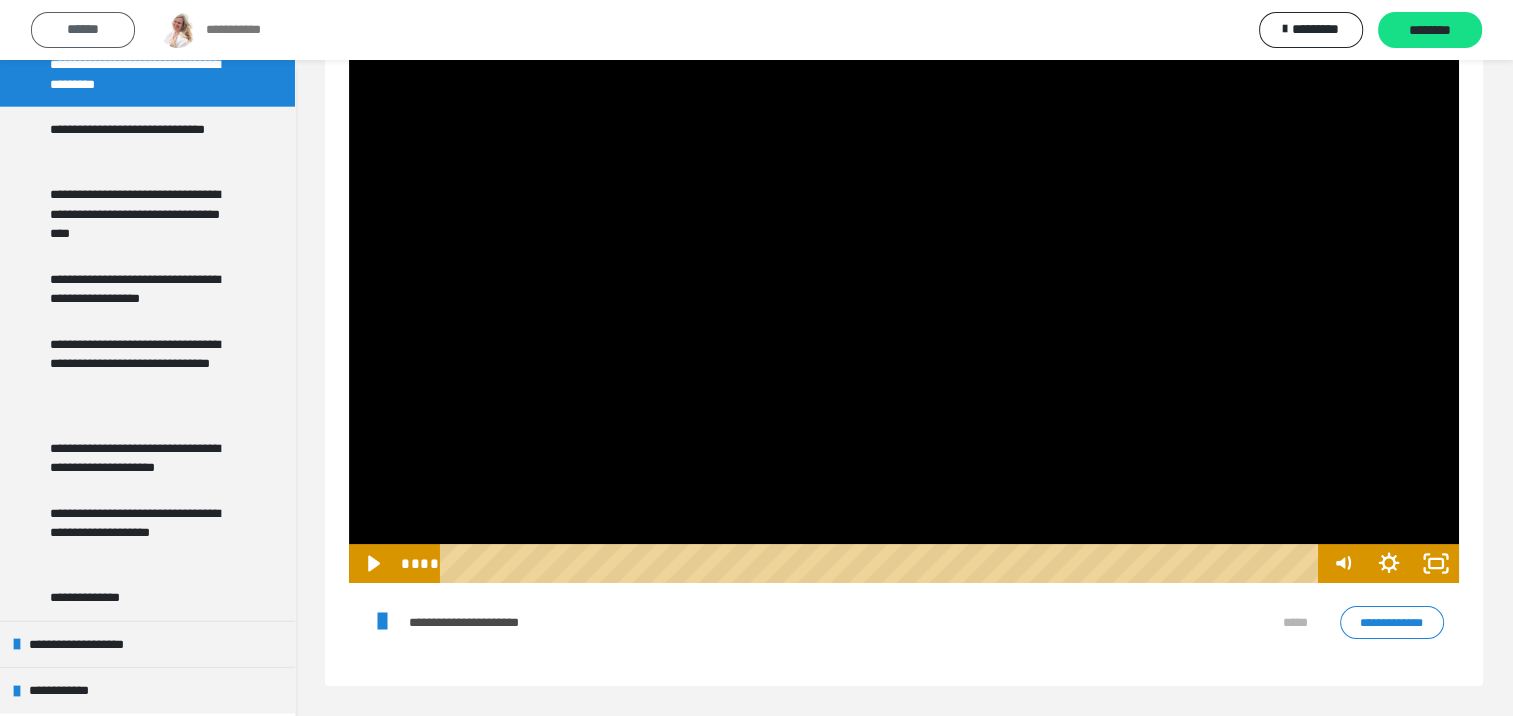 click on "******" at bounding box center [83, 29] 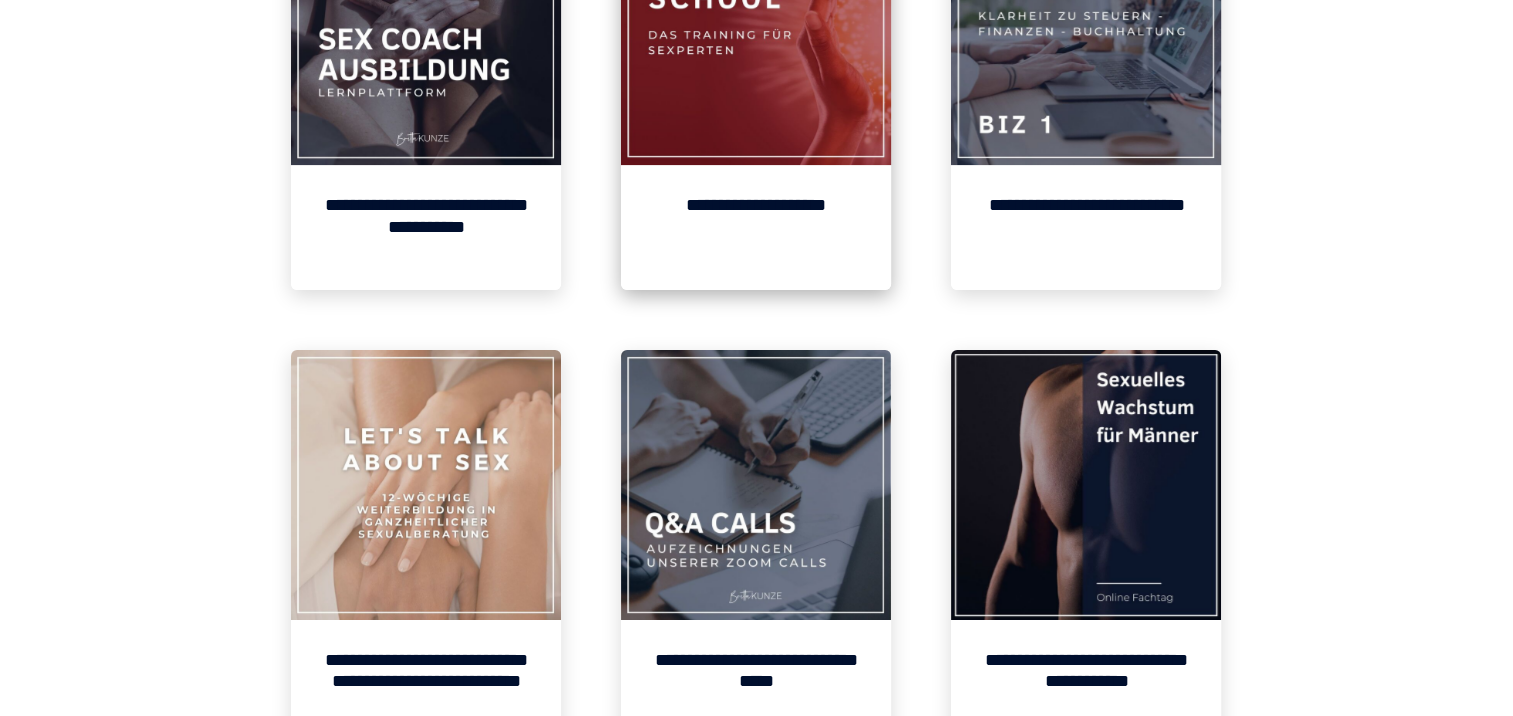 scroll, scrollTop: 300, scrollLeft: 0, axis: vertical 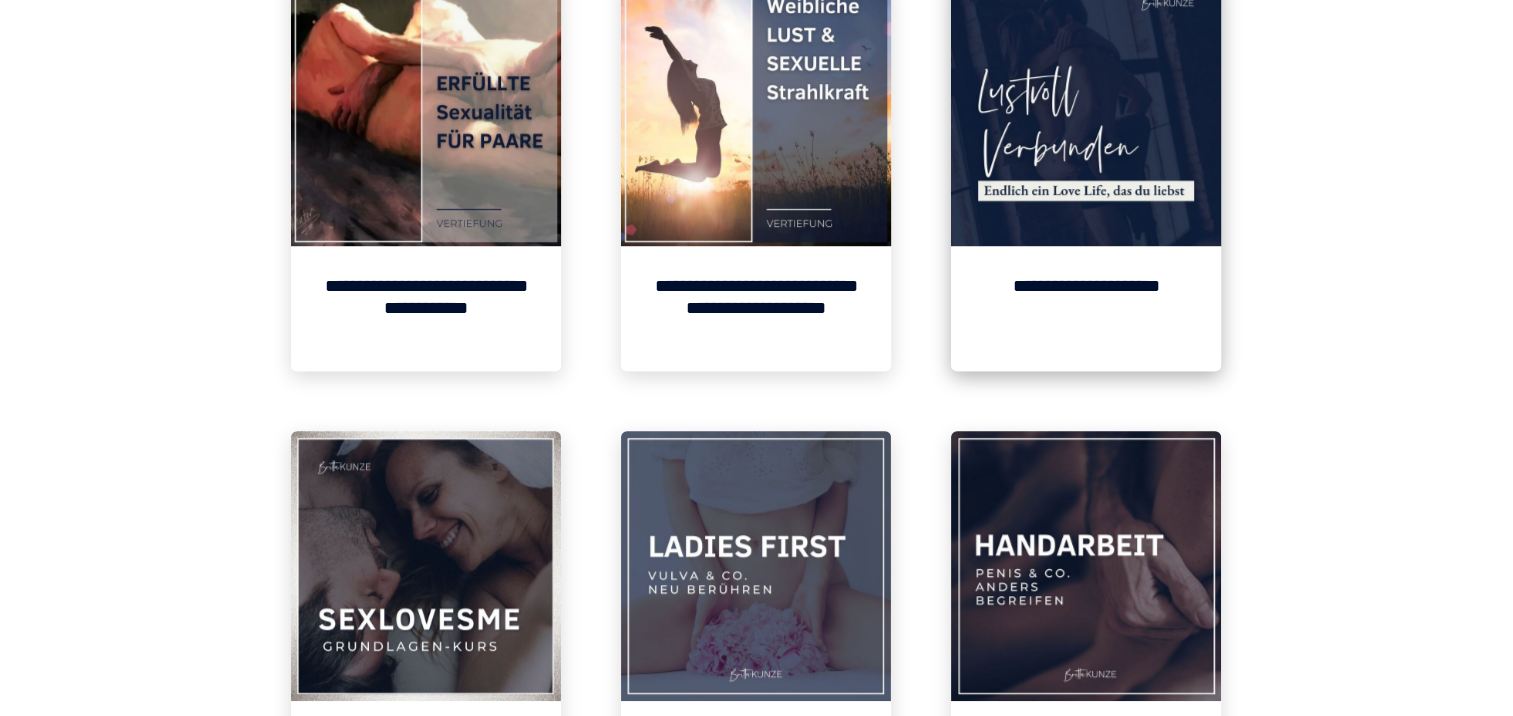 click on "**********" at bounding box center [1086, 308] 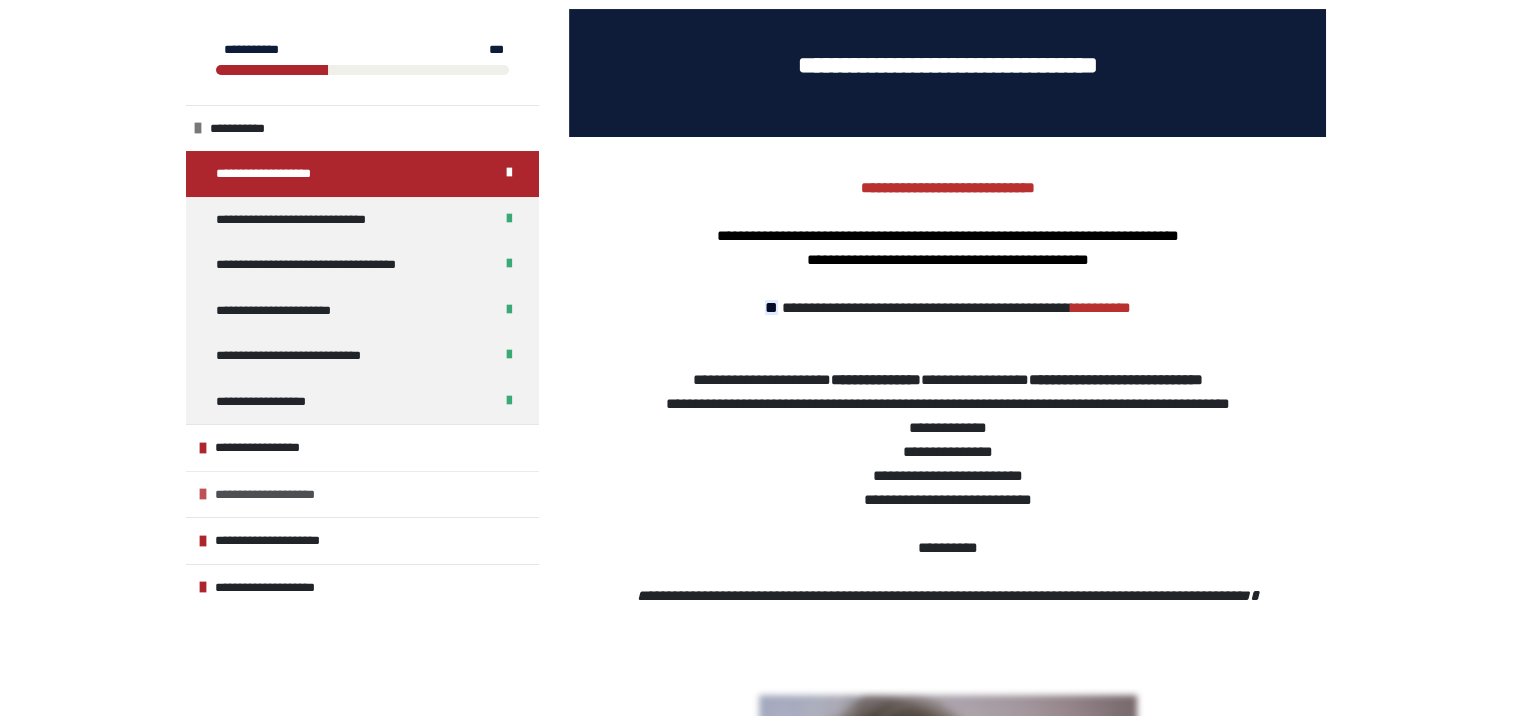 scroll, scrollTop: 456, scrollLeft: 0, axis: vertical 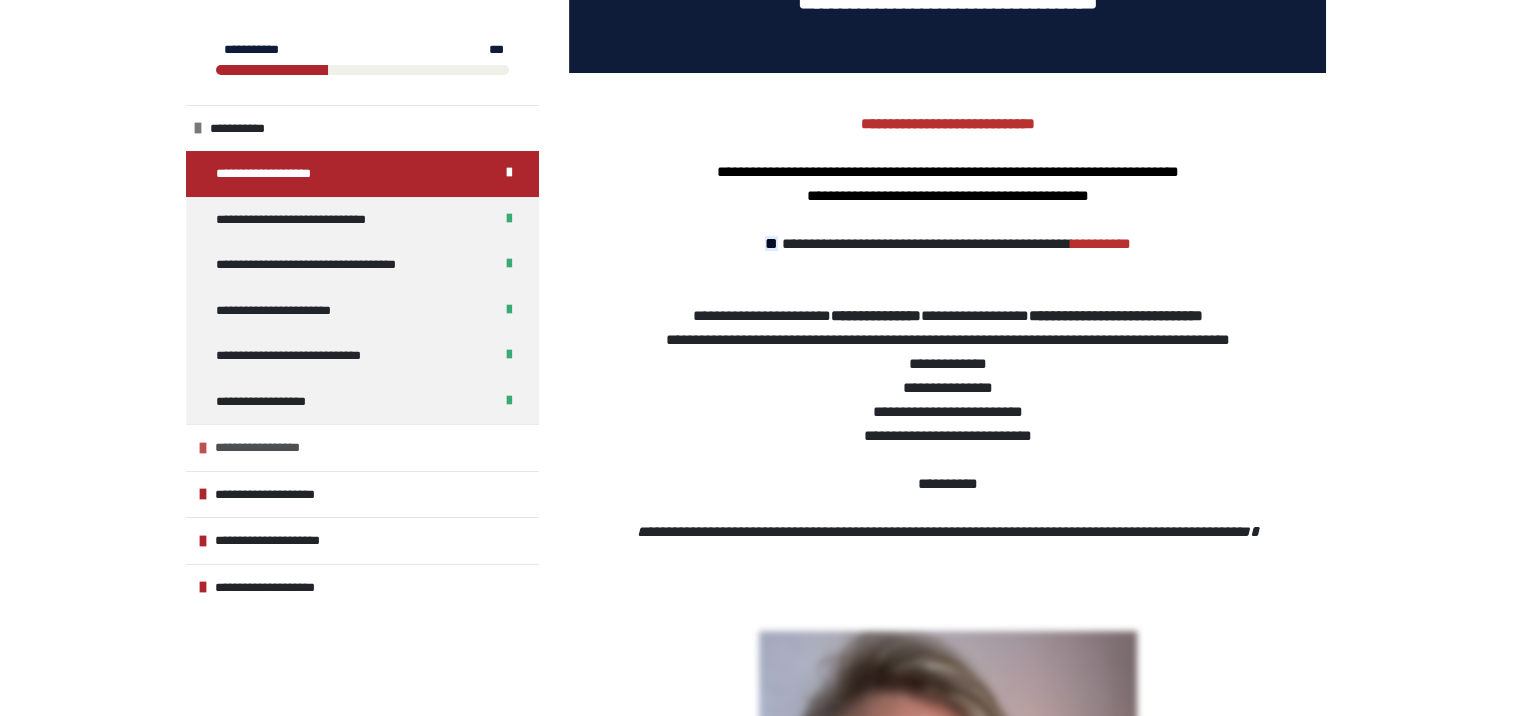 click on "**********" at bounding box center (362, 447) 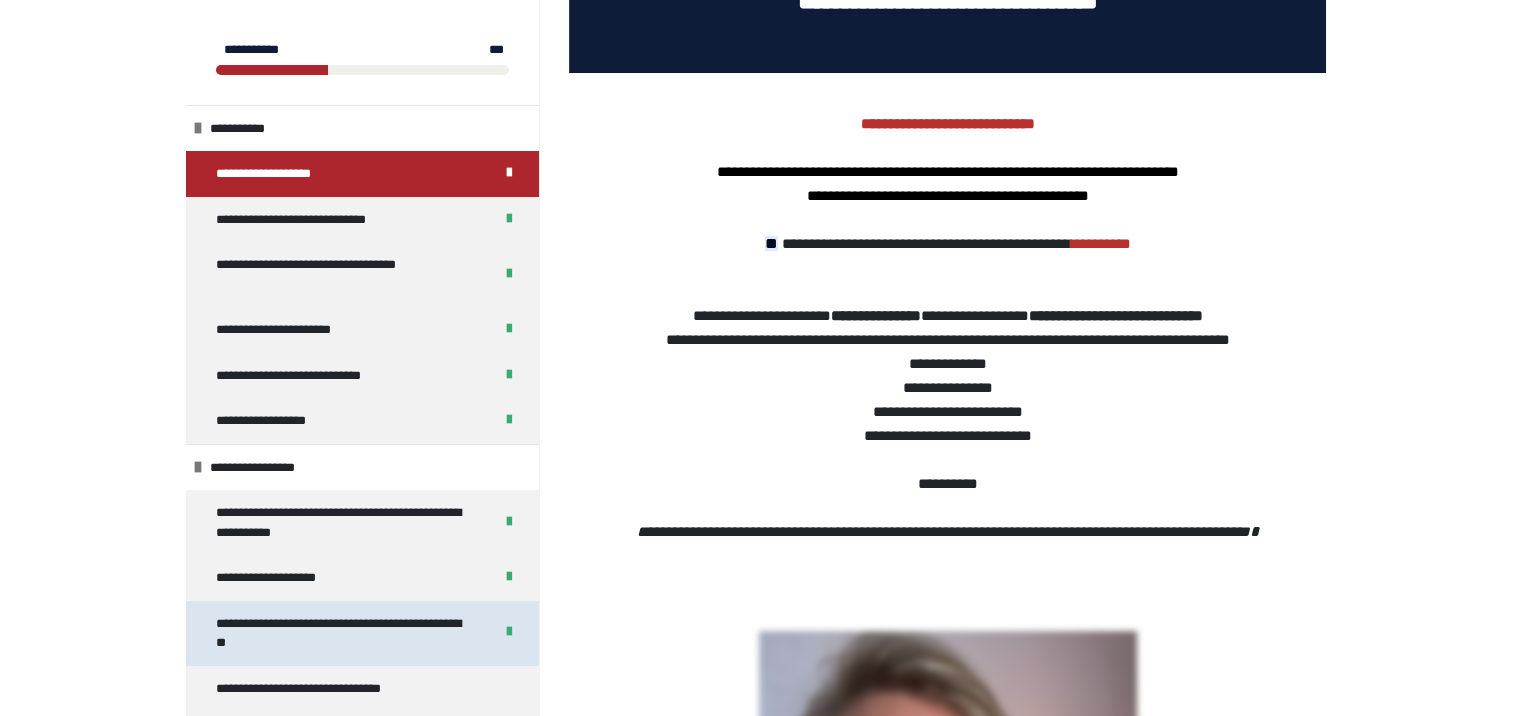 click on "**********" at bounding box center (339, 633) 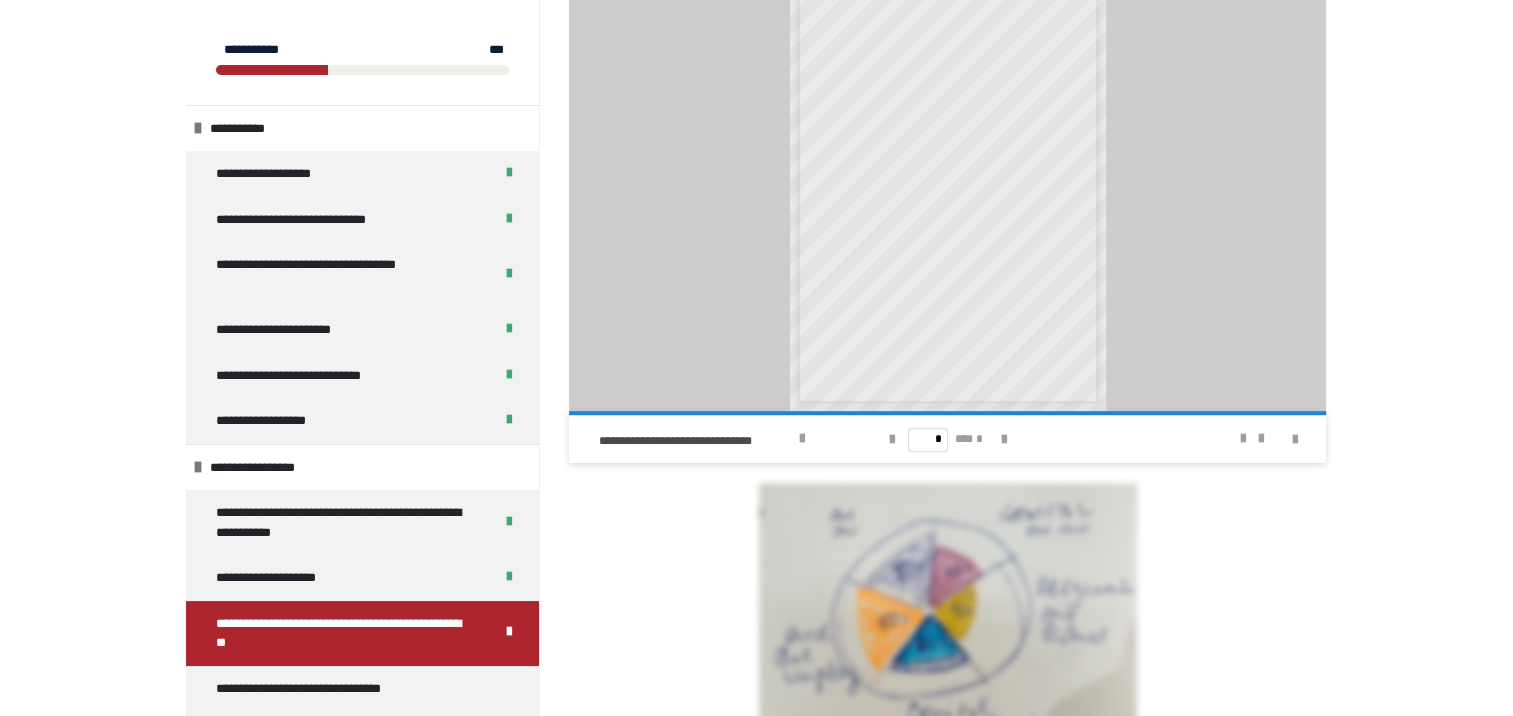 scroll, scrollTop: 1060, scrollLeft: 0, axis: vertical 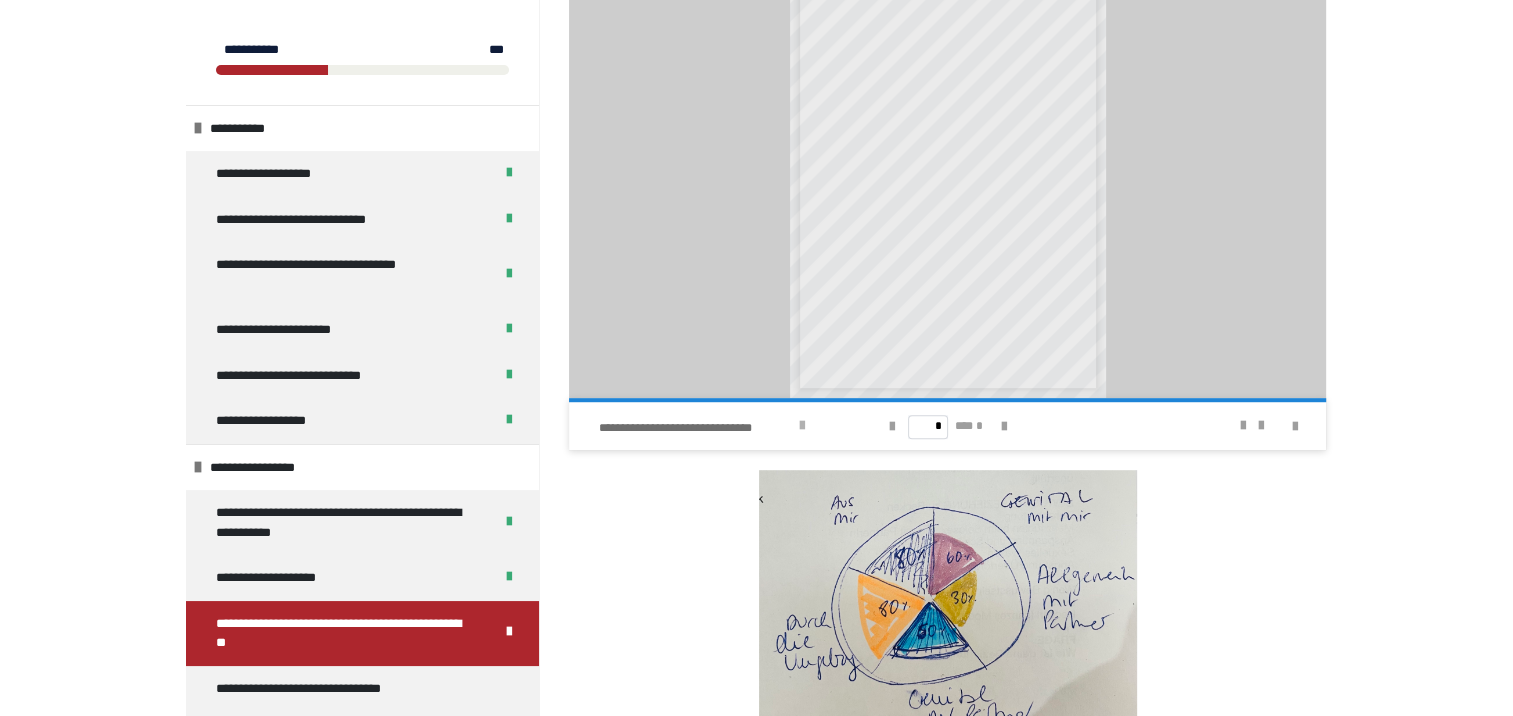click at bounding box center [802, 426] 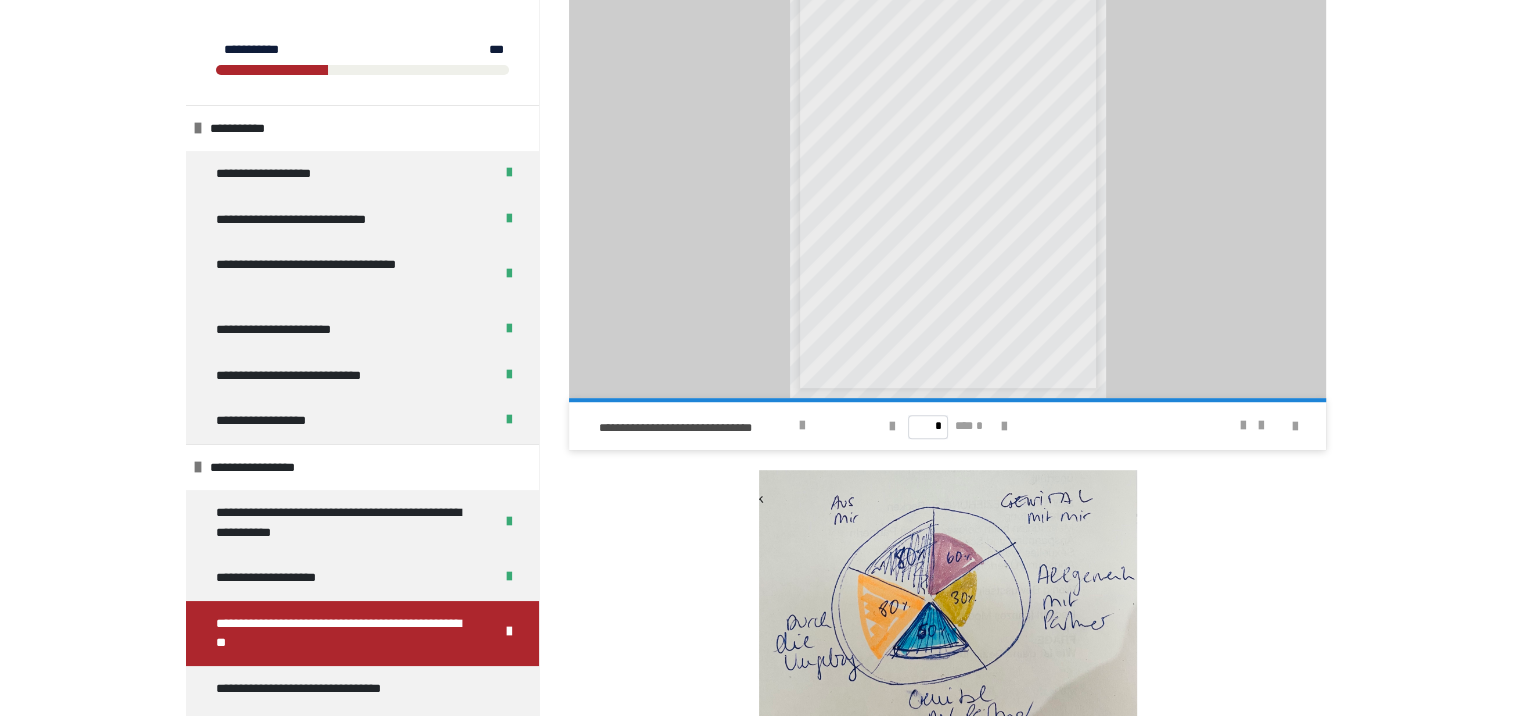 scroll, scrollTop: 0, scrollLeft: 0, axis: both 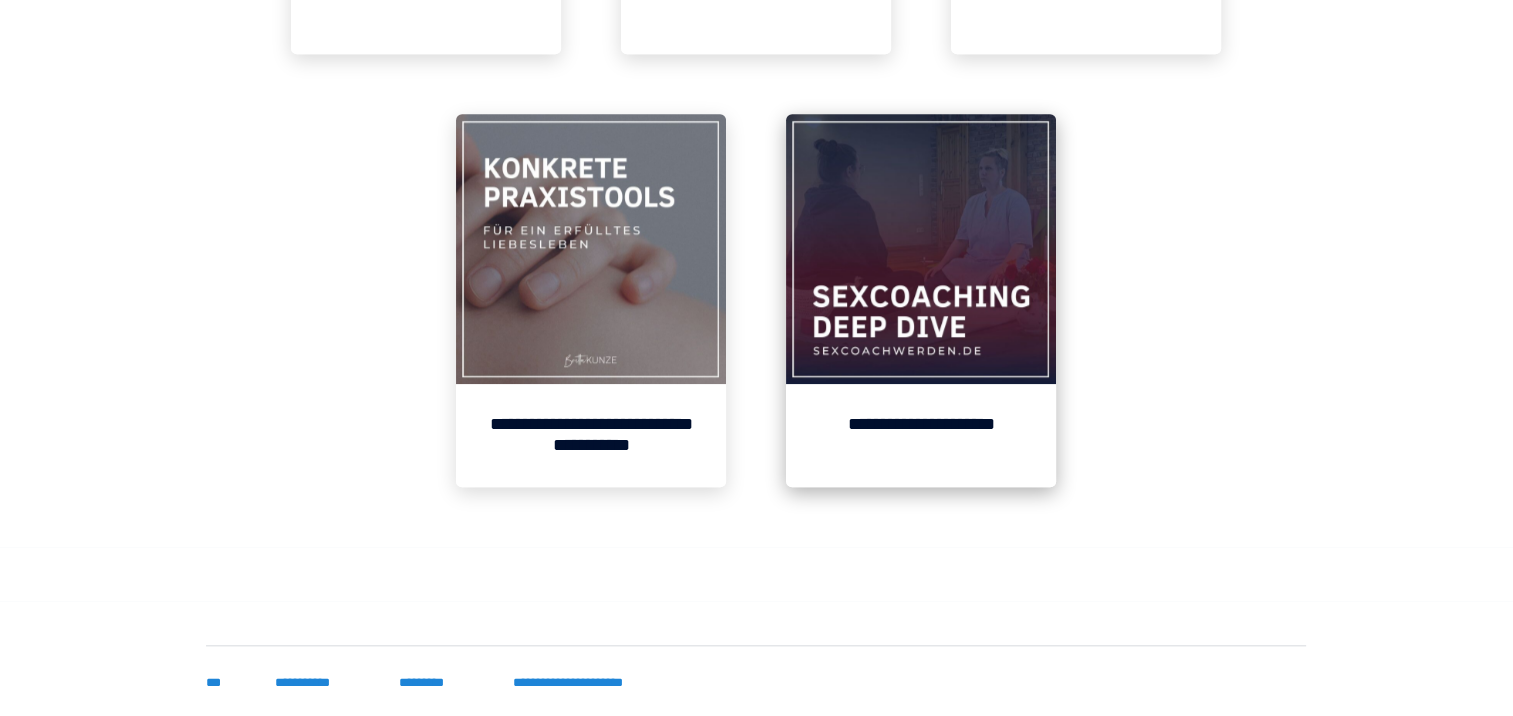 click at bounding box center (921, 249) 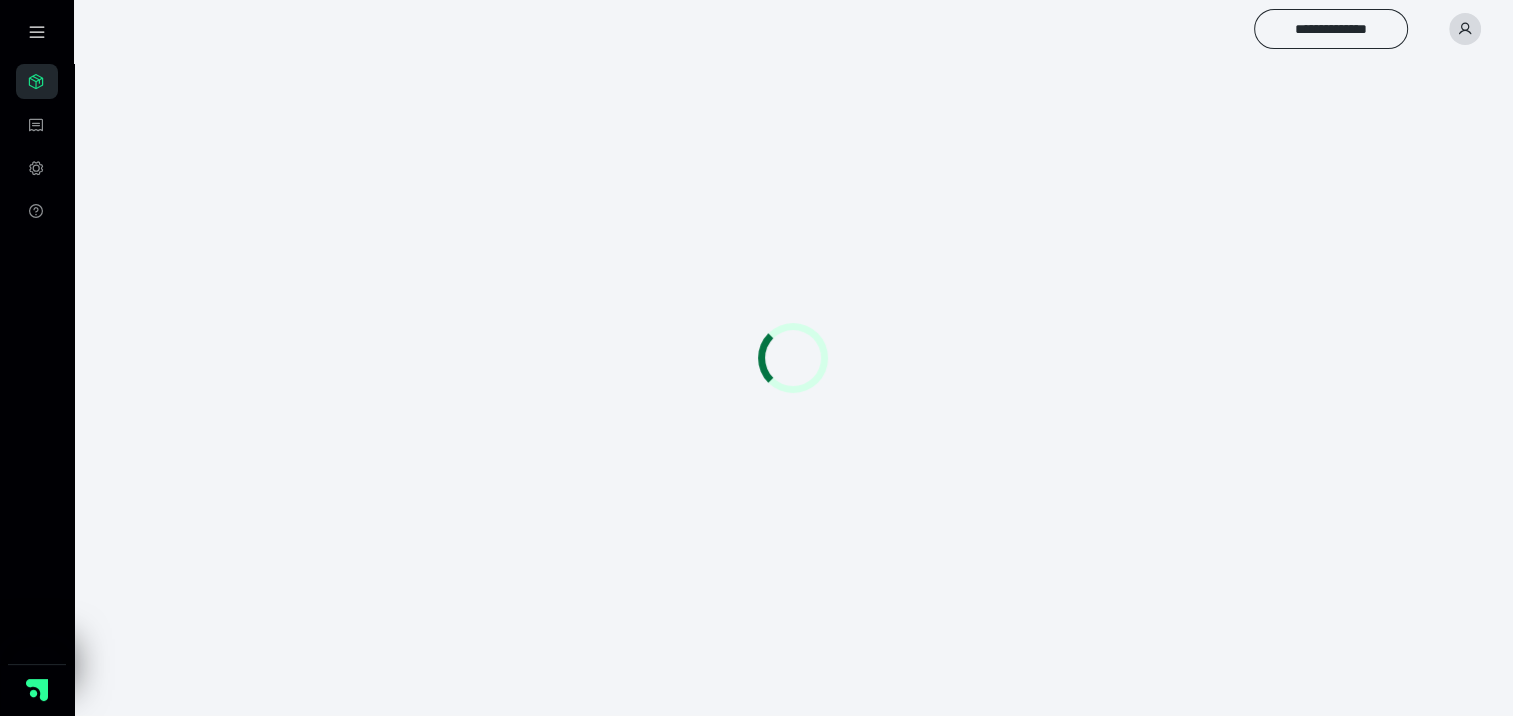 scroll, scrollTop: 56, scrollLeft: 0, axis: vertical 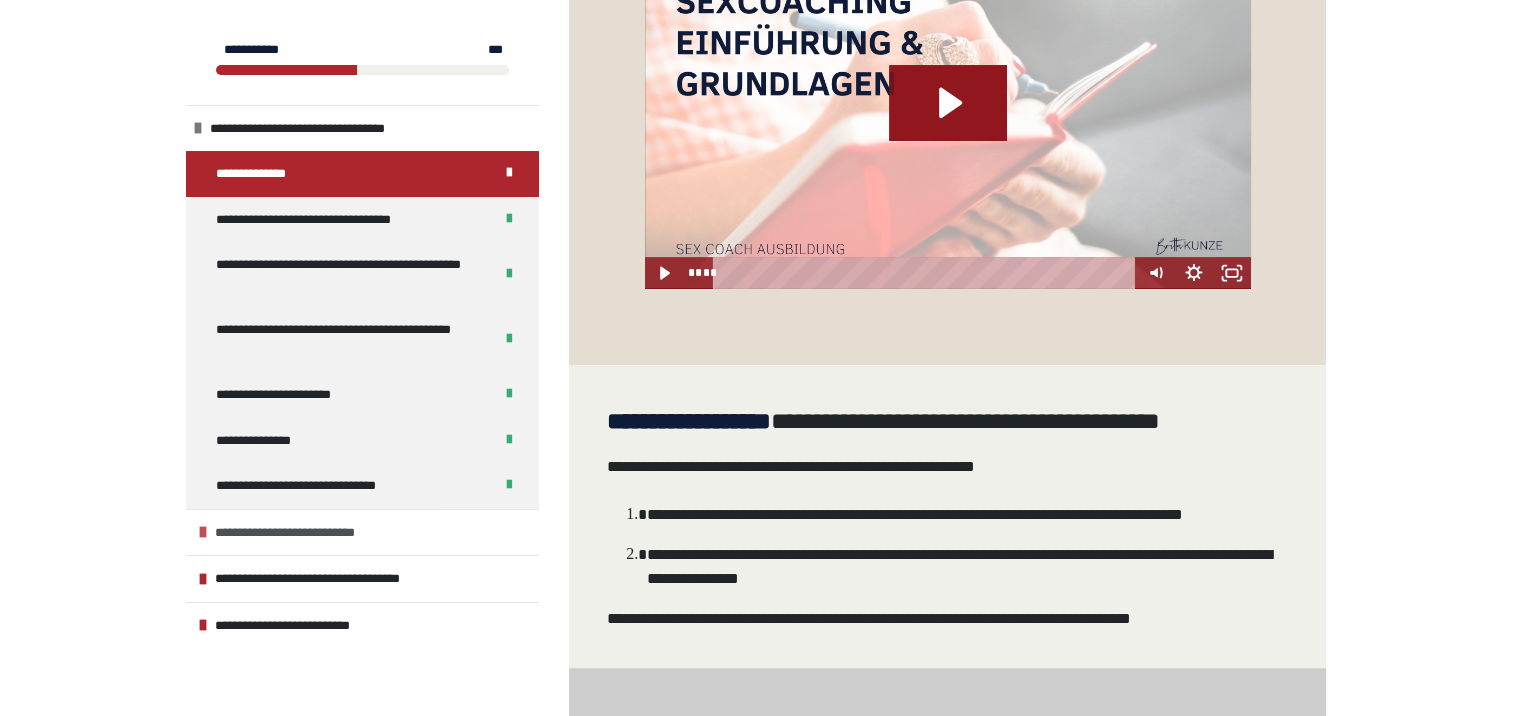 click on "**********" at bounding box center (313, 533) 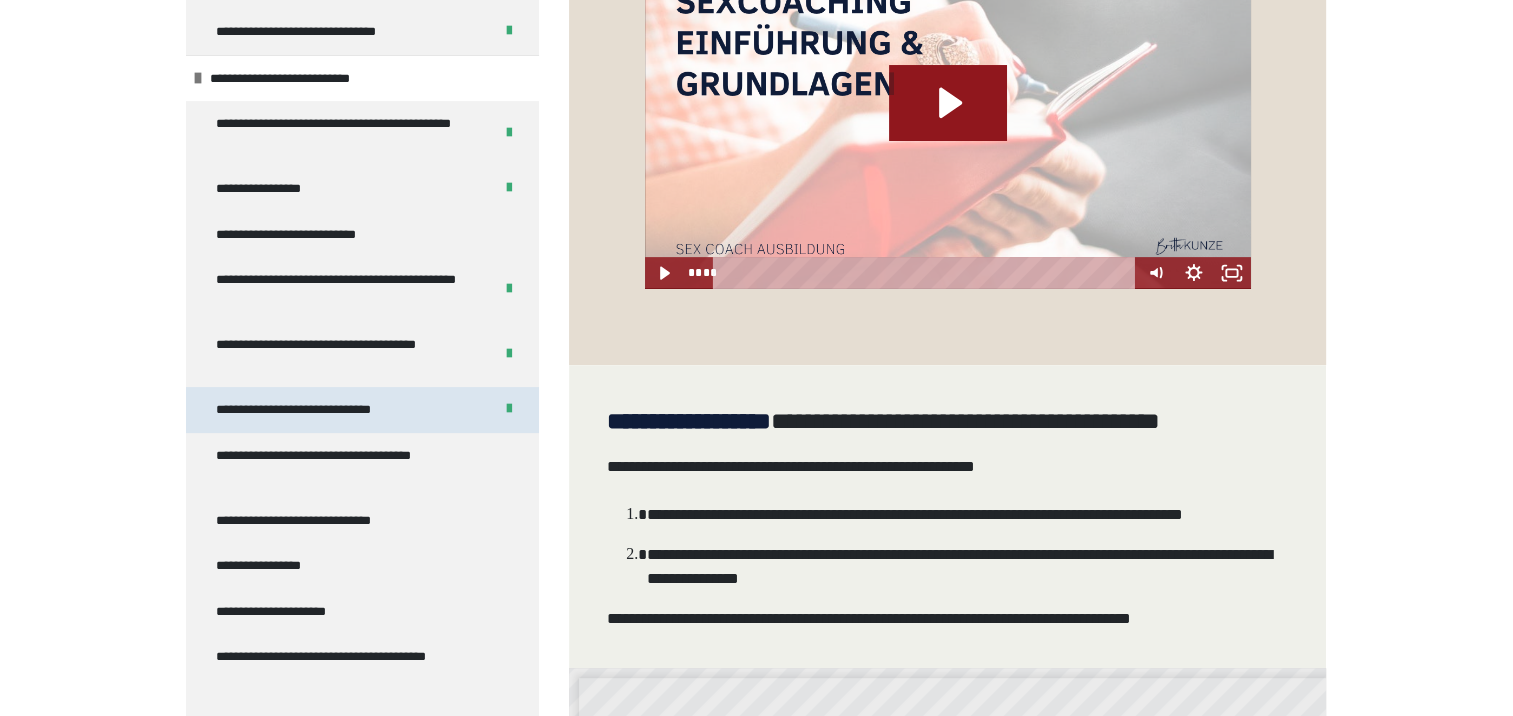 scroll, scrollTop: 500, scrollLeft: 0, axis: vertical 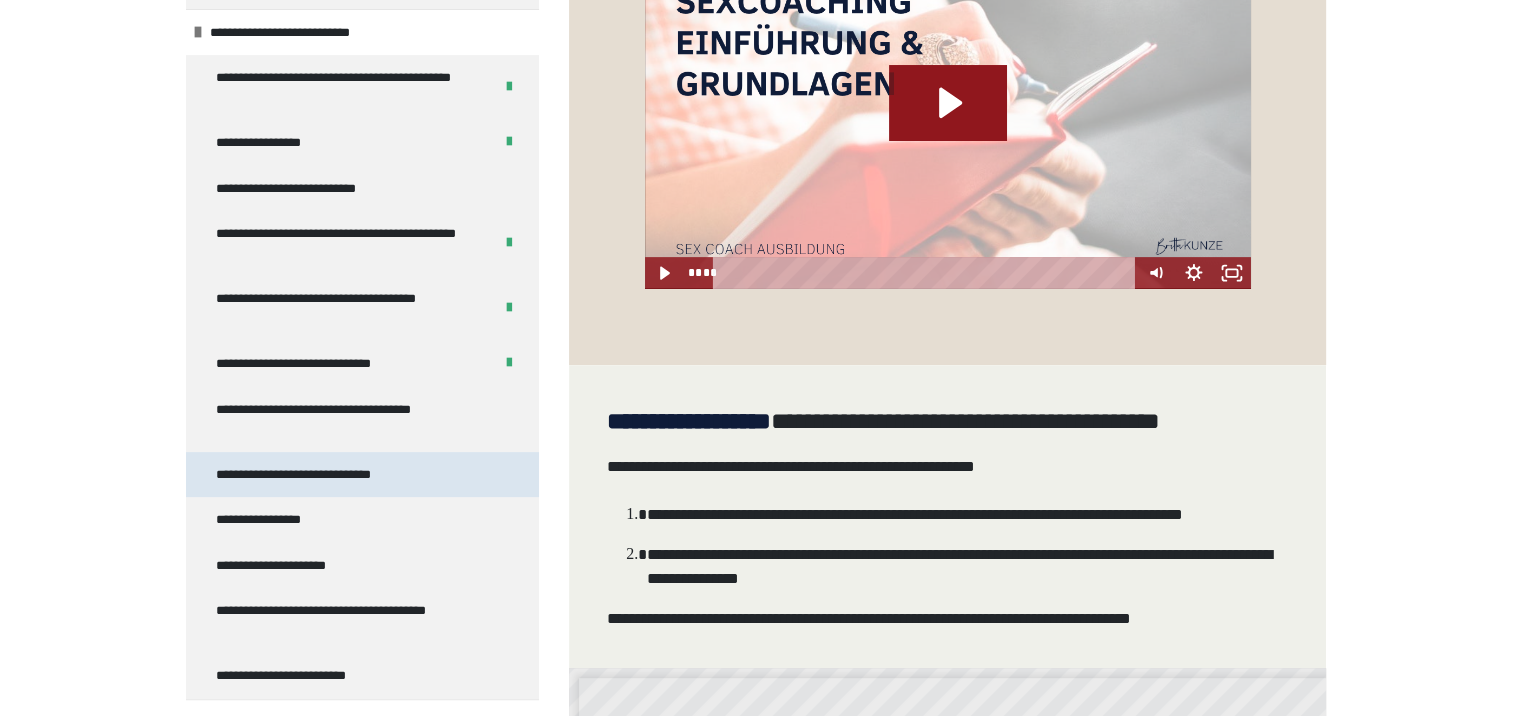click on "**********" at bounding box center (319, 475) 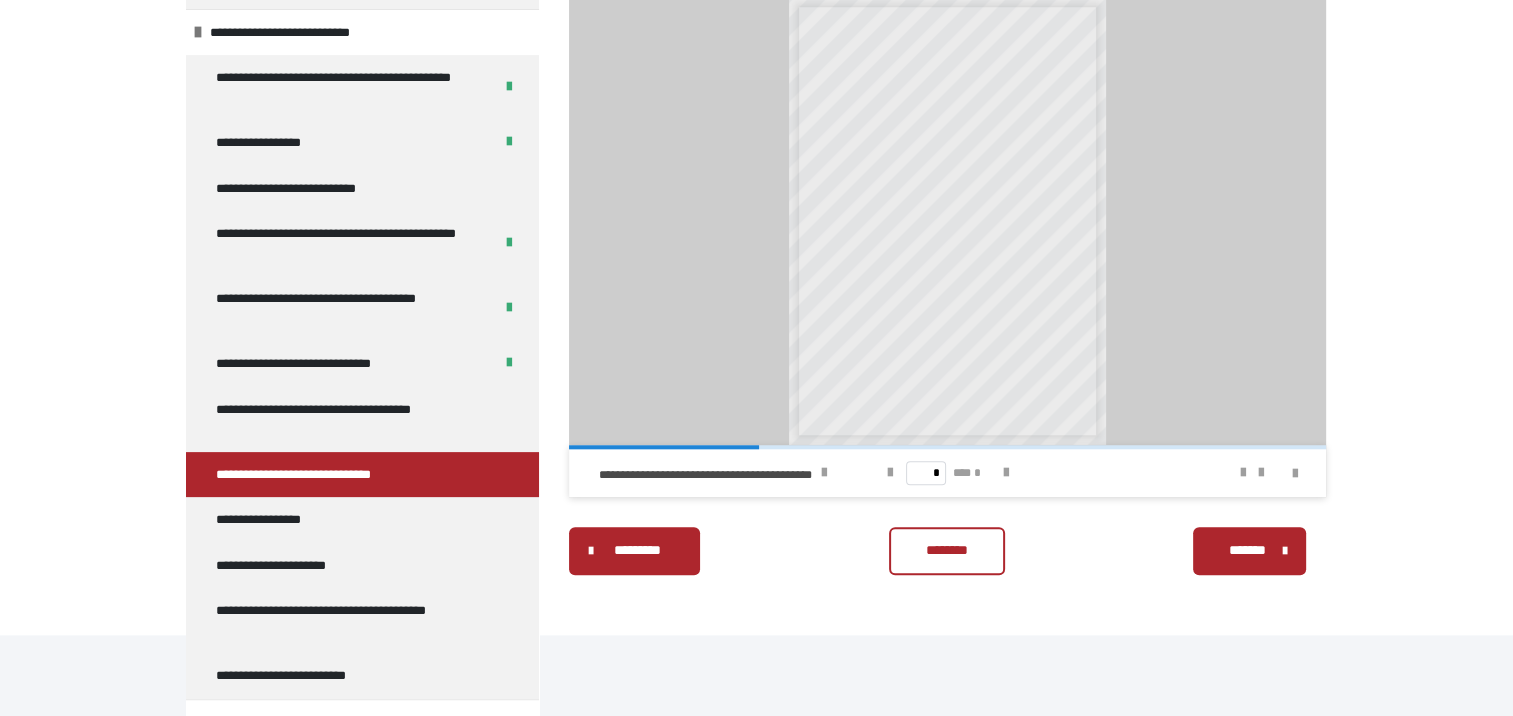 scroll, scrollTop: 1828, scrollLeft: 0, axis: vertical 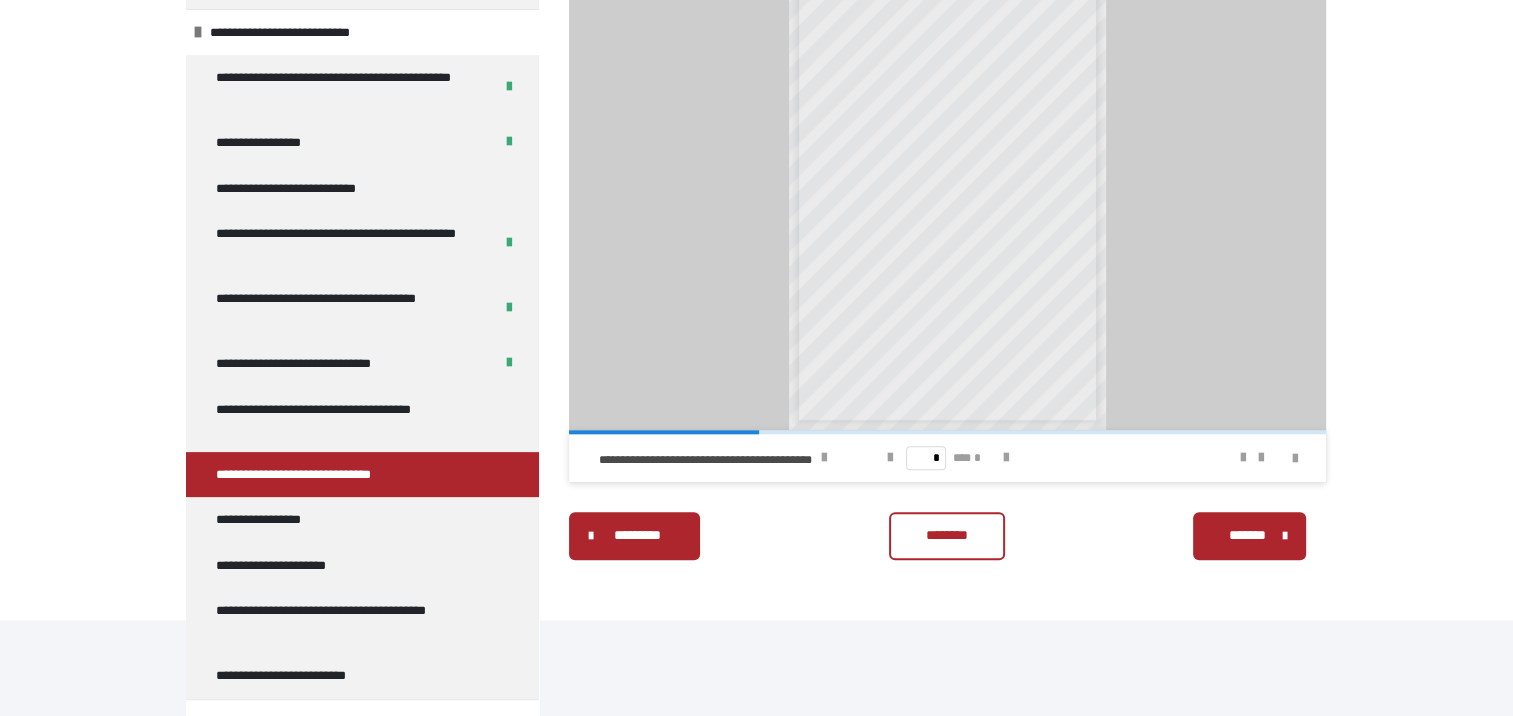 click on "**********" at bounding box center [937, 299] 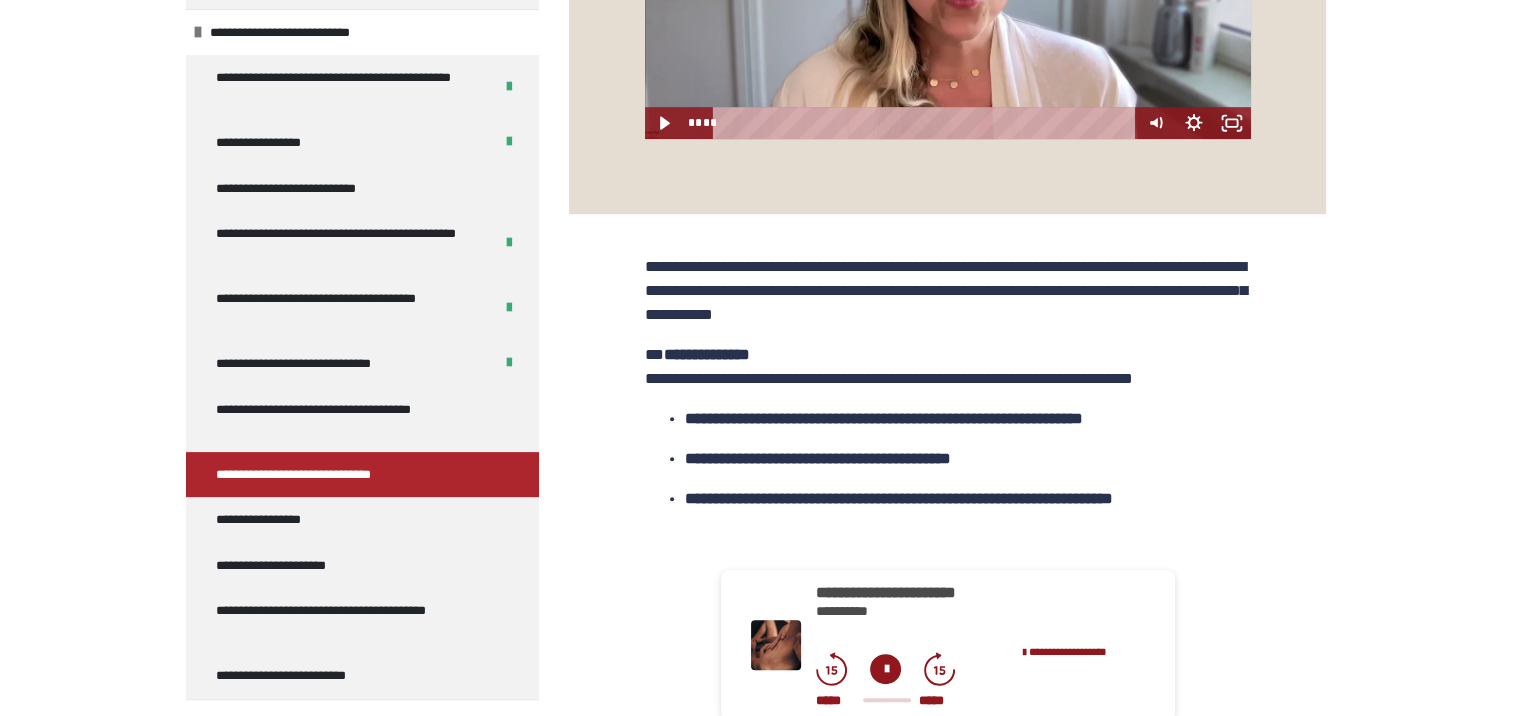scroll, scrollTop: 928, scrollLeft: 0, axis: vertical 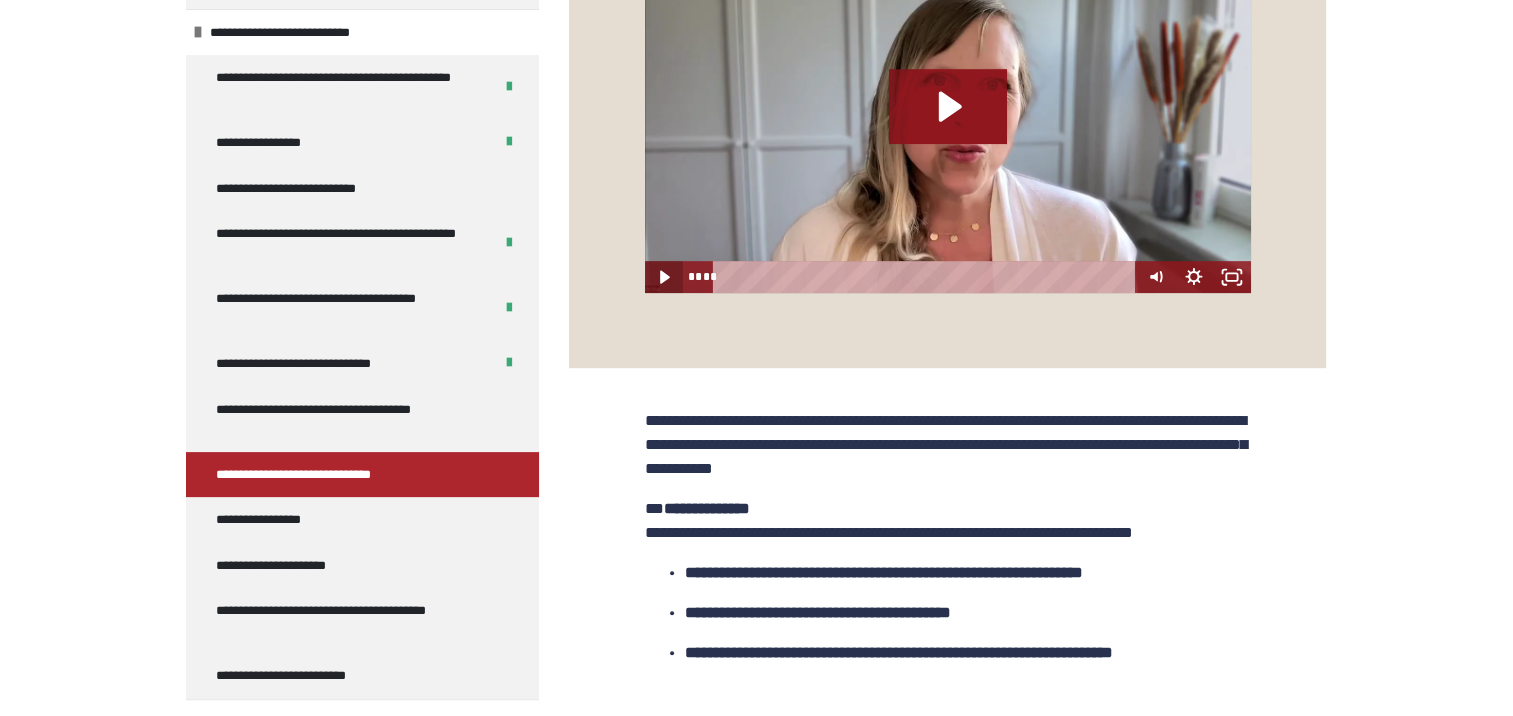click 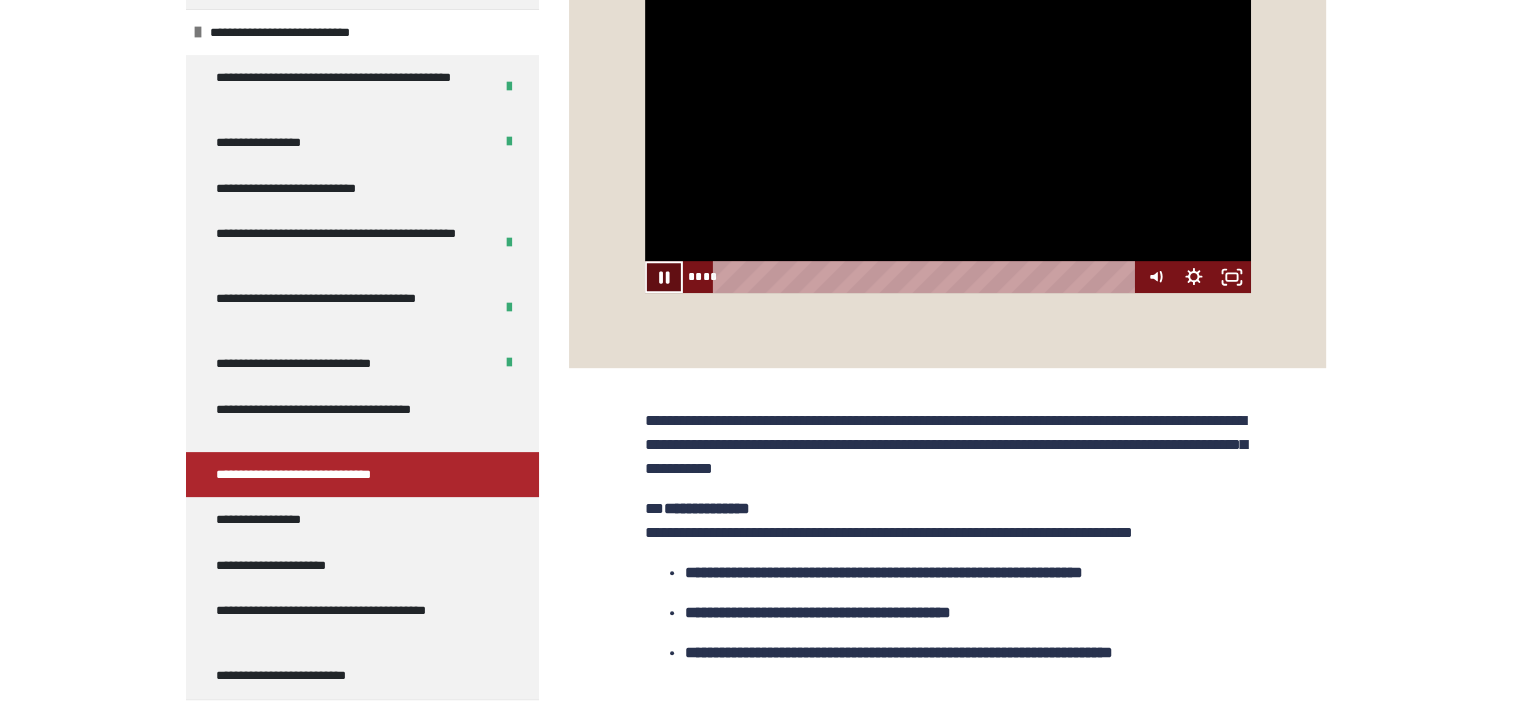 click 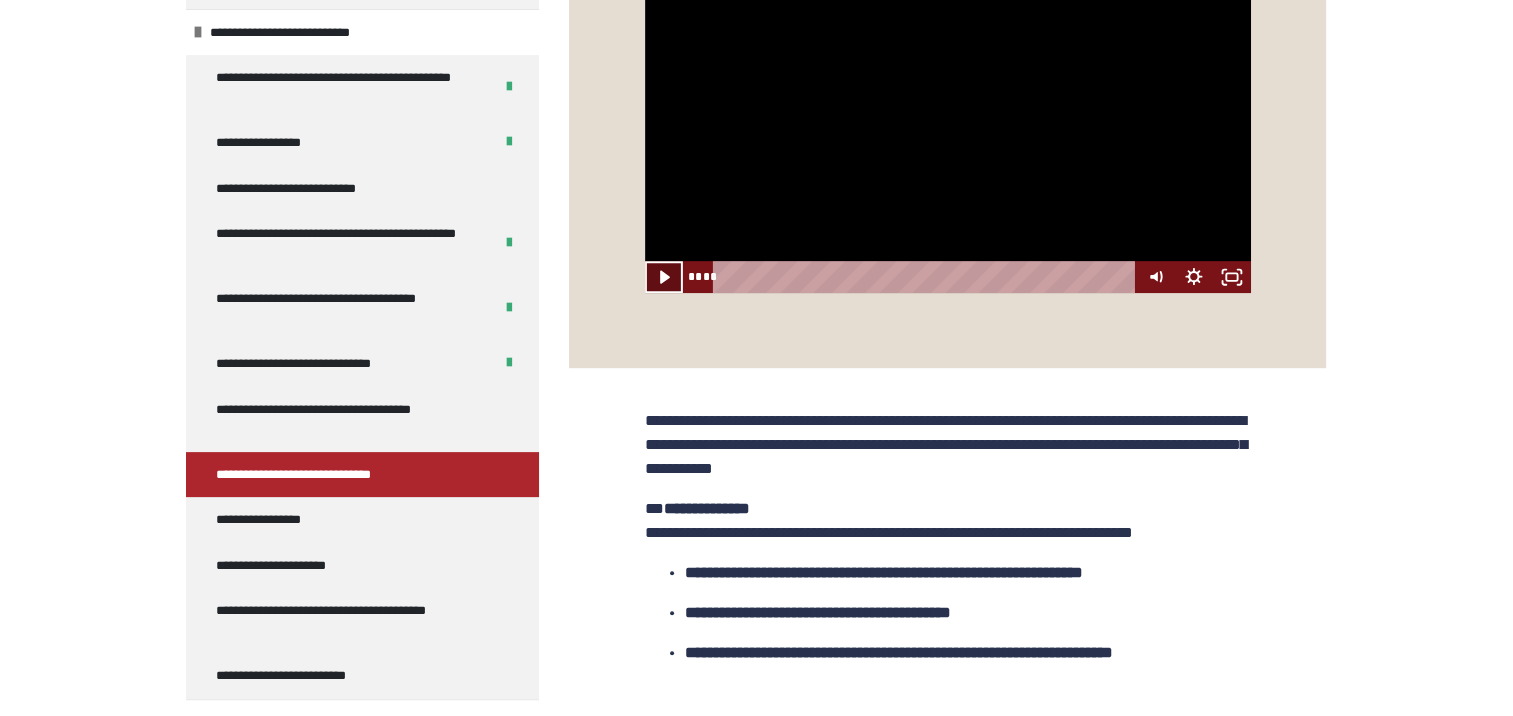 type 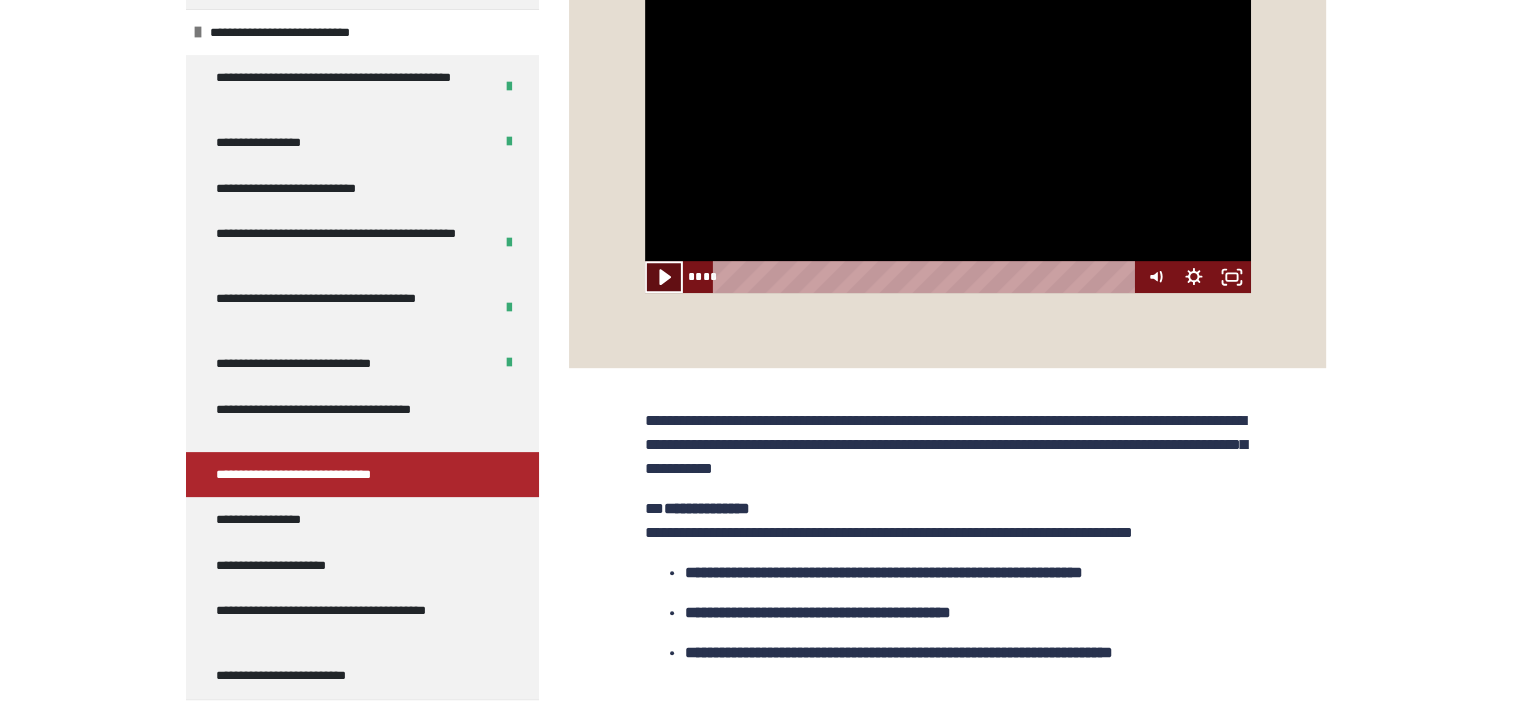 click 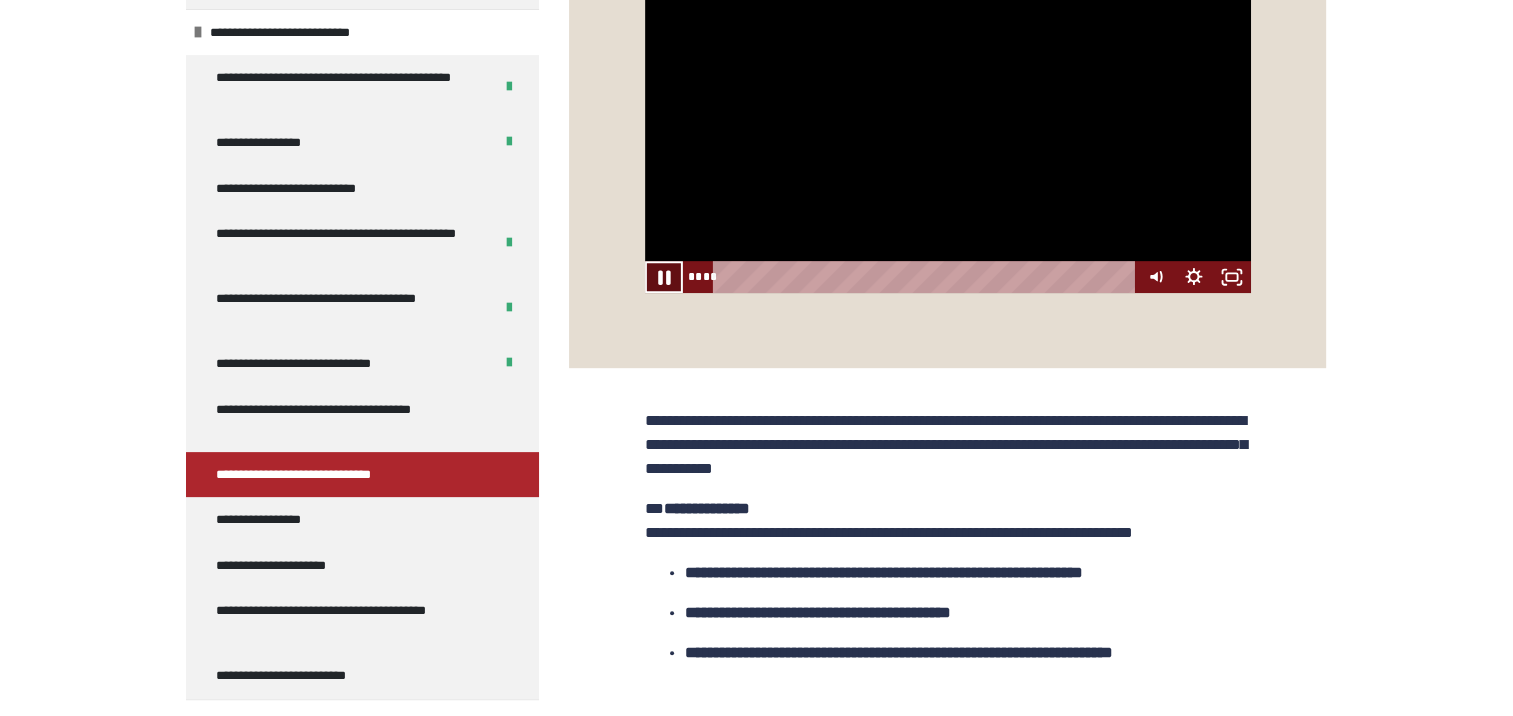 click 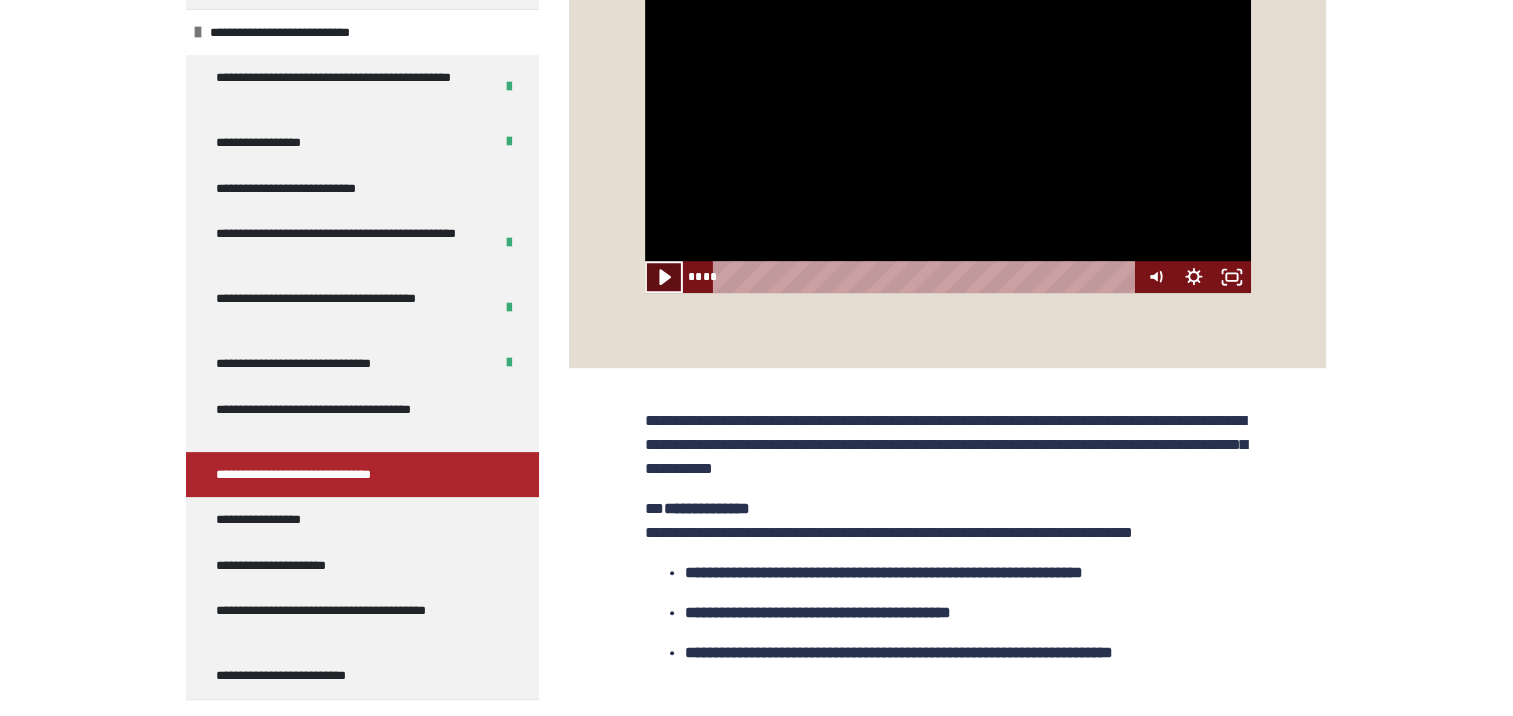 click 